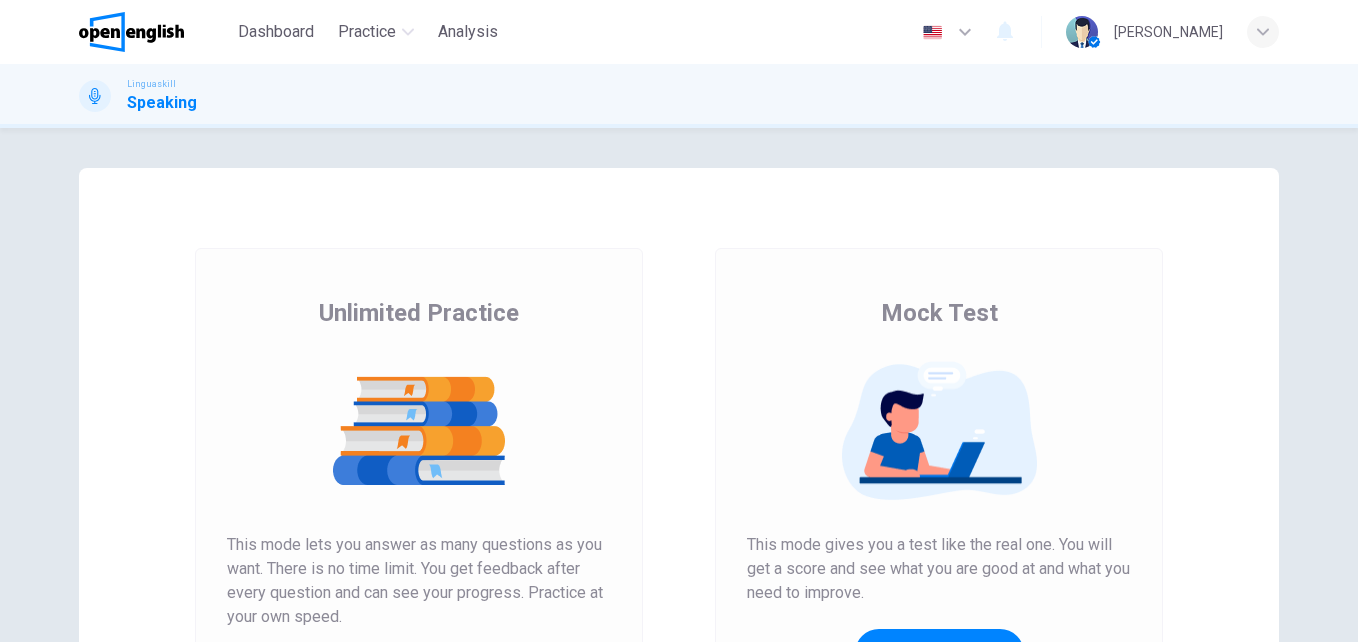 scroll, scrollTop: 0, scrollLeft: 0, axis: both 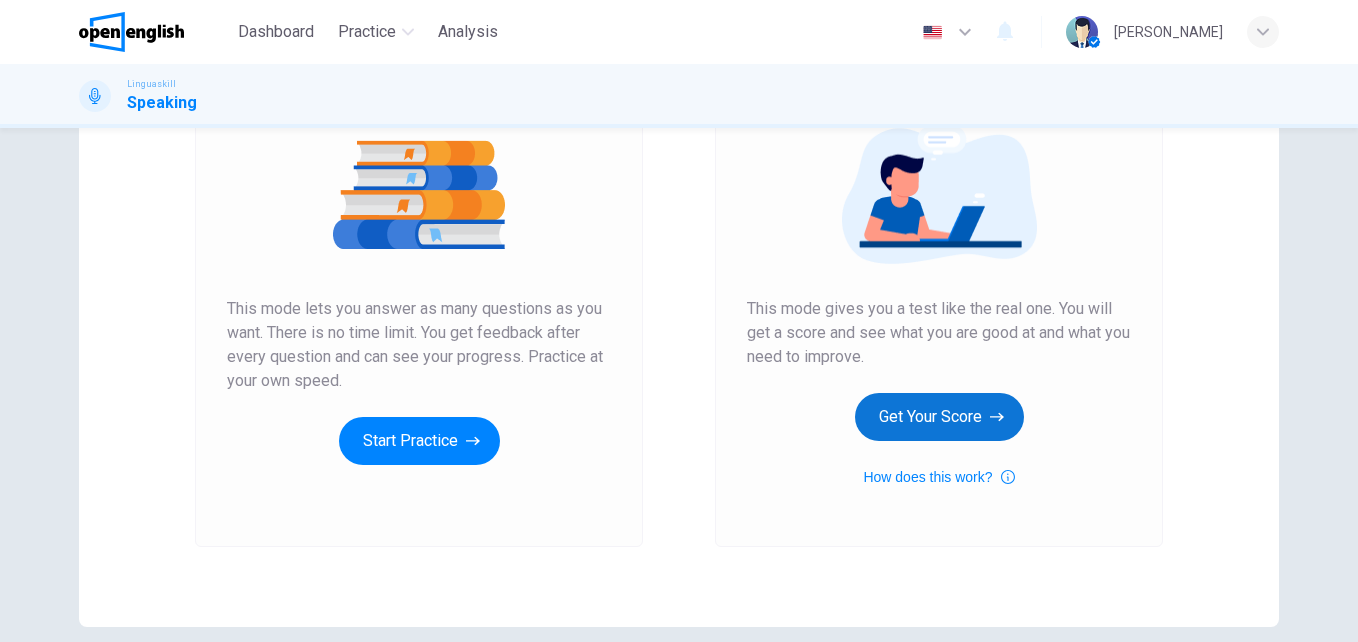 click on "Get Your Score" at bounding box center (939, 417) 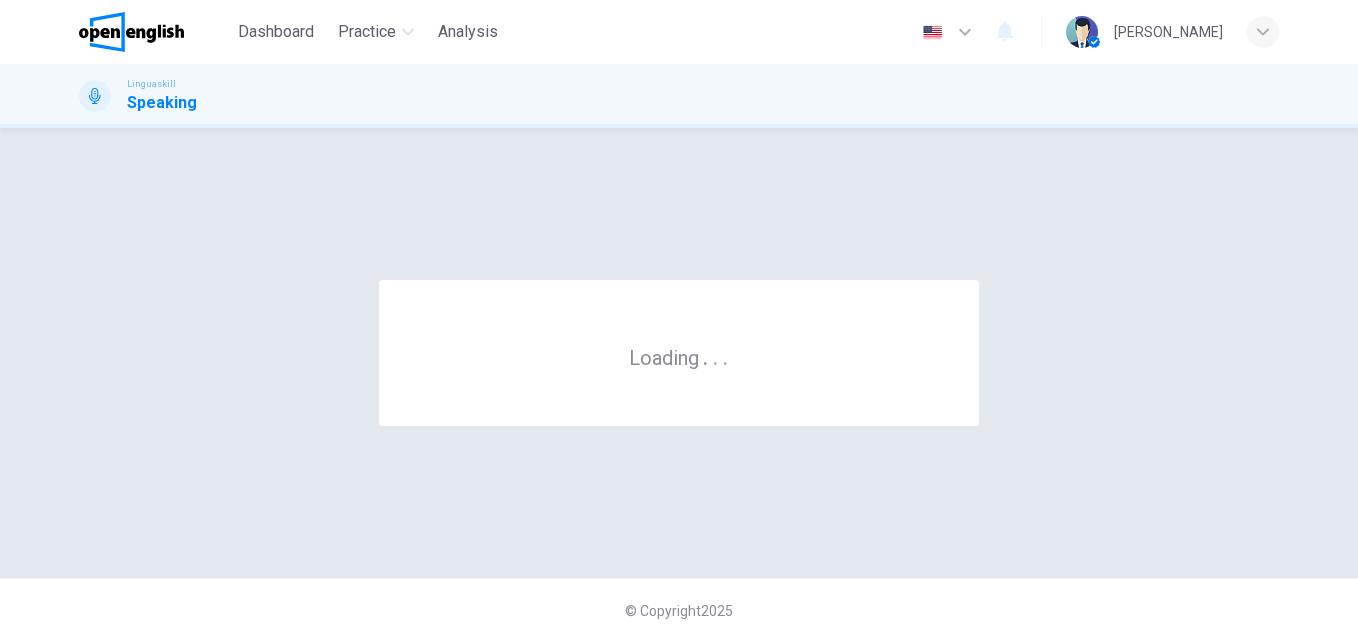 scroll, scrollTop: 0, scrollLeft: 0, axis: both 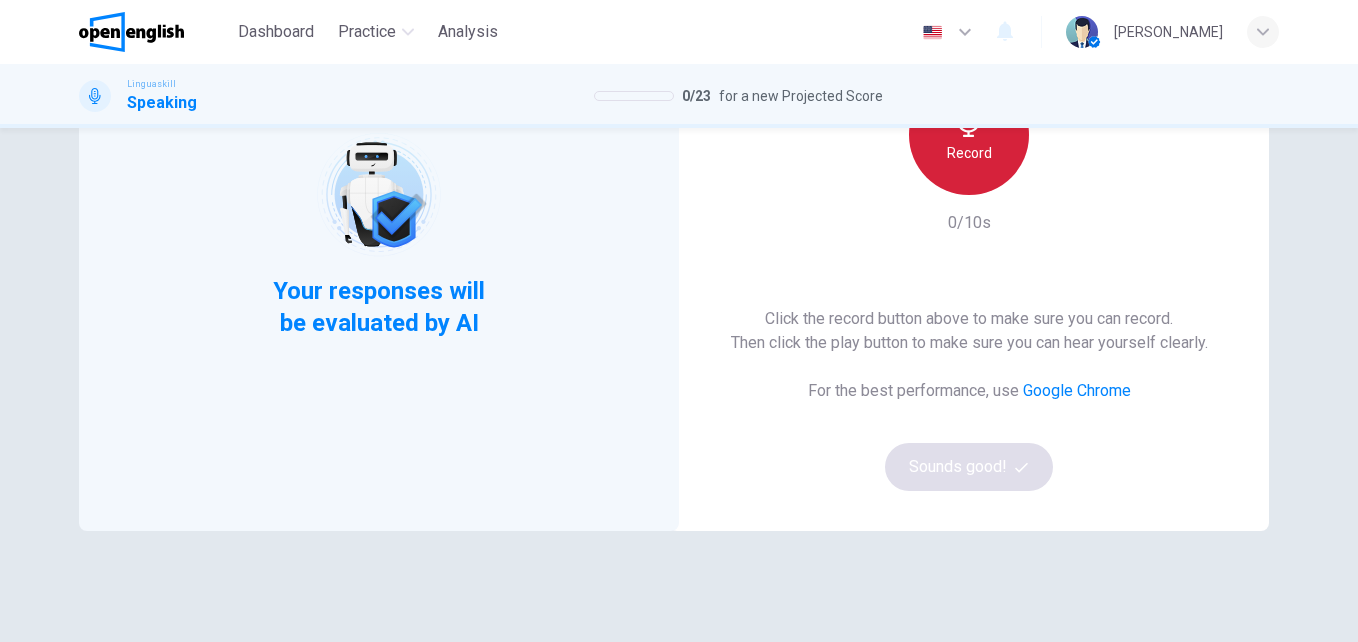click on "Record" at bounding box center (969, 135) 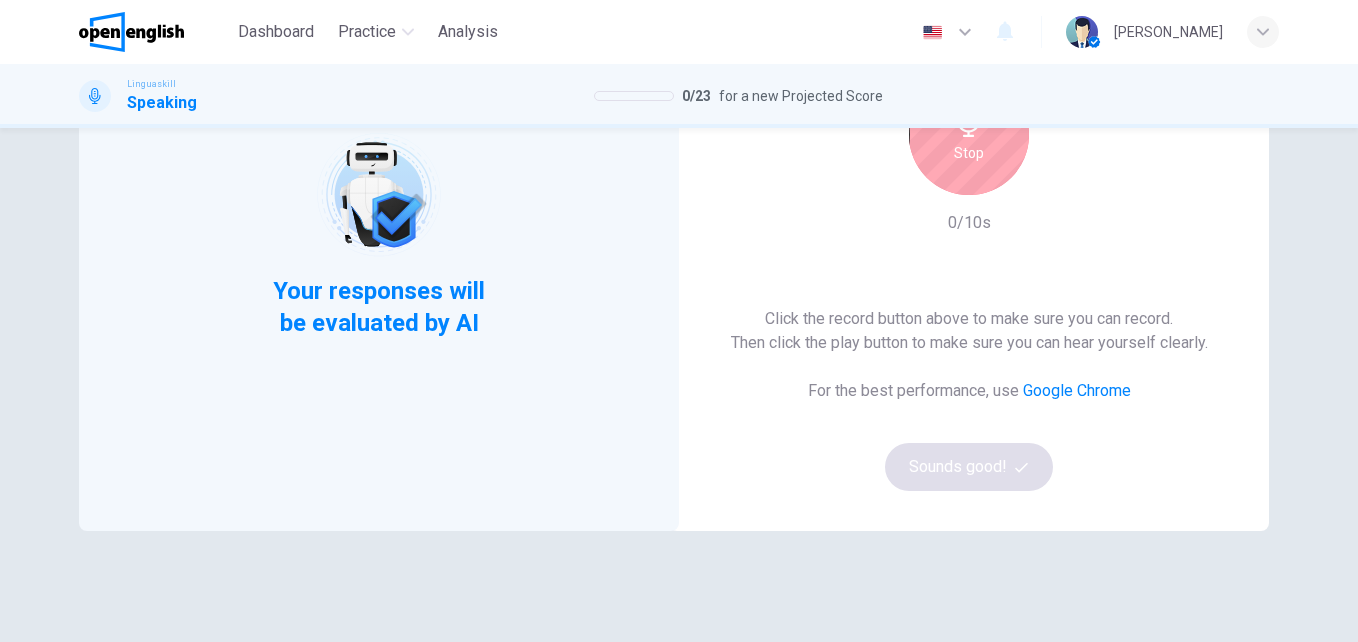 click on "Stop" at bounding box center (969, 135) 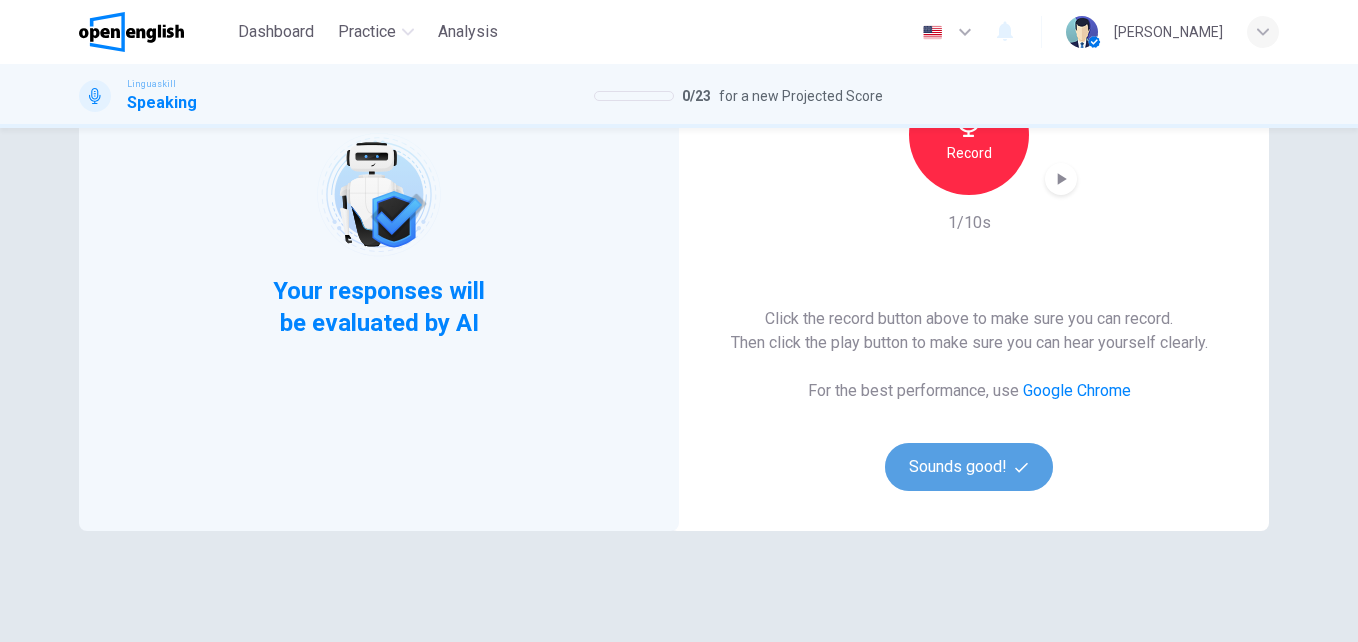 click on "Sounds good!" at bounding box center [969, 467] 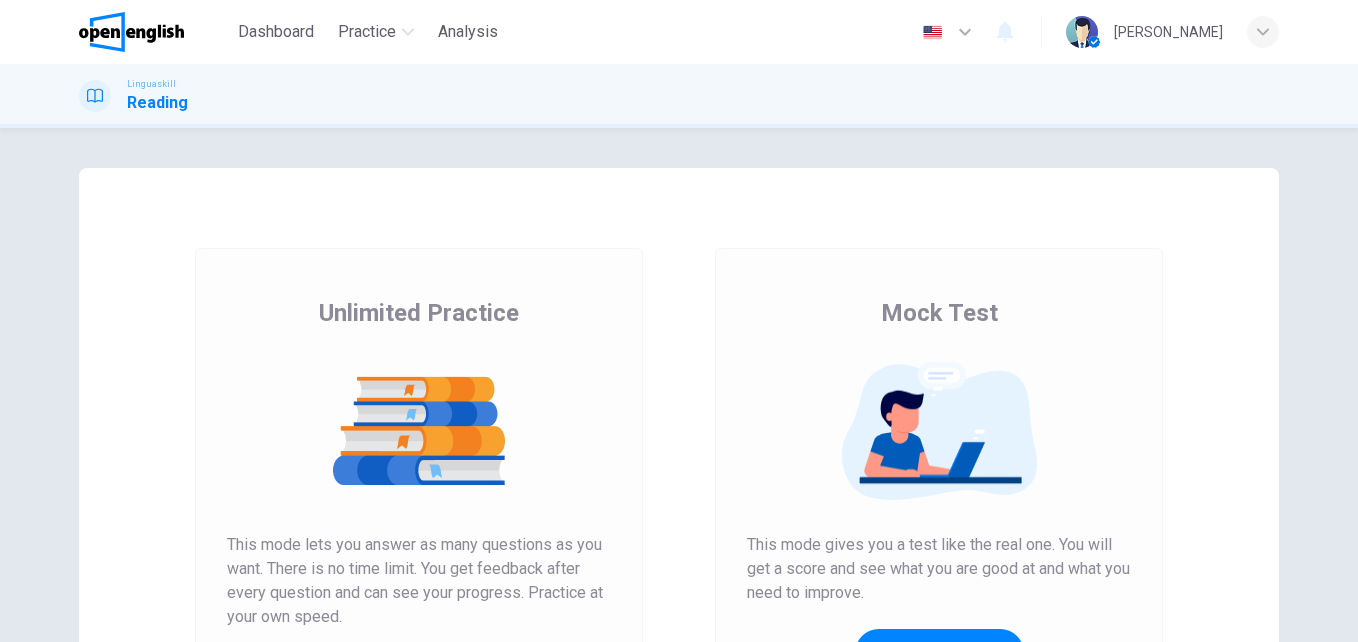 scroll, scrollTop: 0, scrollLeft: 0, axis: both 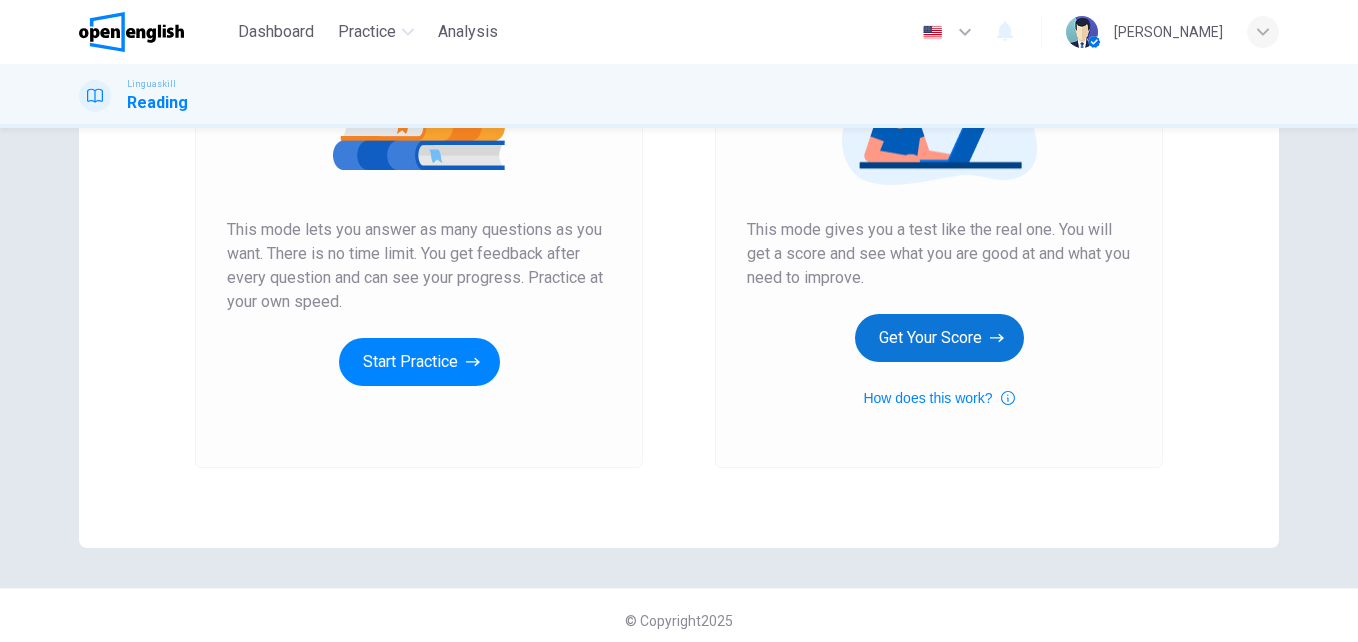 click on "Get Your Score" at bounding box center [939, 338] 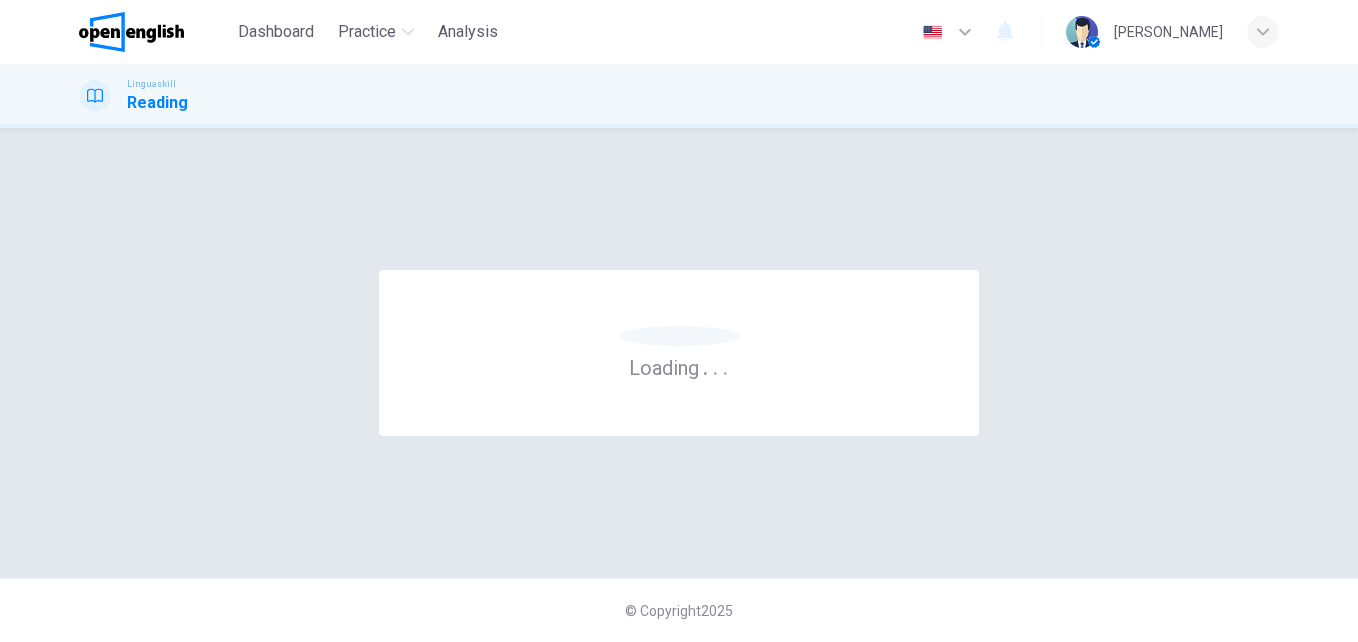 scroll, scrollTop: 0, scrollLeft: 0, axis: both 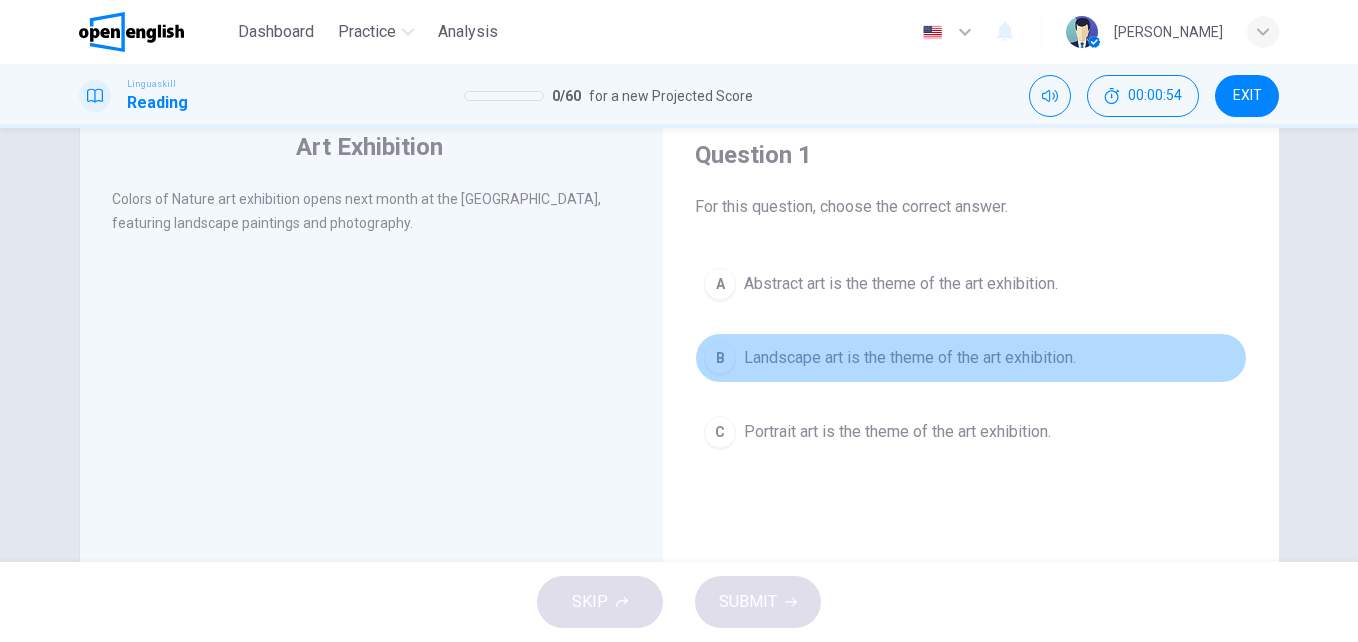 click on "Landscape art is the theme of the art exhibition." at bounding box center (910, 358) 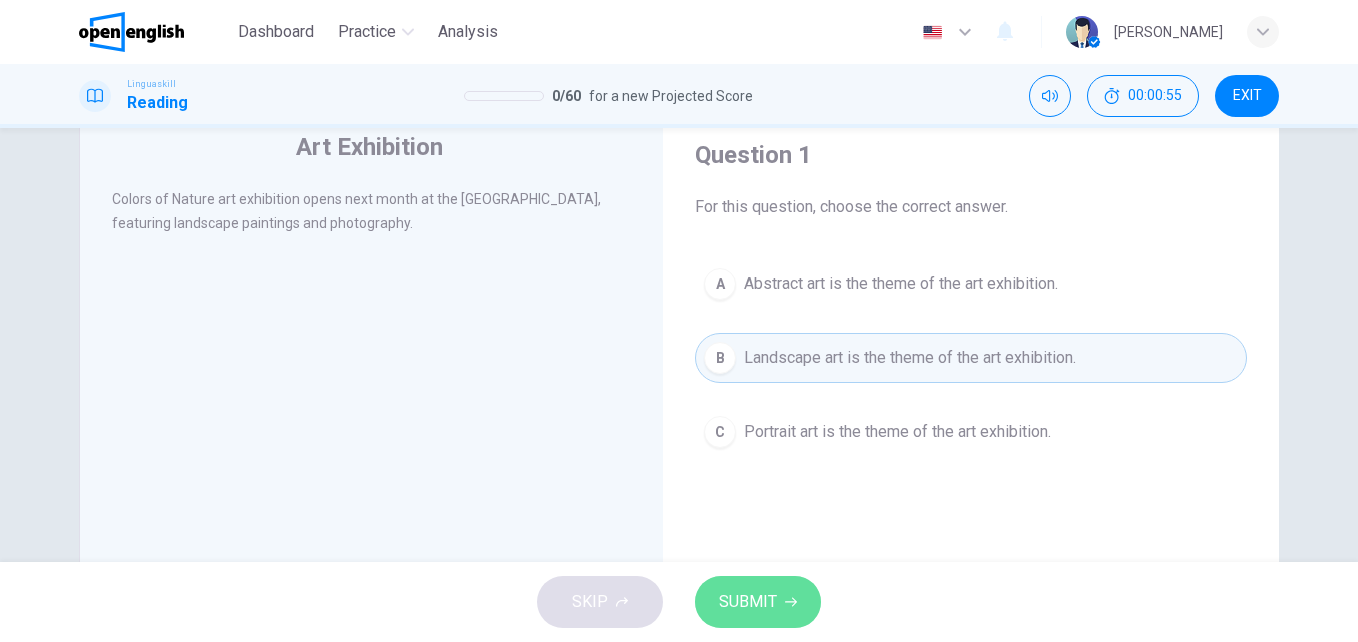click on "SUBMIT" at bounding box center (748, 602) 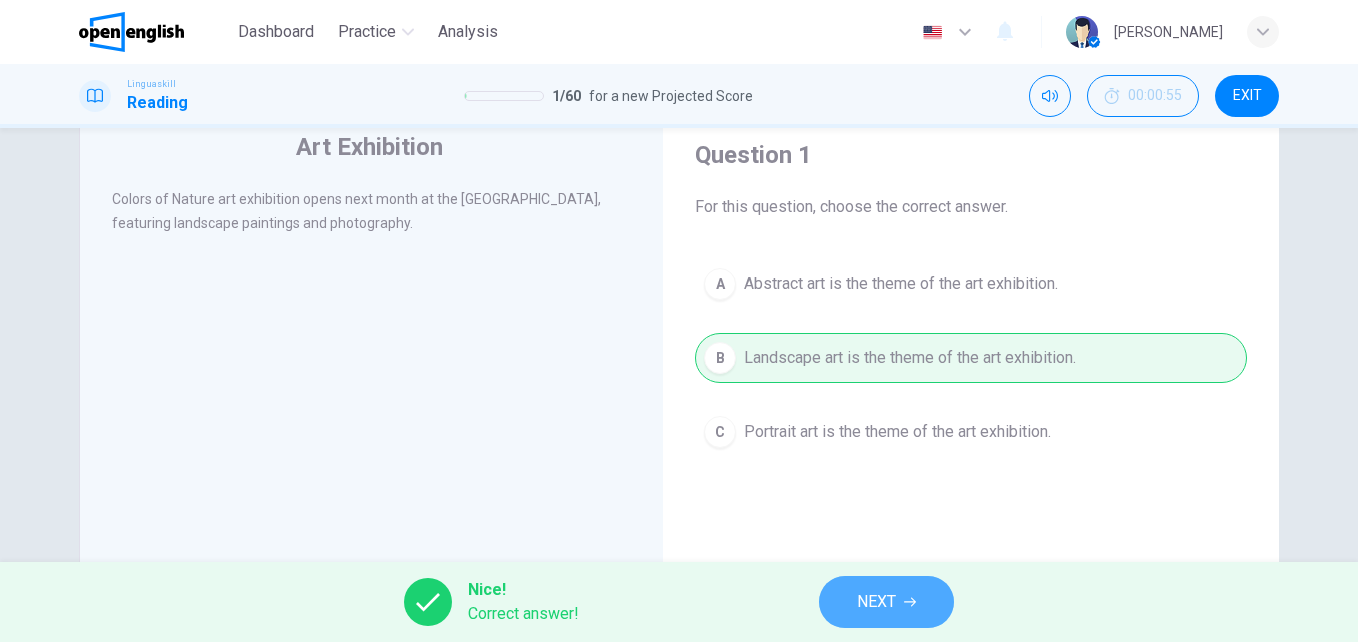 click 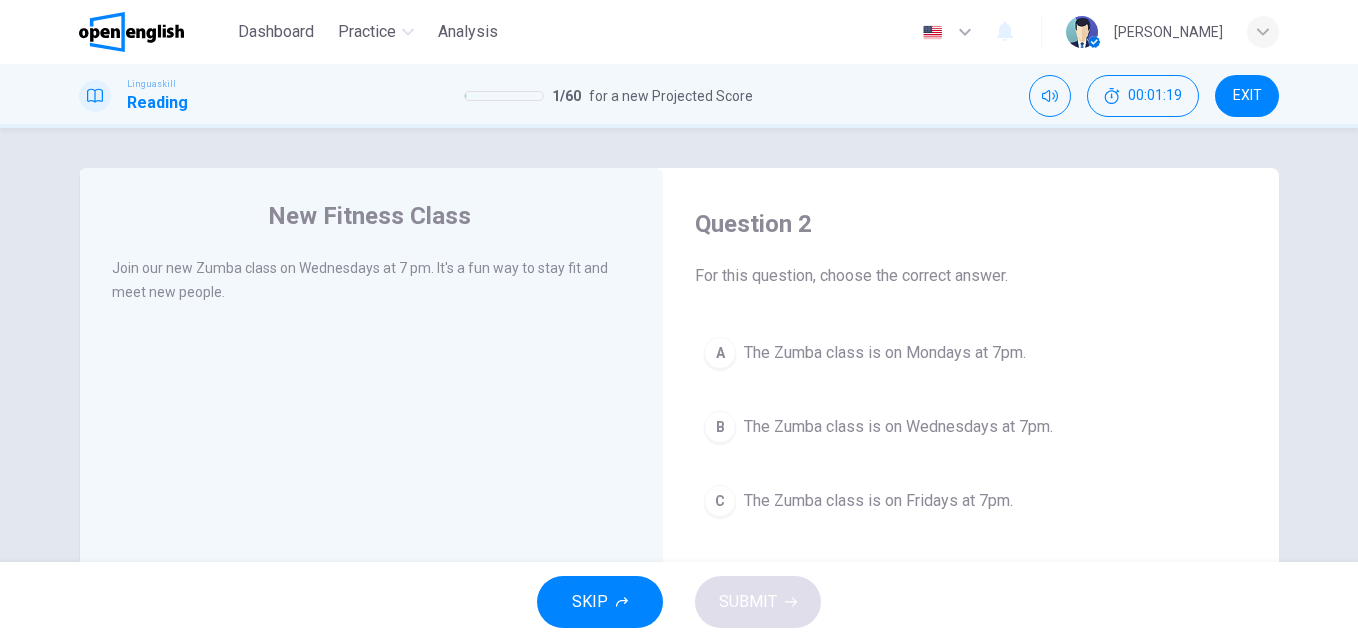 click on "The Zumba class is on Wednesdays at 7pm." at bounding box center (898, 427) 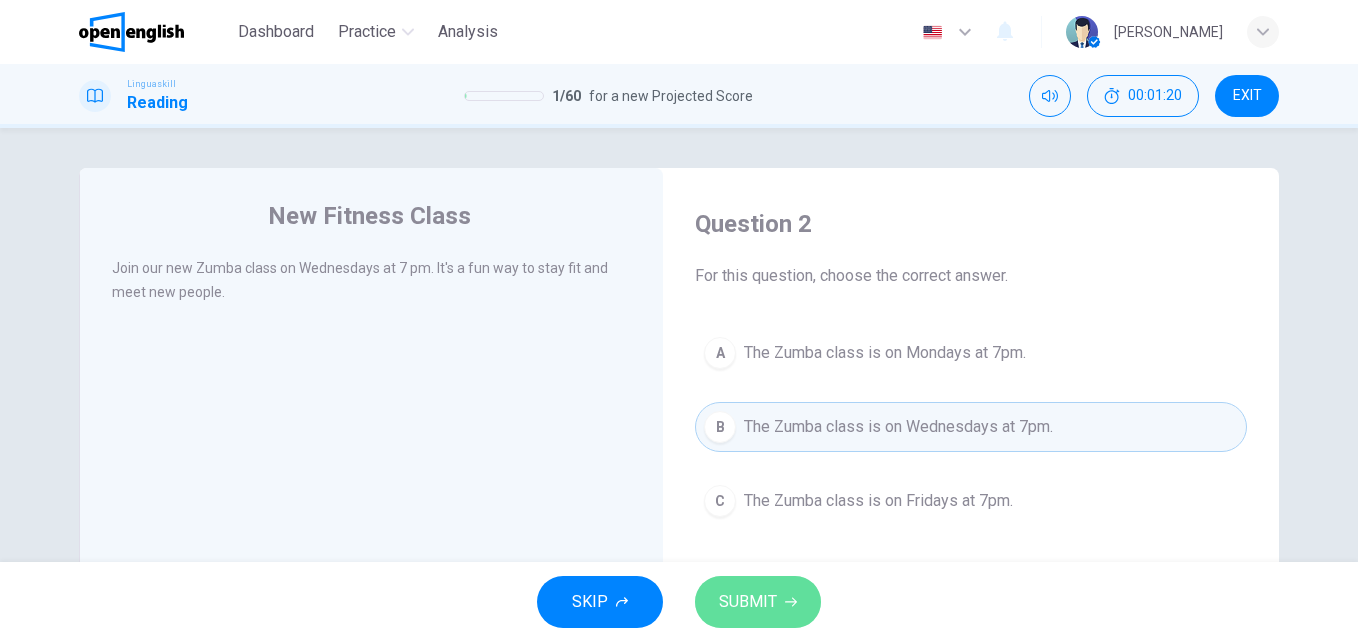 click on "SUBMIT" at bounding box center (758, 602) 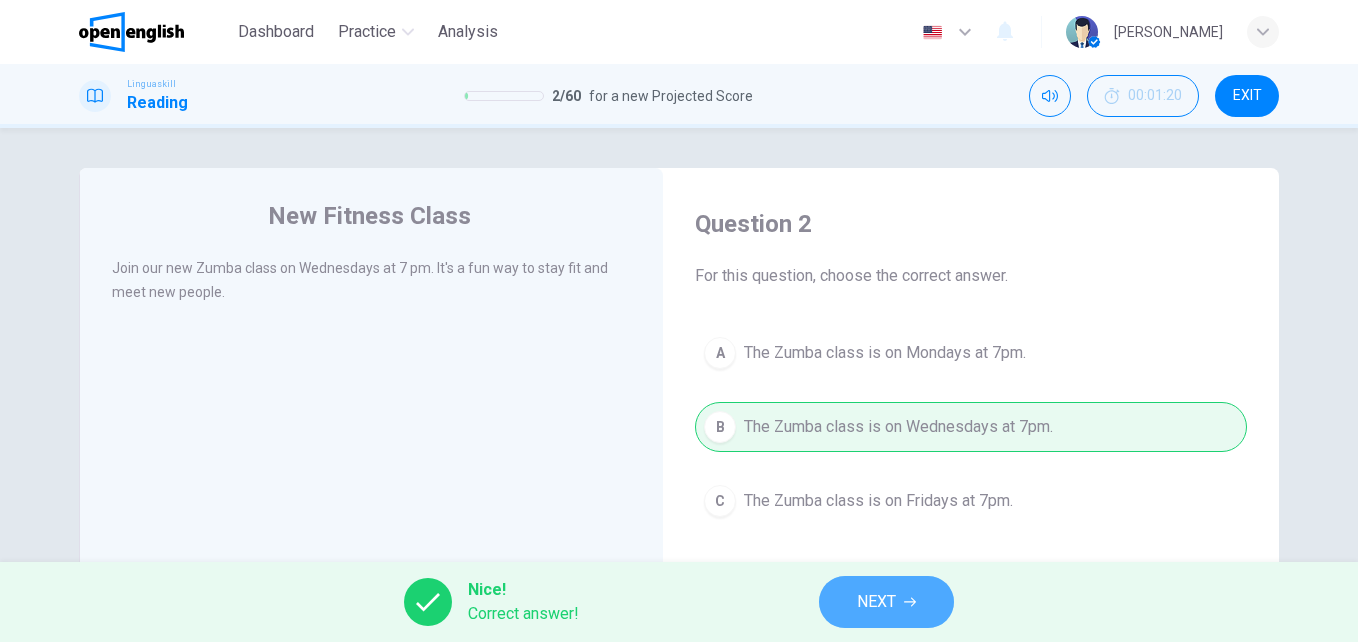 click on "NEXT" at bounding box center (876, 602) 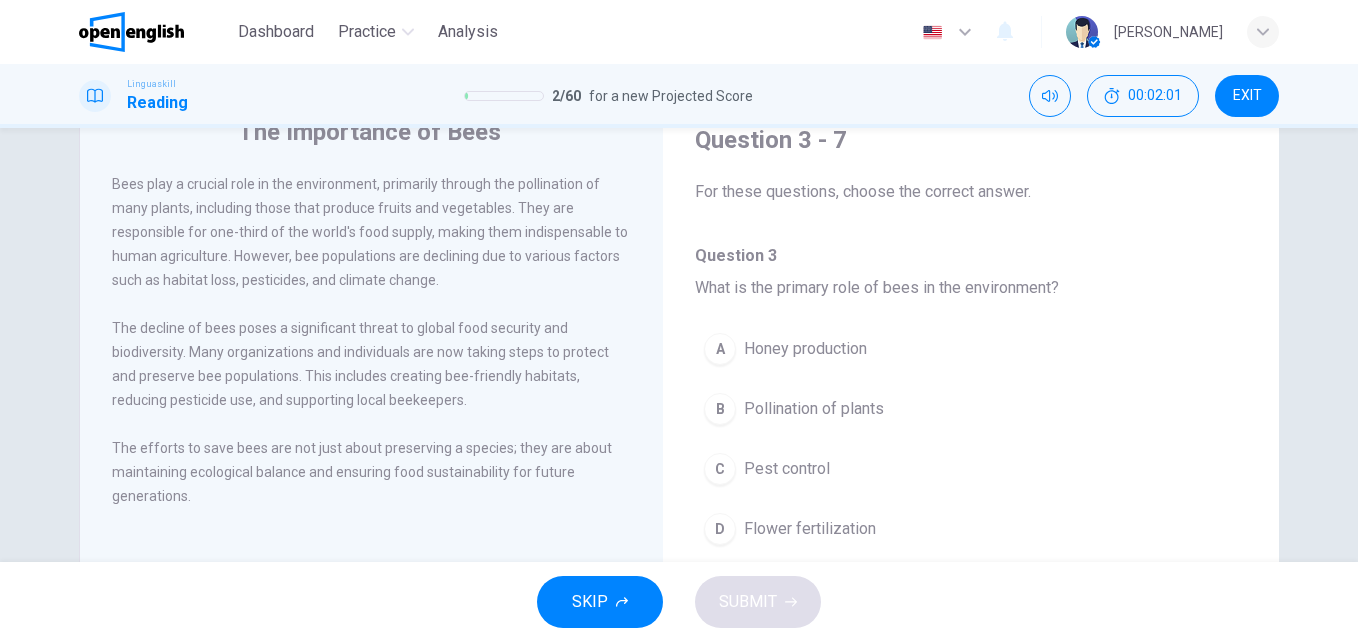 scroll, scrollTop: 94, scrollLeft: 0, axis: vertical 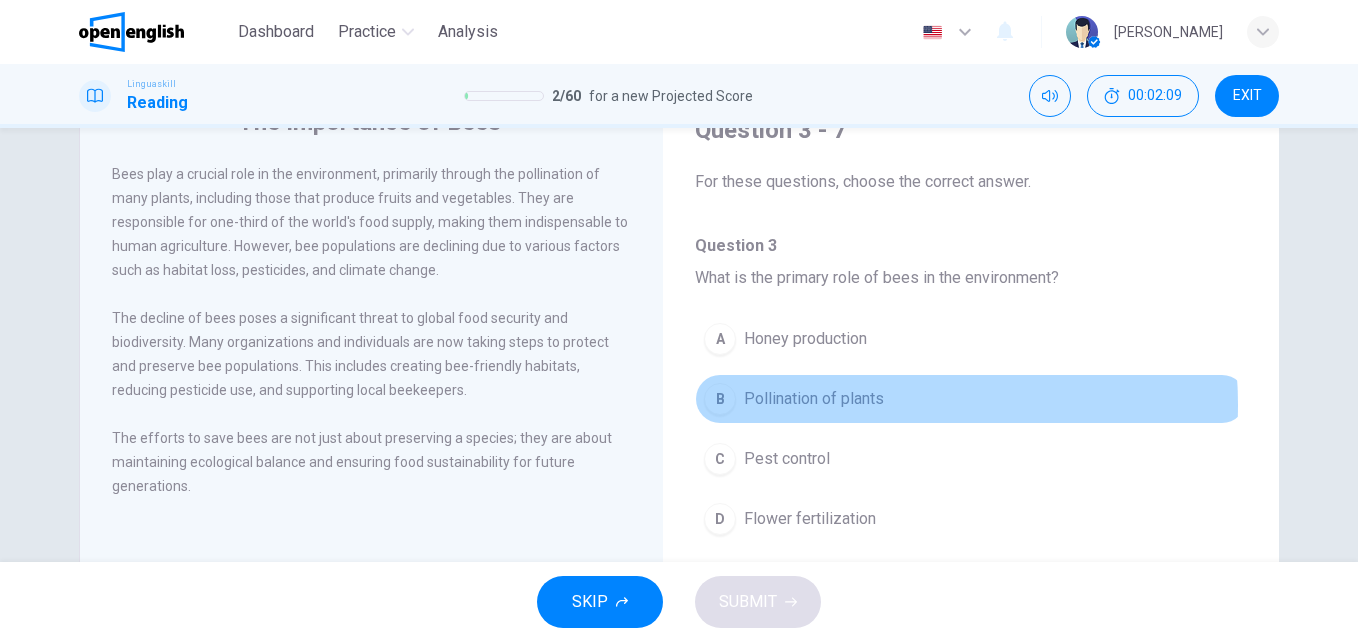 click on "Pollination of plants" at bounding box center [814, 399] 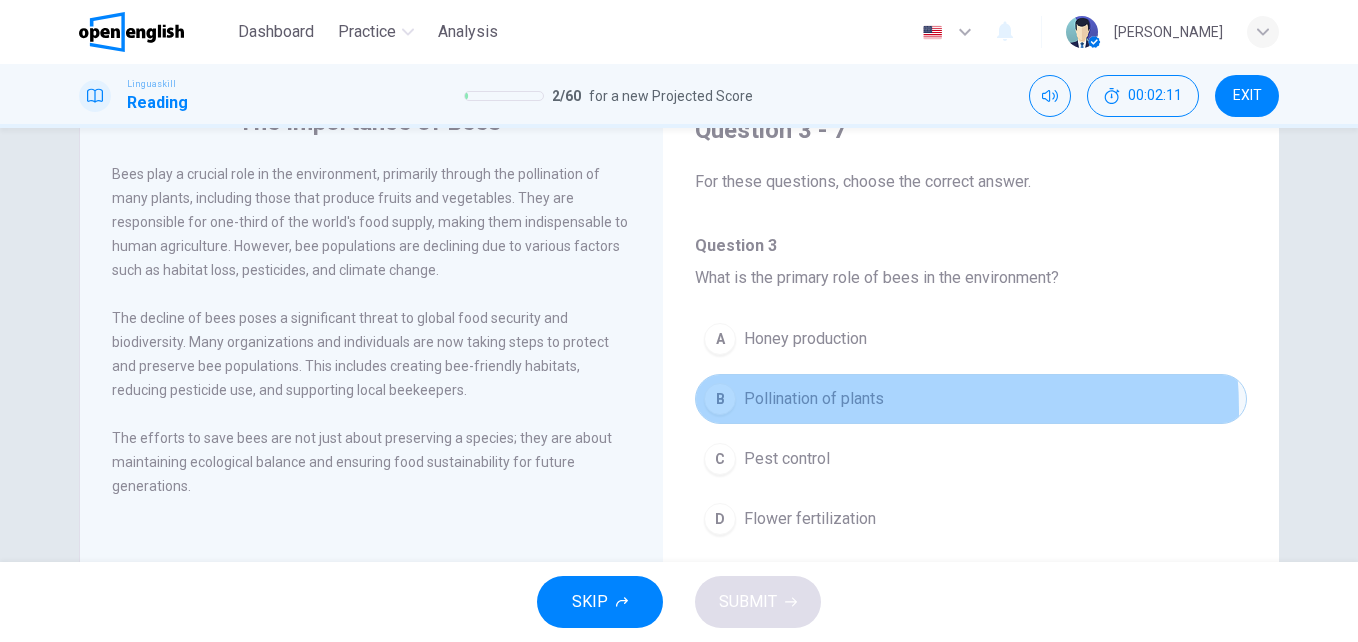 click on "B Pollination of plants" at bounding box center (971, 399) 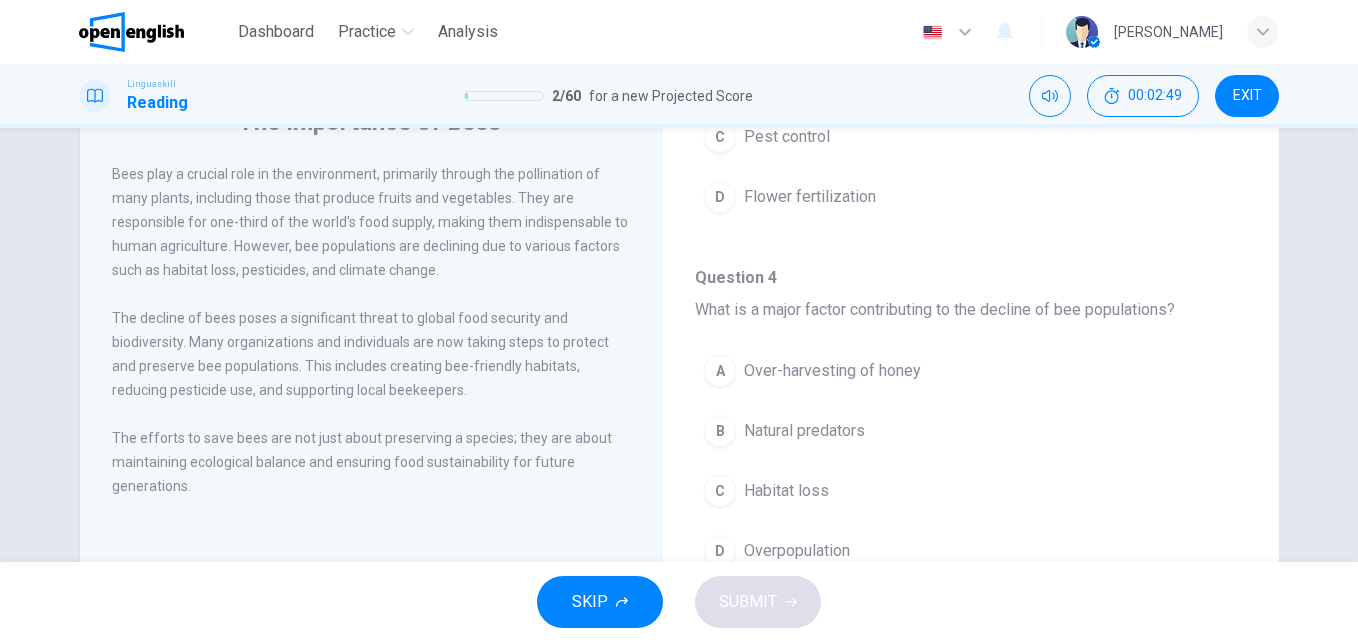 scroll, scrollTop: 319, scrollLeft: 0, axis: vertical 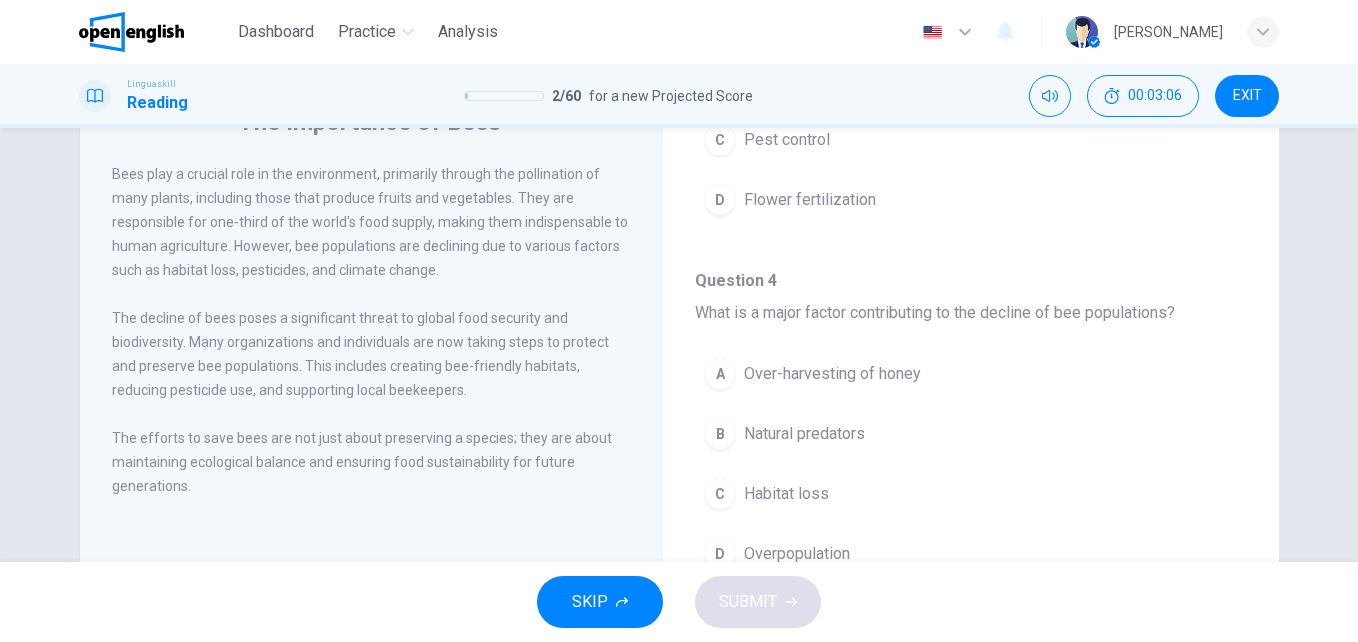 click on "C Habitat loss" at bounding box center [971, 494] 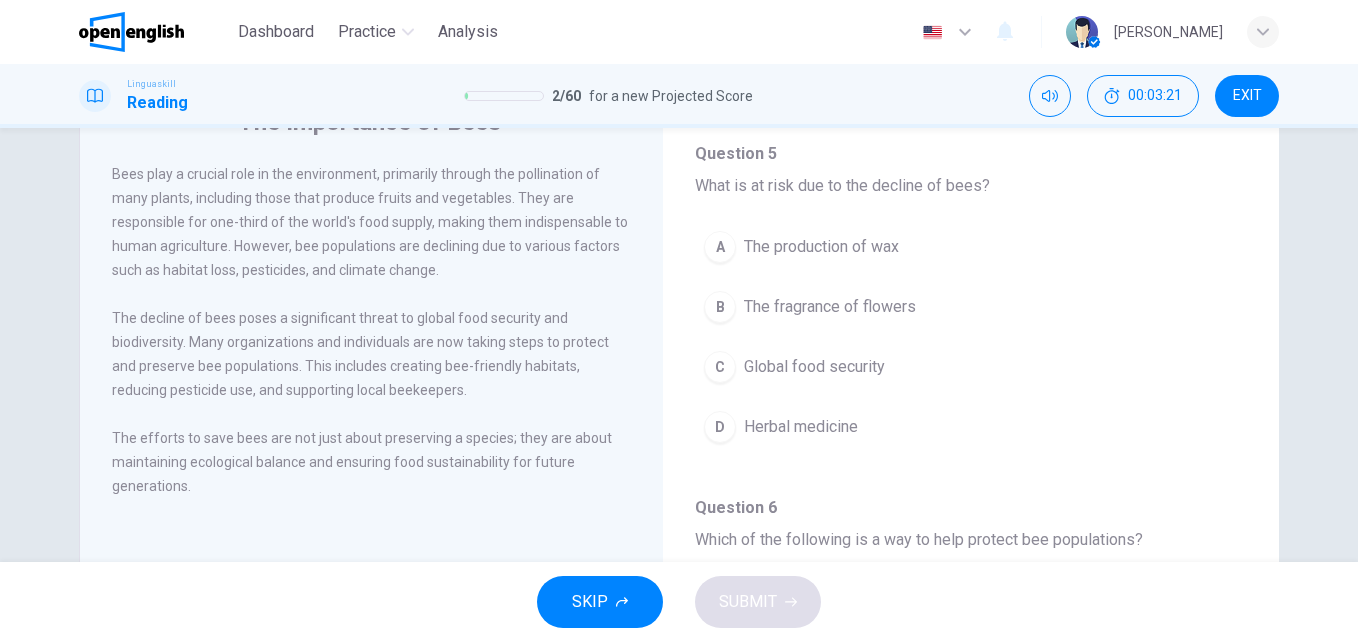 scroll, scrollTop: 803, scrollLeft: 0, axis: vertical 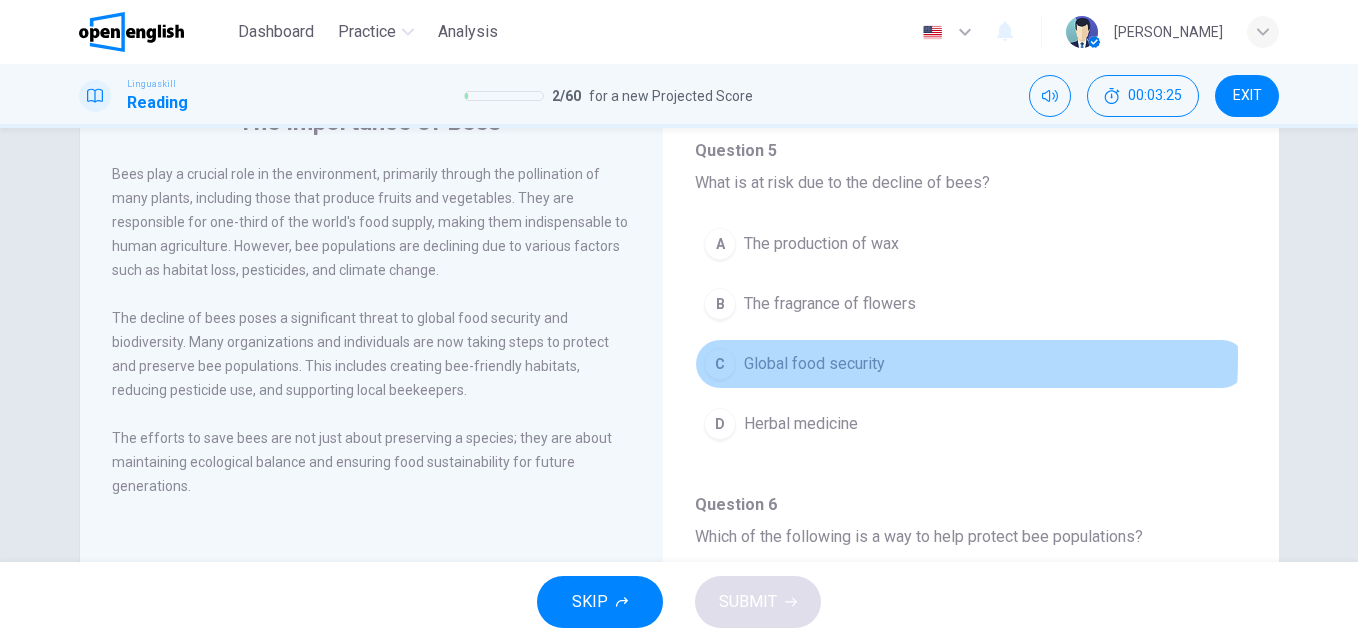 click on "Global food security" at bounding box center [814, 364] 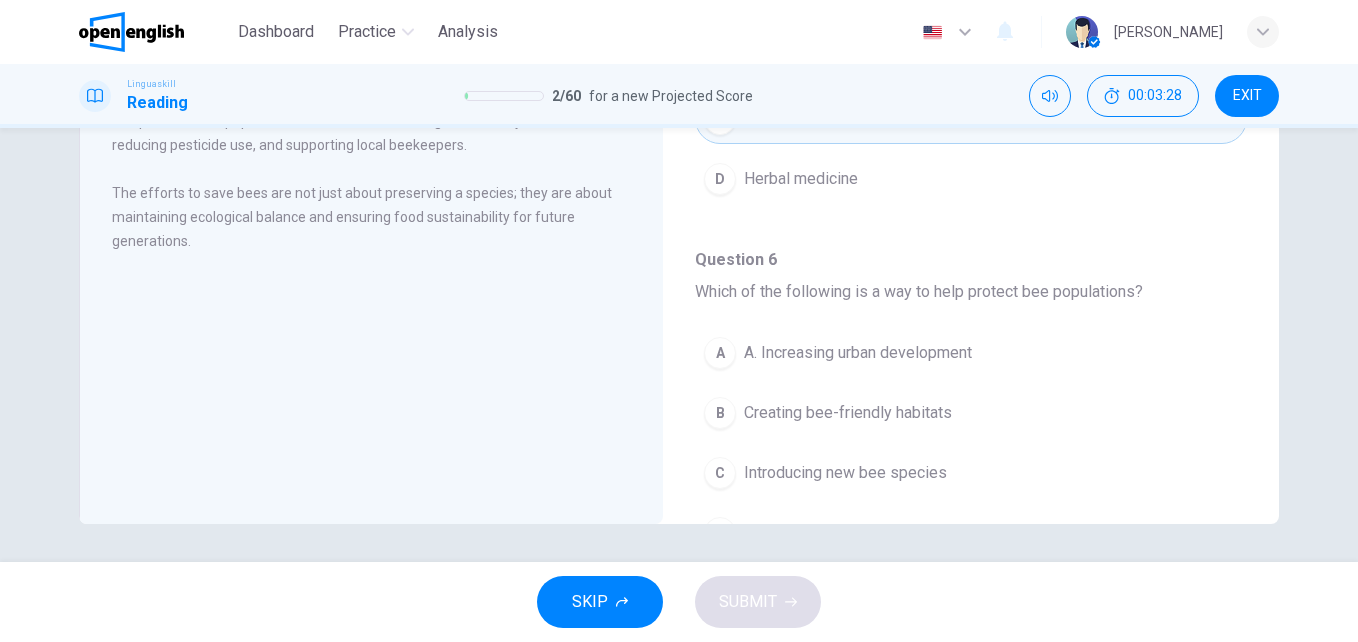 scroll, scrollTop: 341, scrollLeft: 0, axis: vertical 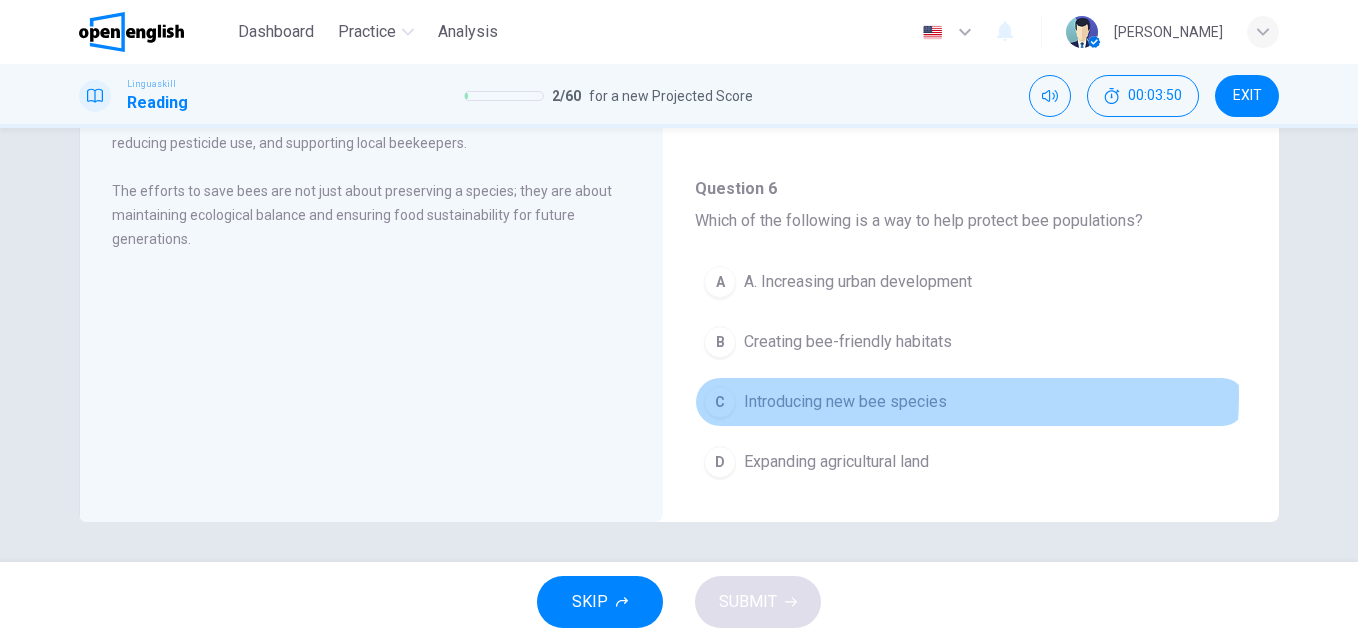 click on "Introducing new bee species" at bounding box center (845, 402) 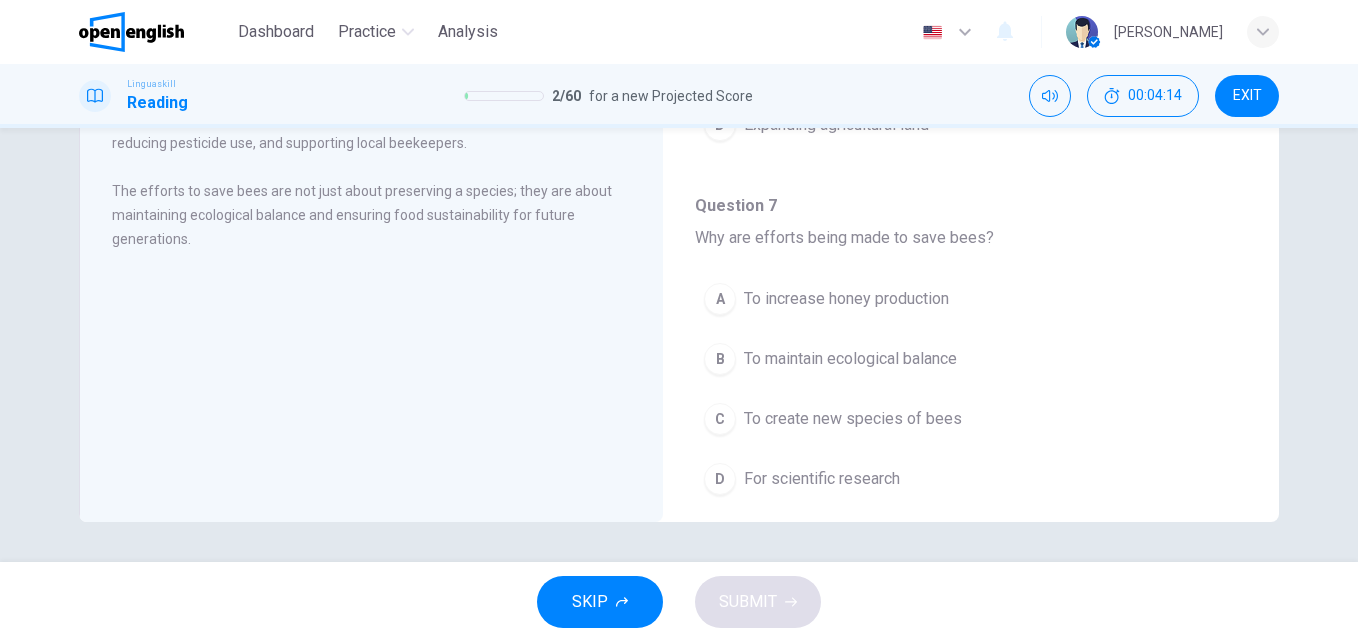 scroll, scrollTop: 1203, scrollLeft: 0, axis: vertical 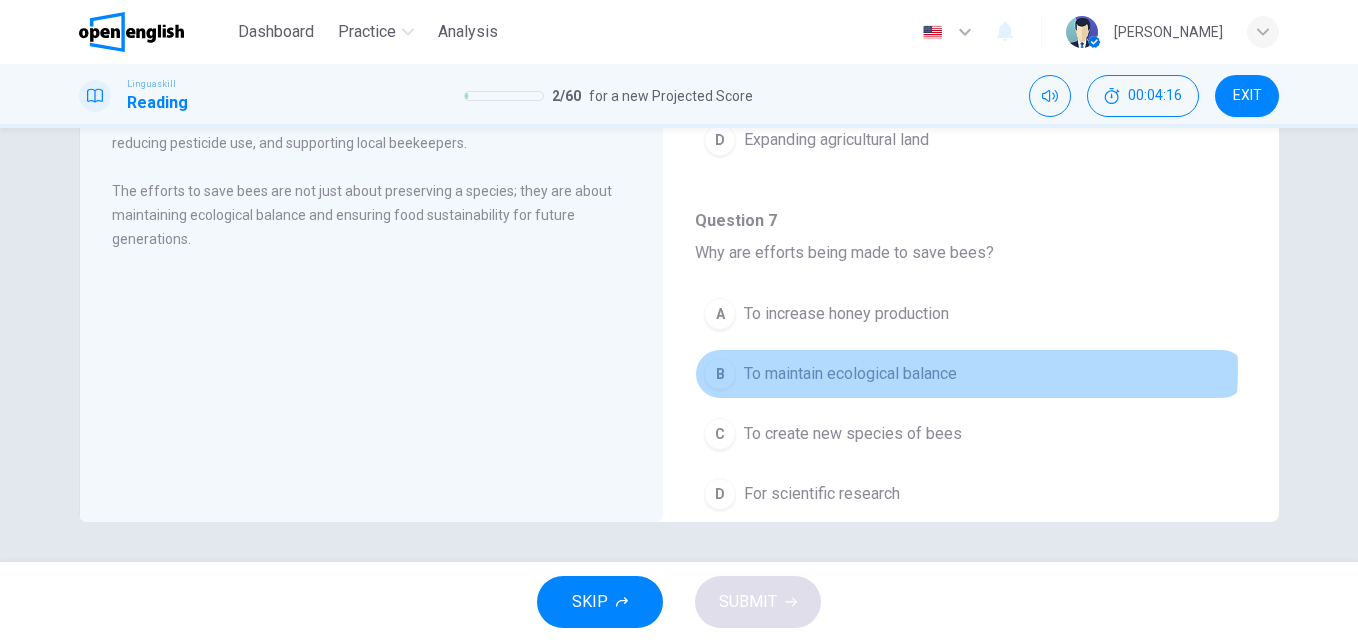 click on "To maintain ecological balance" at bounding box center (850, 374) 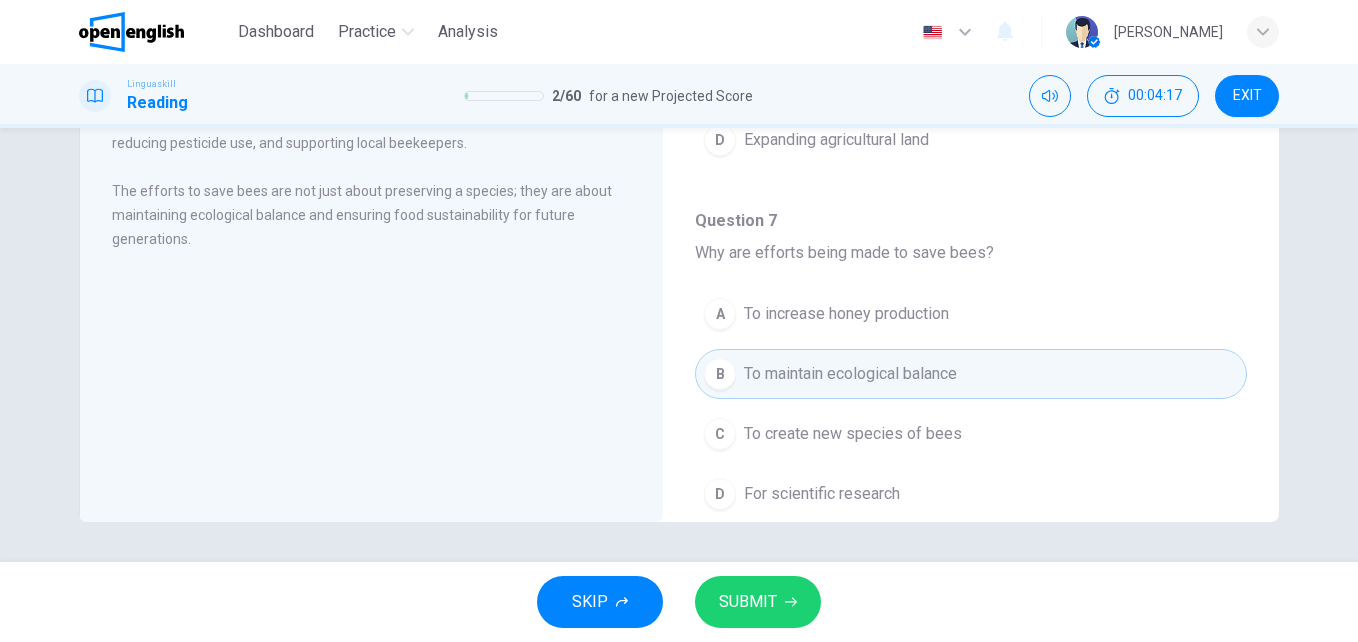 click on "SUBMIT" at bounding box center [748, 602] 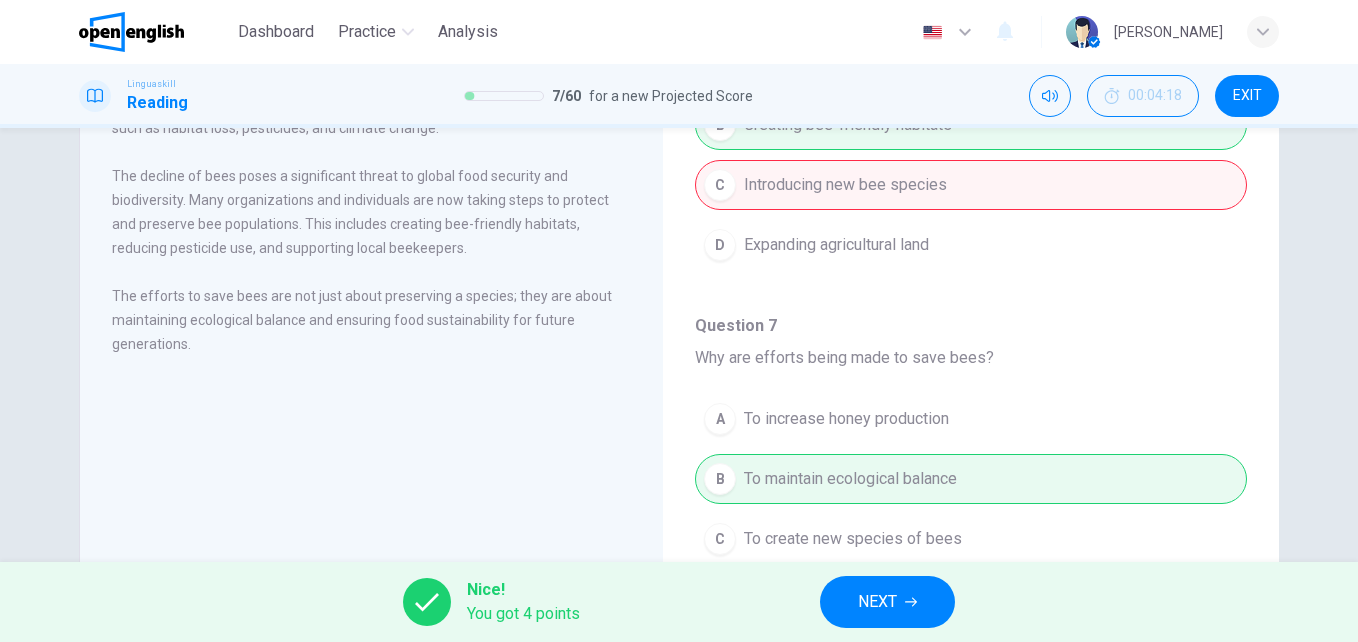 scroll, scrollTop: 341, scrollLeft: 0, axis: vertical 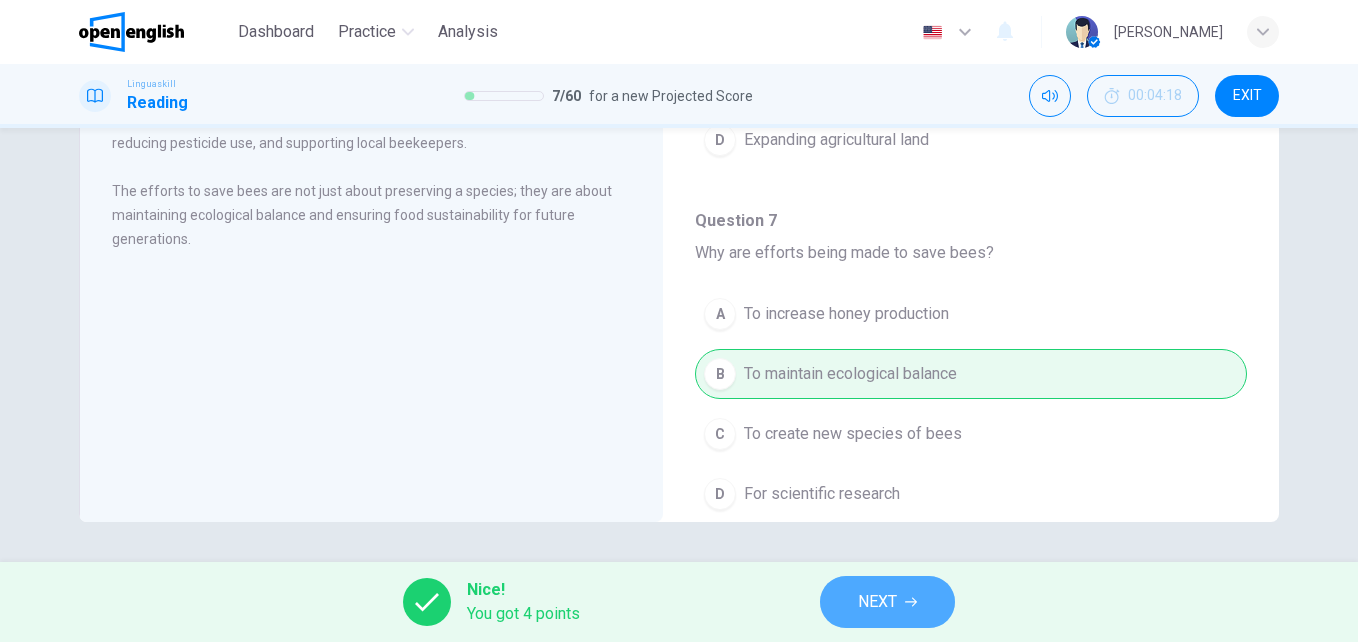 click on "NEXT" at bounding box center [877, 602] 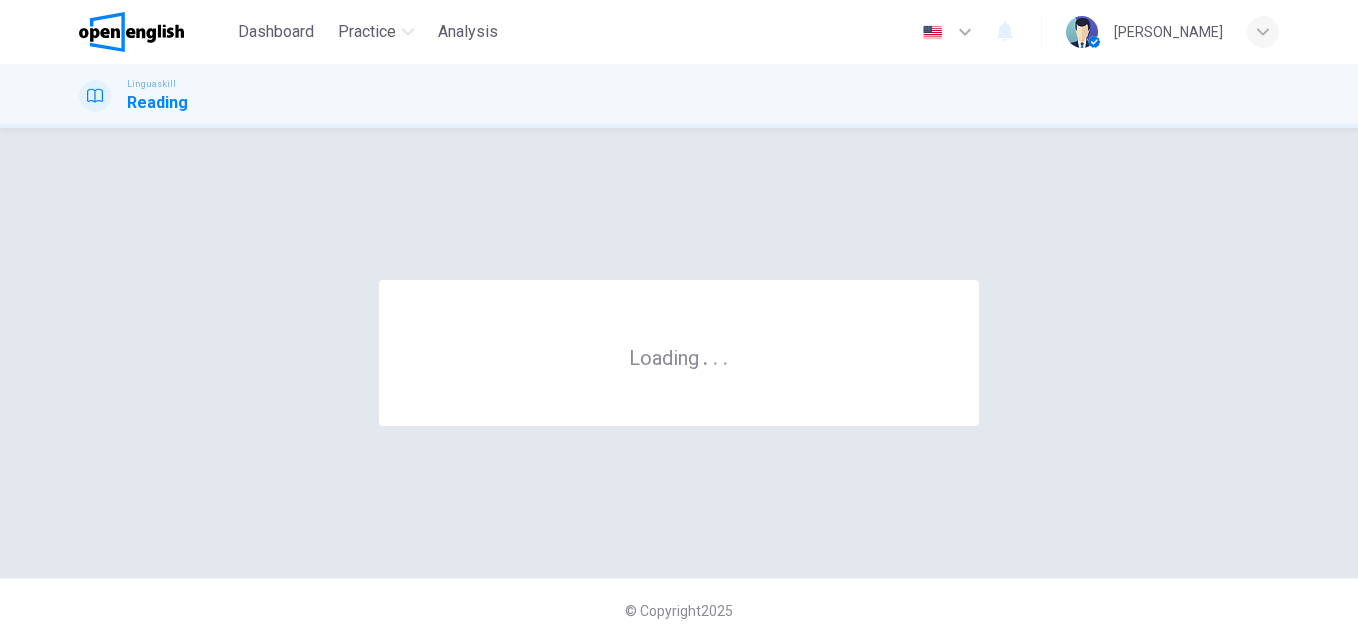 scroll, scrollTop: 0, scrollLeft: 0, axis: both 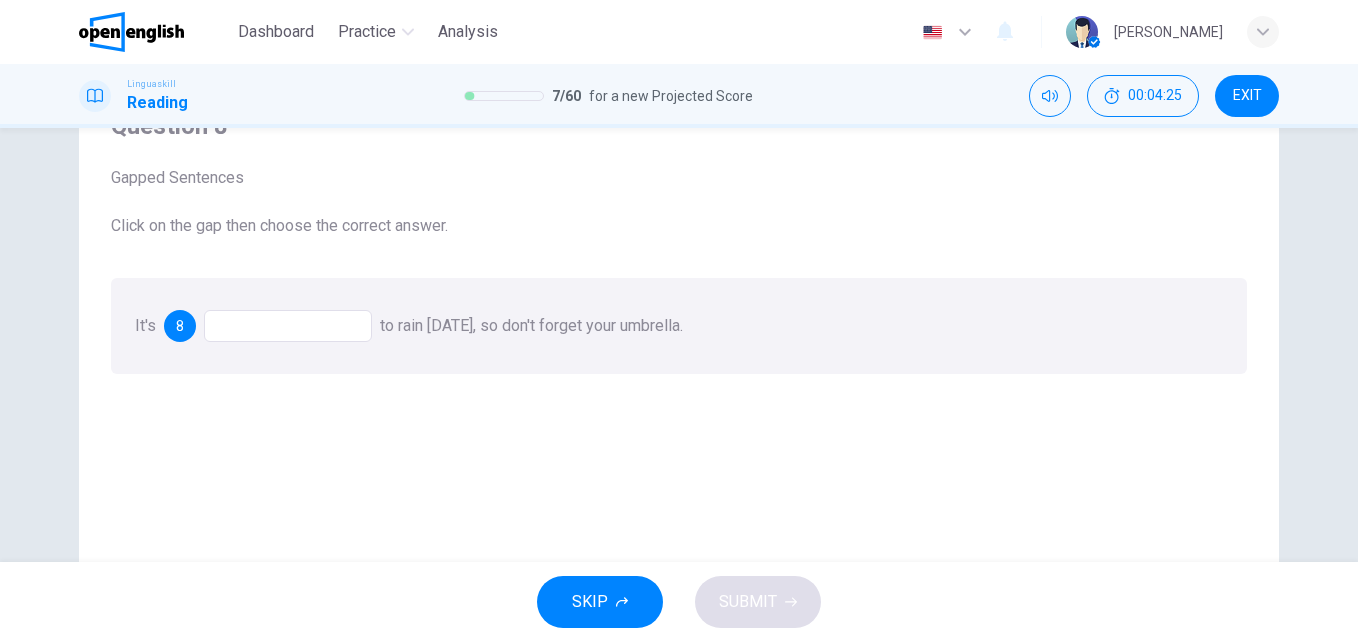 click at bounding box center [288, 326] 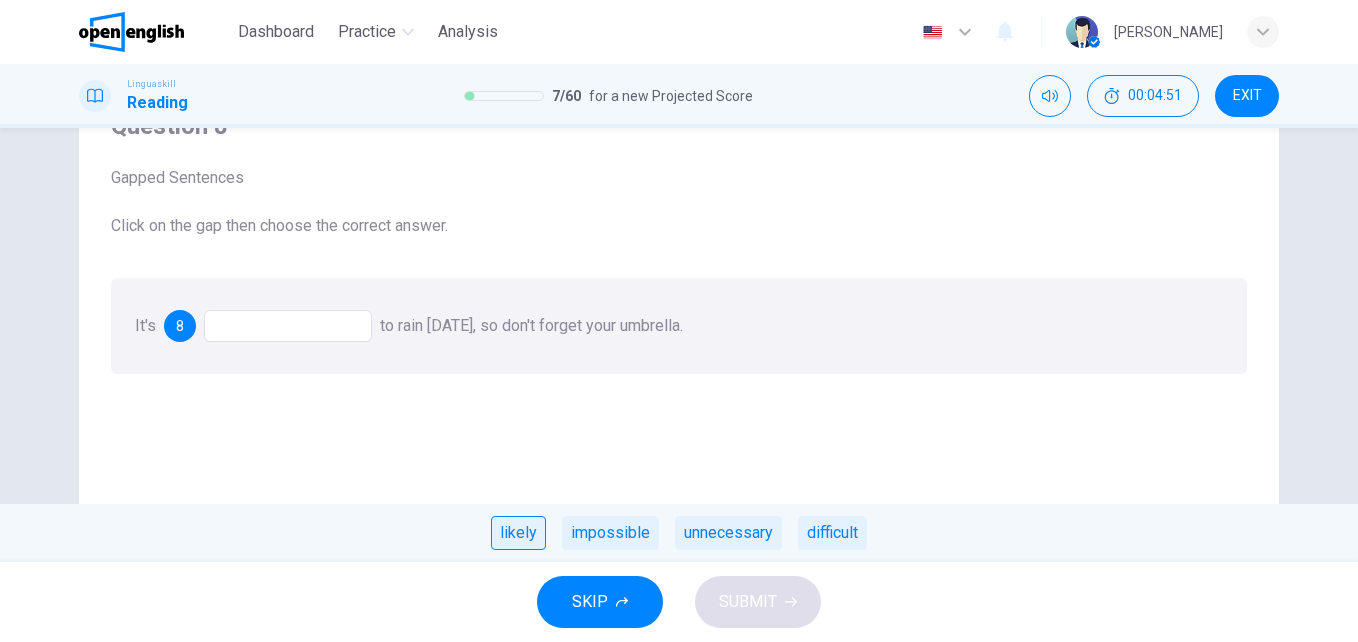 click on "likely" at bounding box center (518, 533) 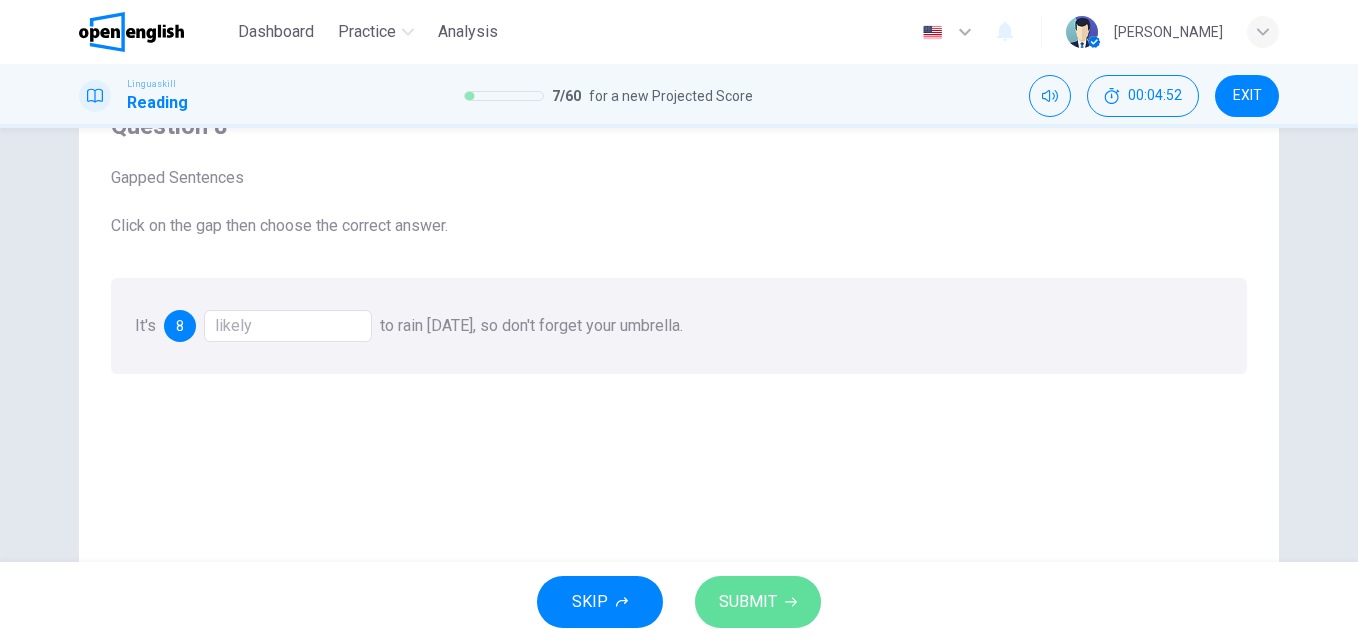 click on "SUBMIT" at bounding box center (748, 602) 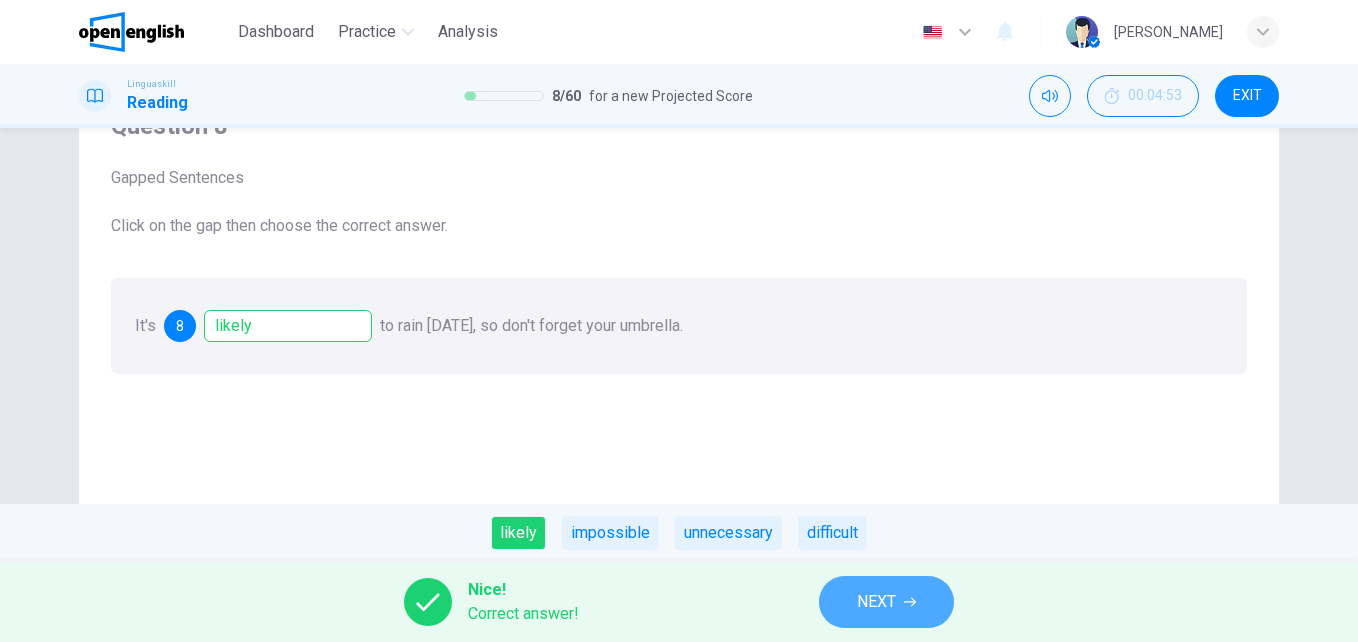 click on "NEXT" at bounding box center [876, 602] 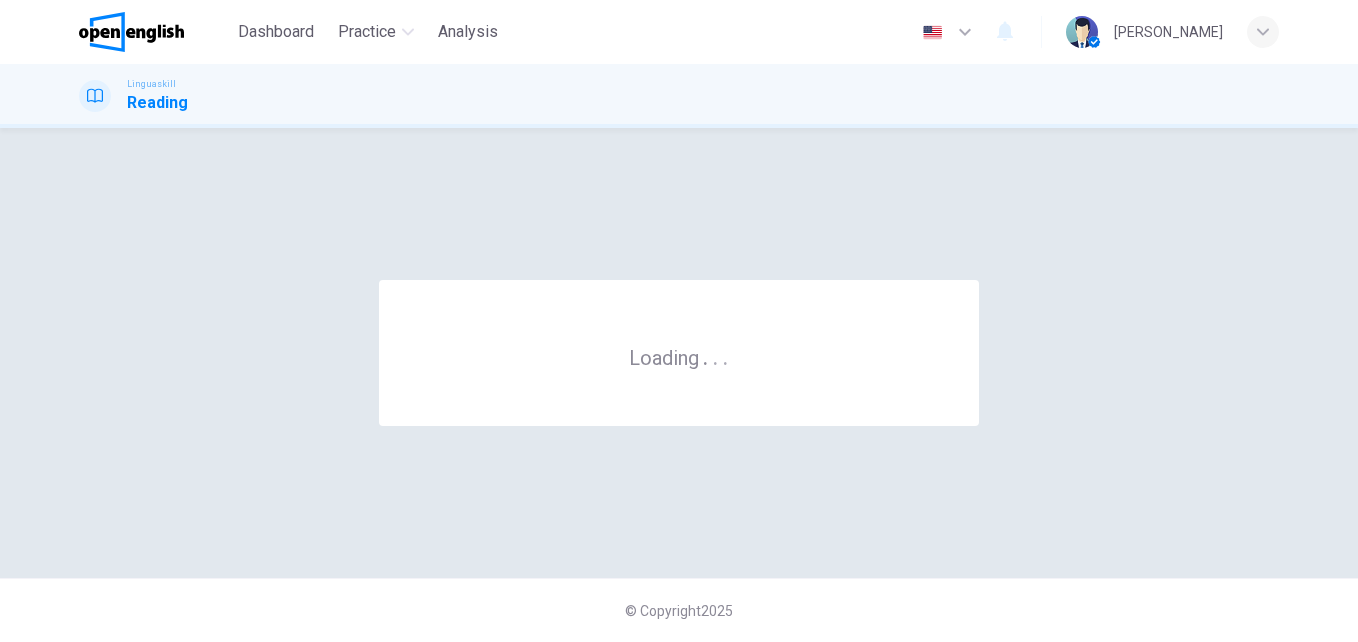 scroll, scrollTop: 0, scrollLeft: 0, axis: both 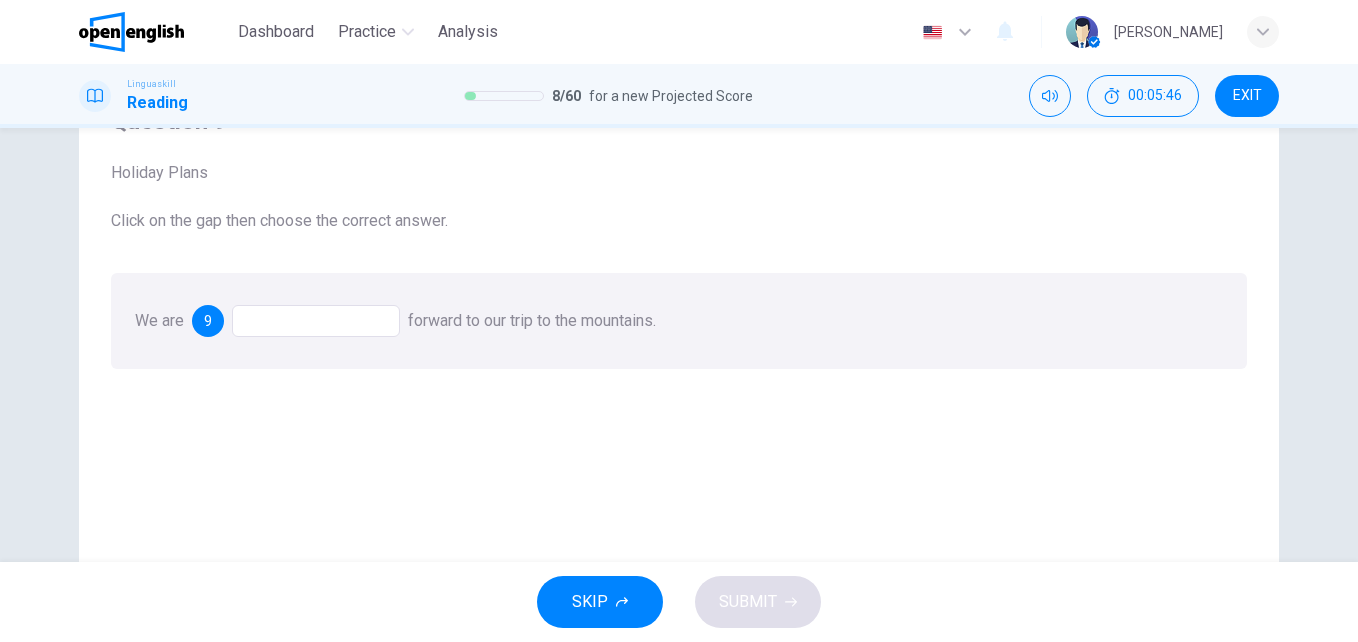 click at bounding box center (316, 321) 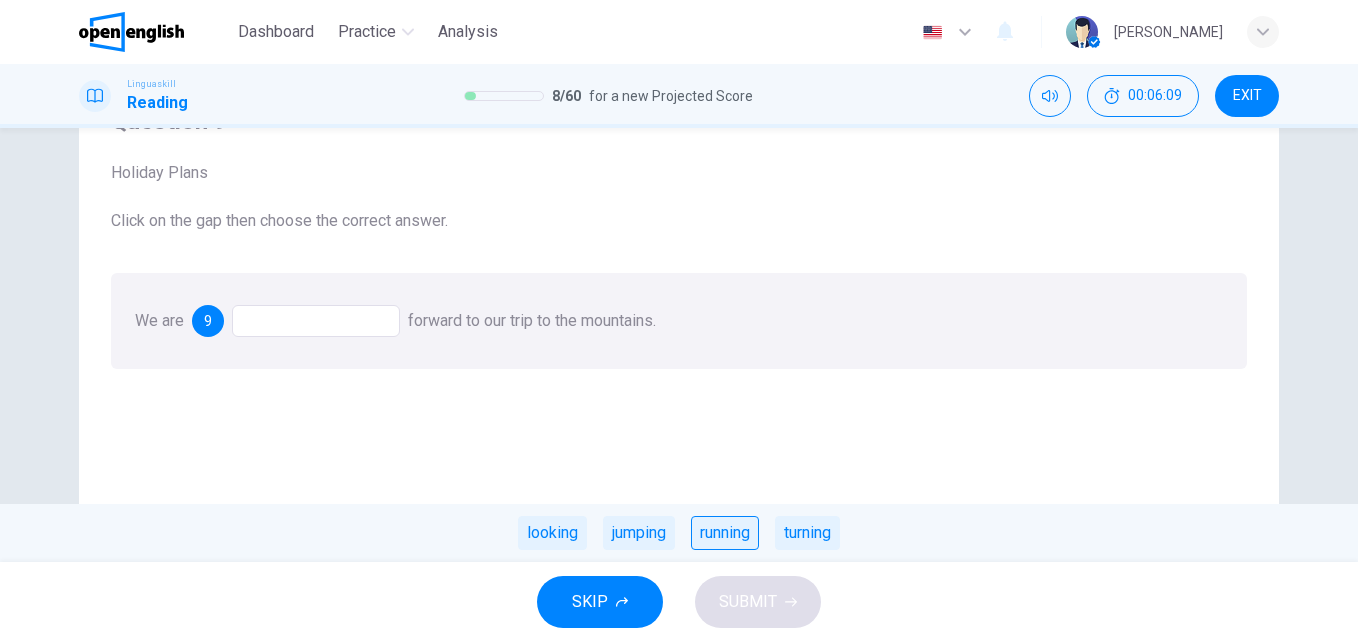 click on "running" at bounding box center [725, 533] 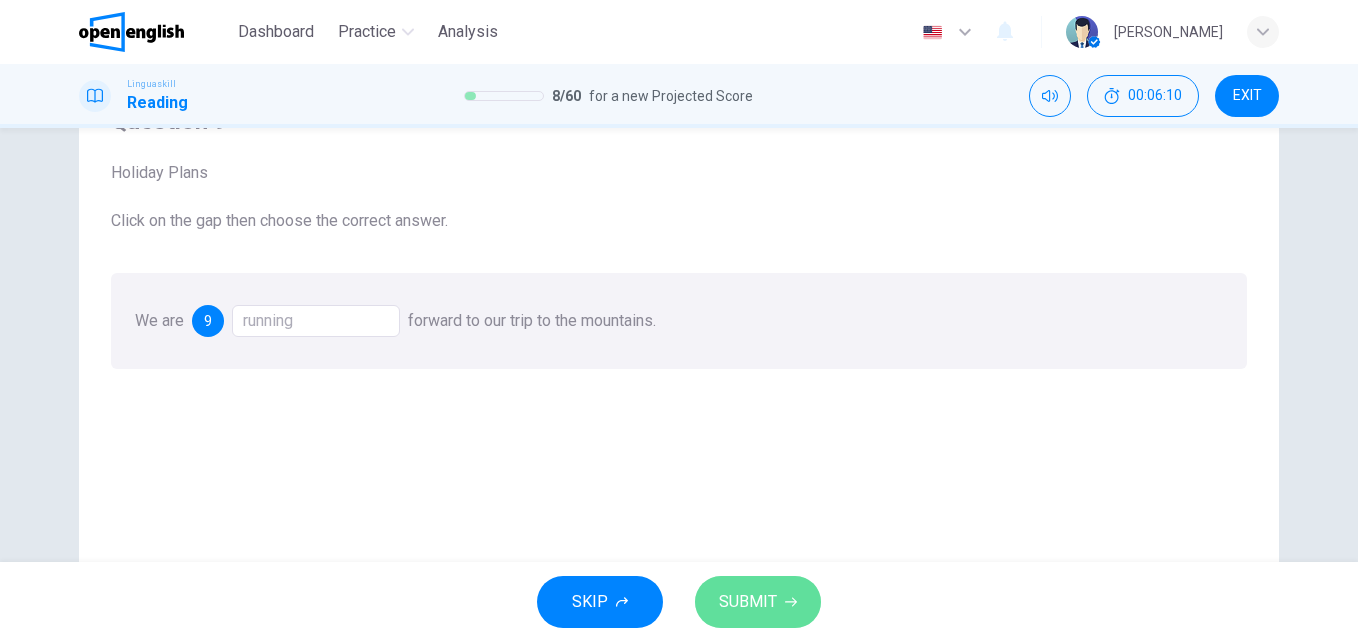 click on "SUBMIT" at bounding box center [748, 602] 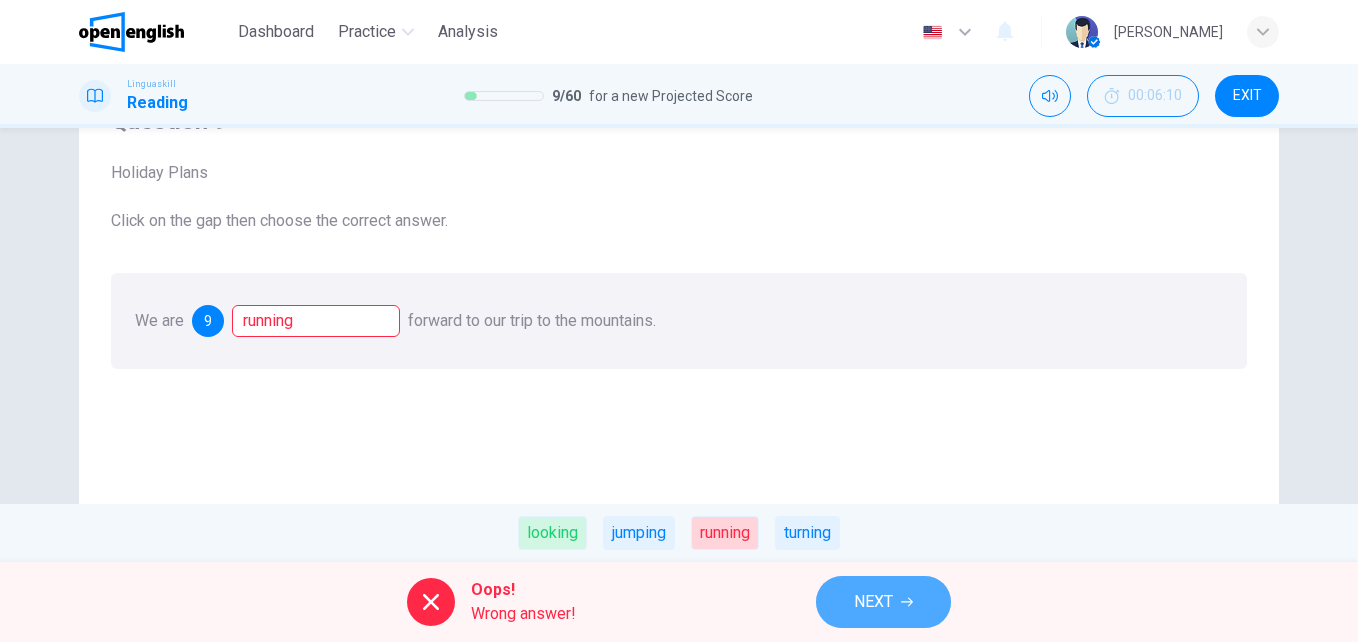 click on "NEXT" at bounding box center [873, 602] 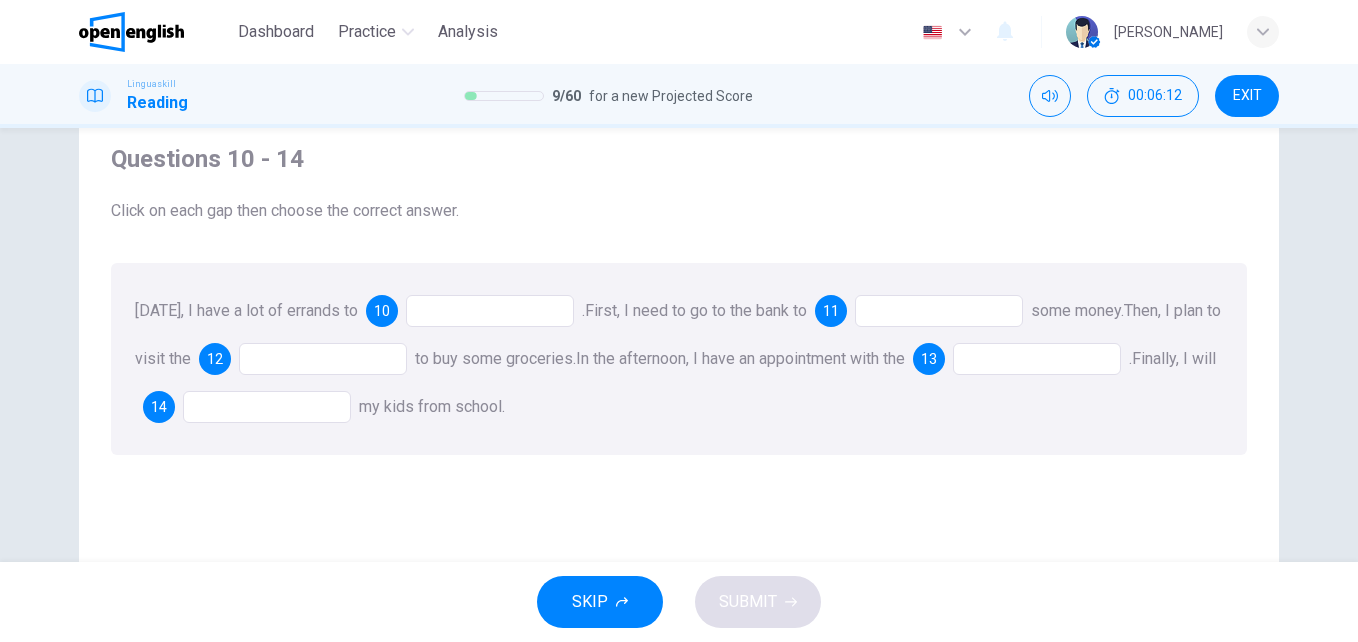 scroll, scrollTop: 98, scrollLeft: 0, axis: vertical 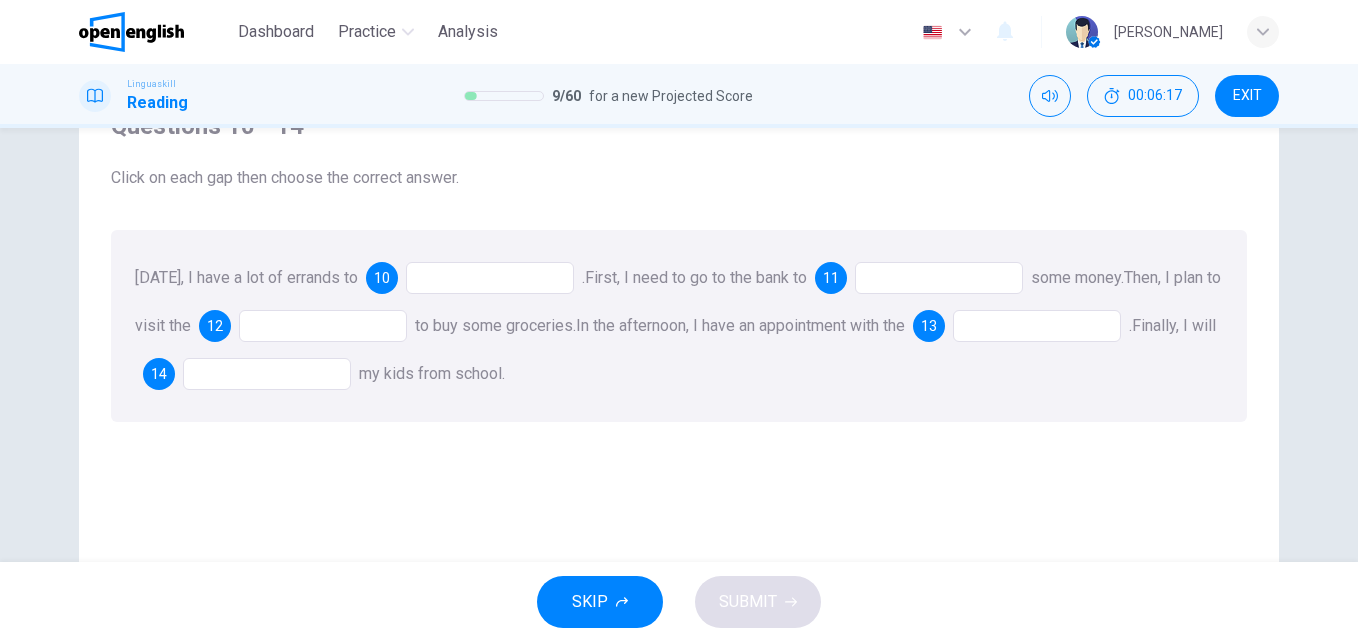 click at bounding box center (490, 278) 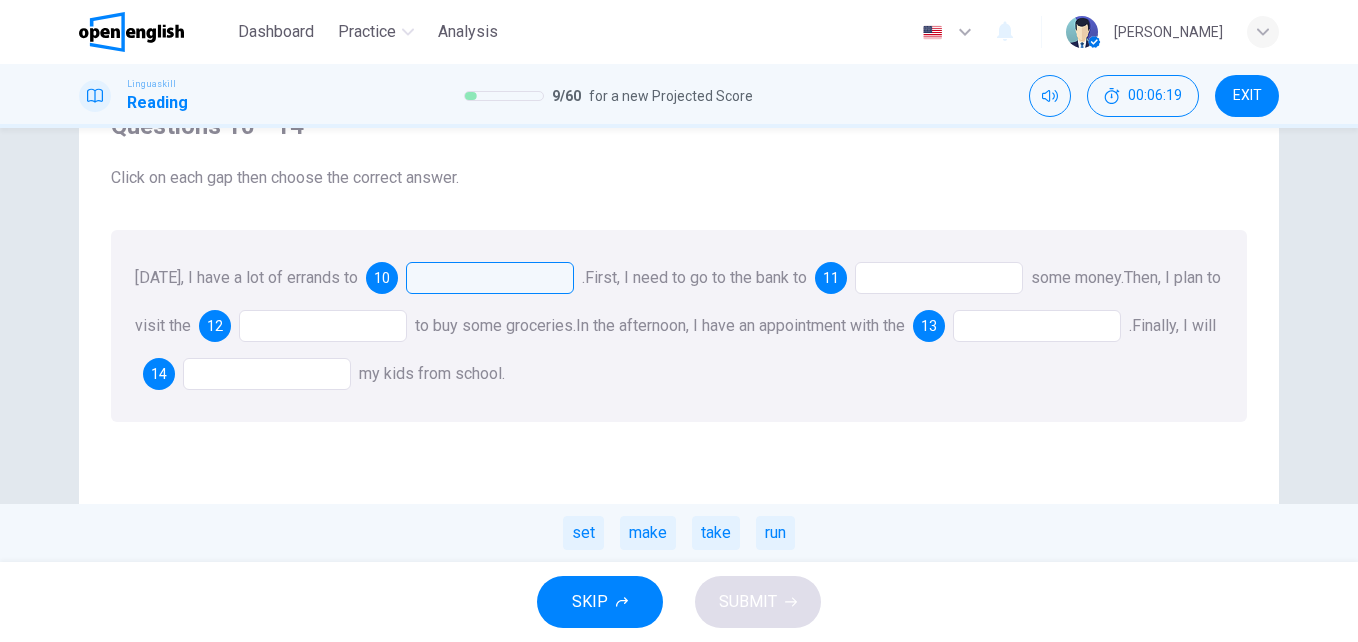 click at bounding box center [490, 278] 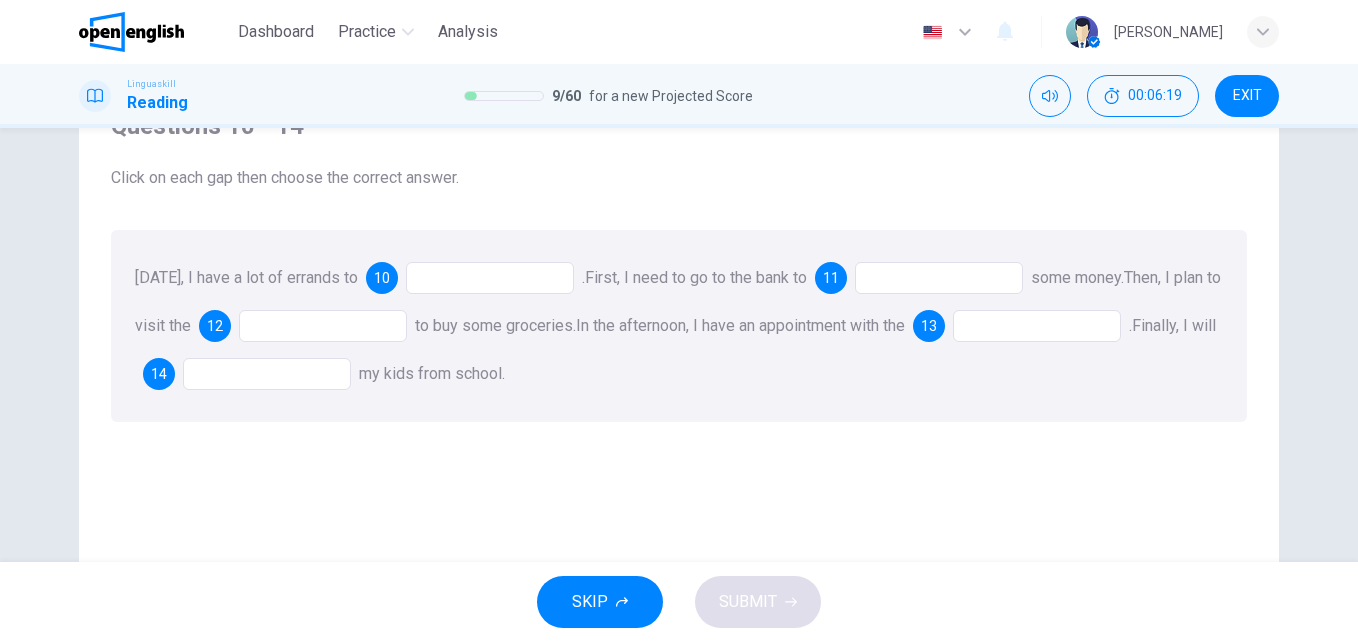 click at bounding box center (490, 278) 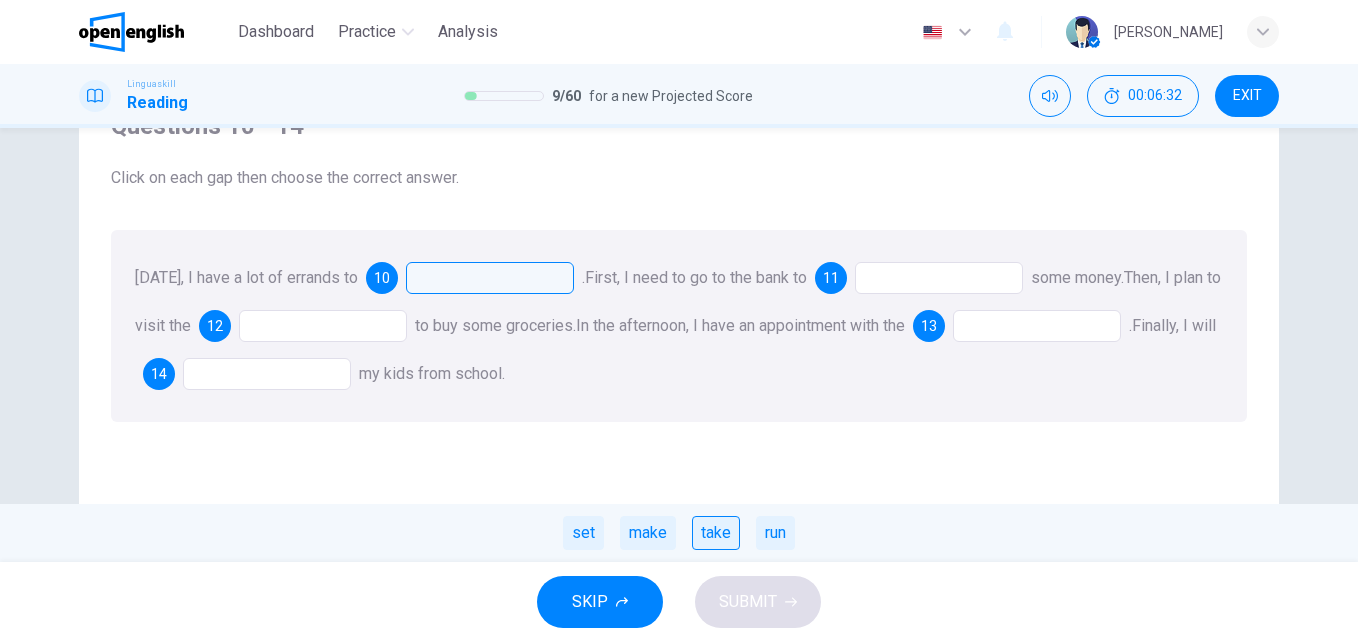 click on "take" at bounding box center [716, 533] 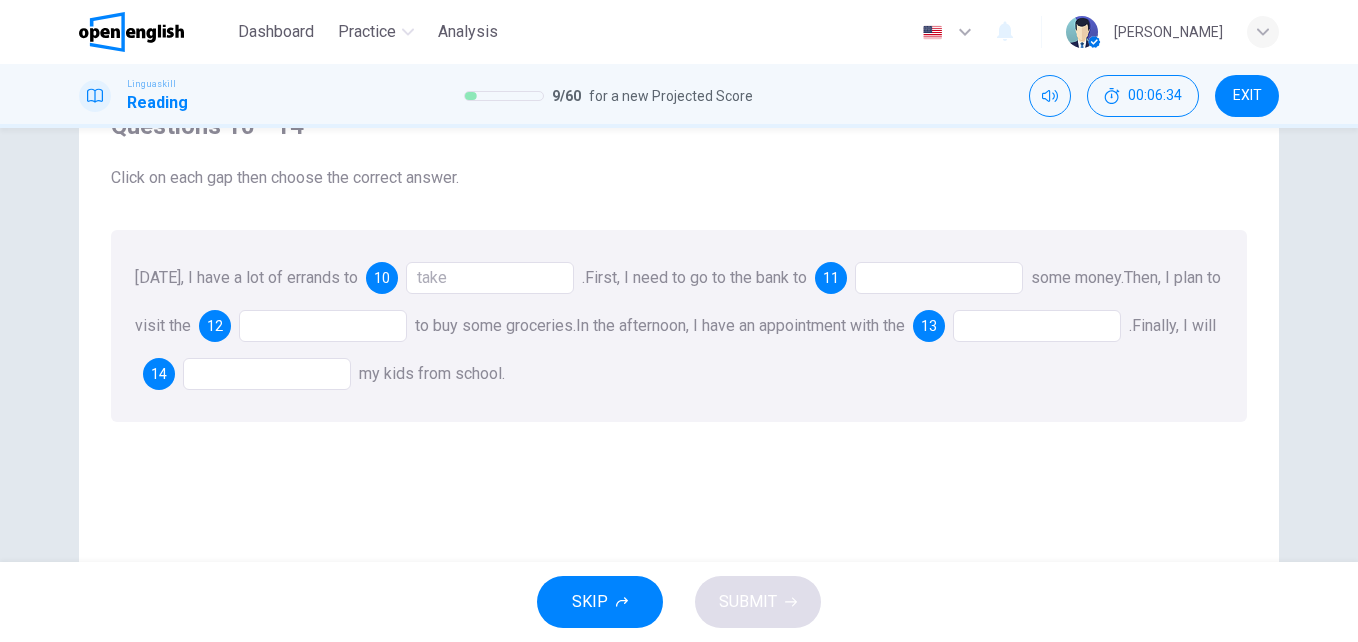 click on "take" at bounding box center (490, 278) 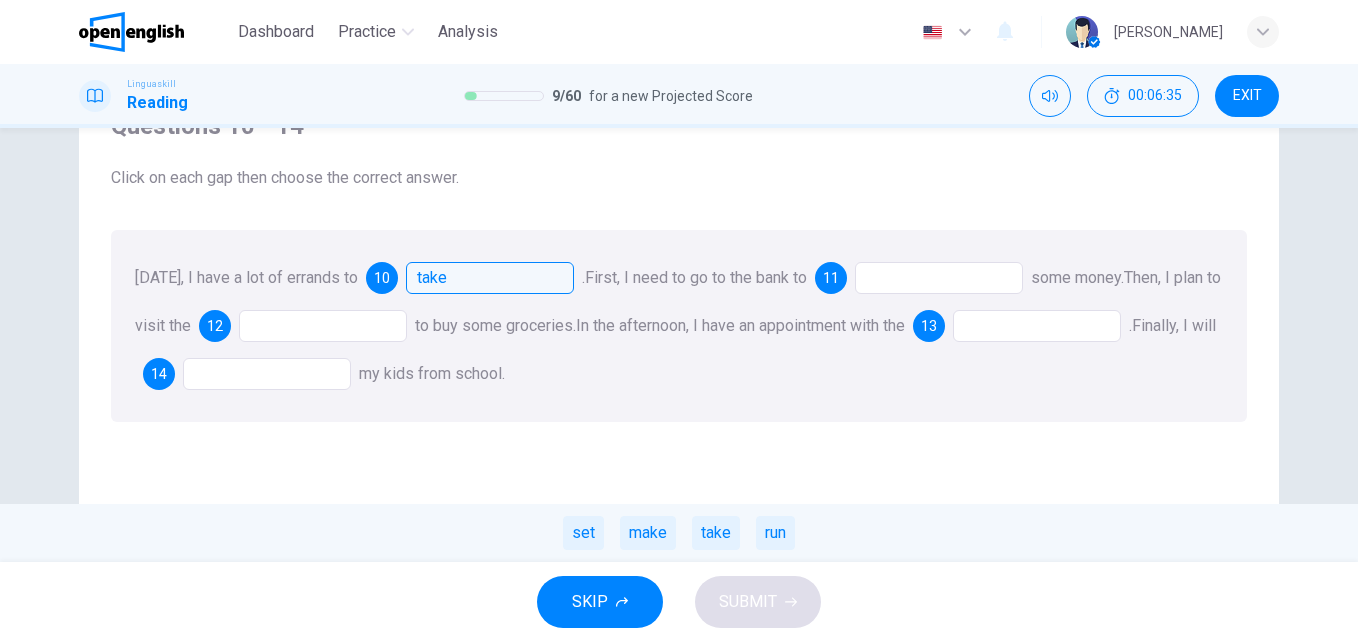 click at bounding box center [939, 278] 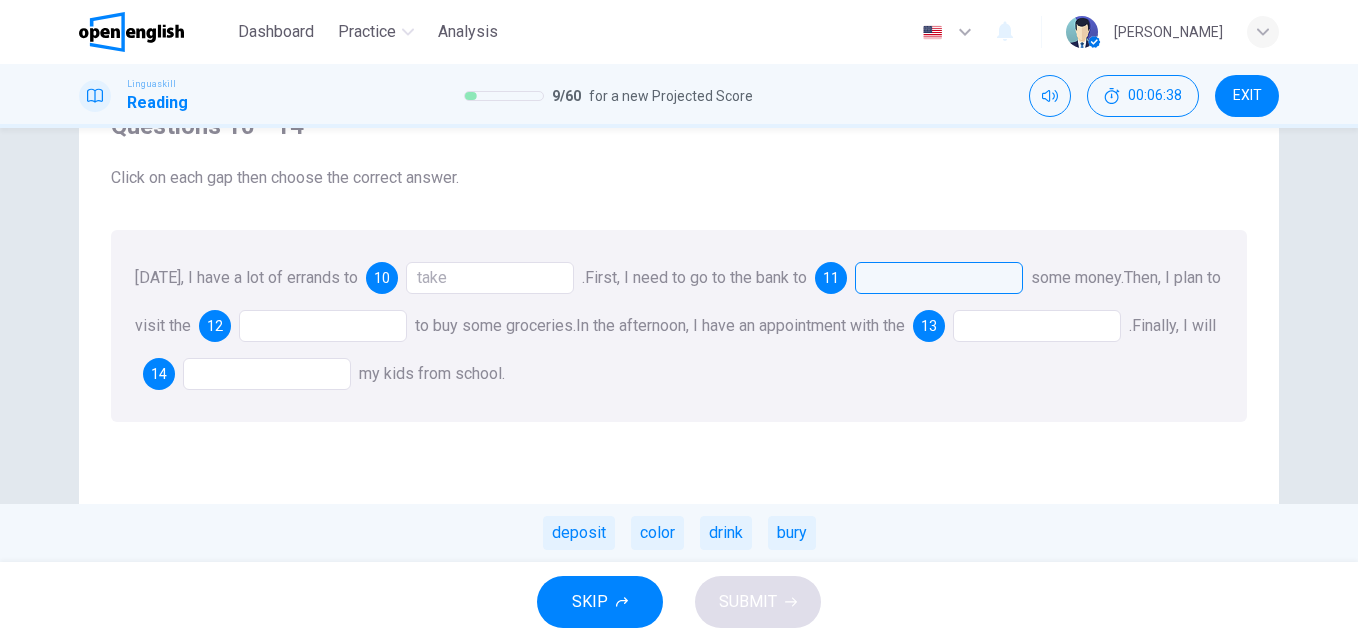click on "take" at bounding box center [490, 278] 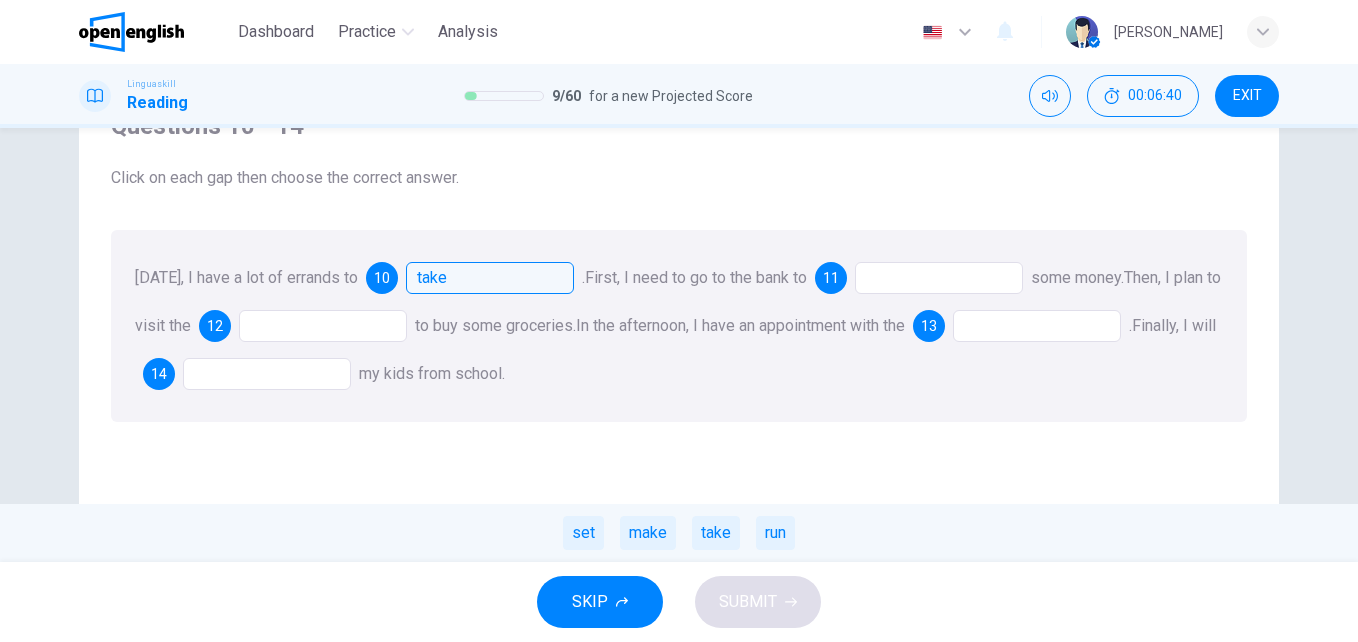 click at bounding box center (939, 278) 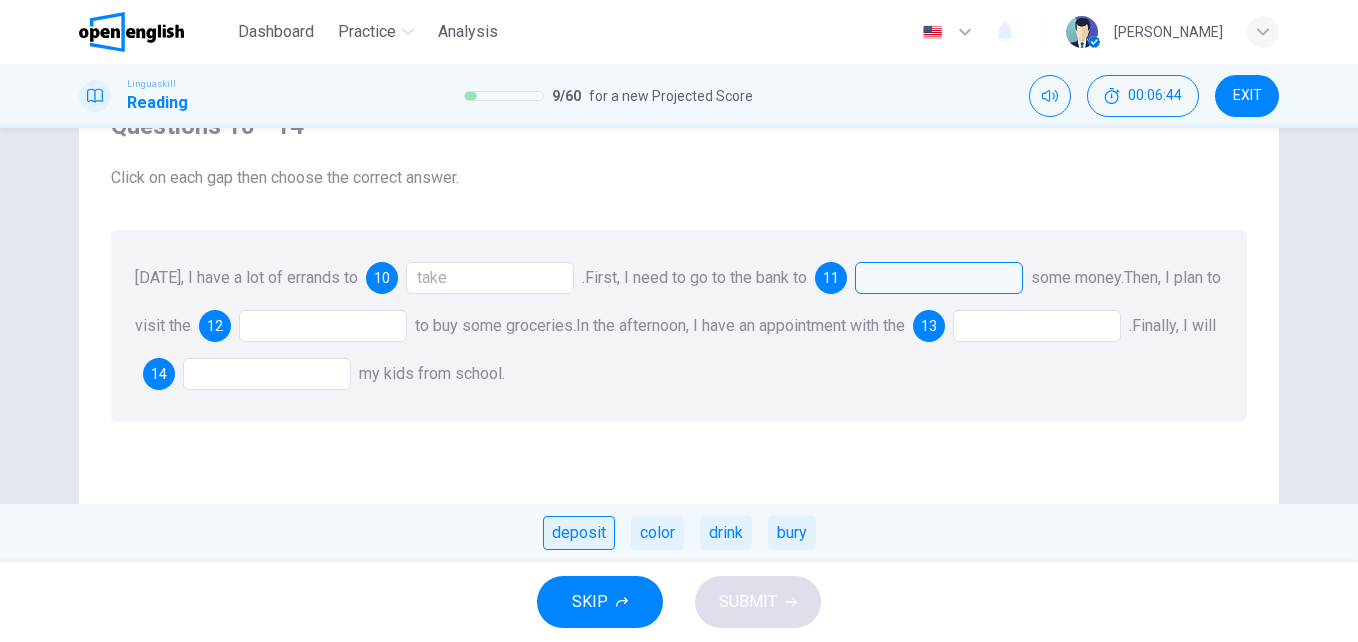 click on "deposit" at bounding box center [579, 533] 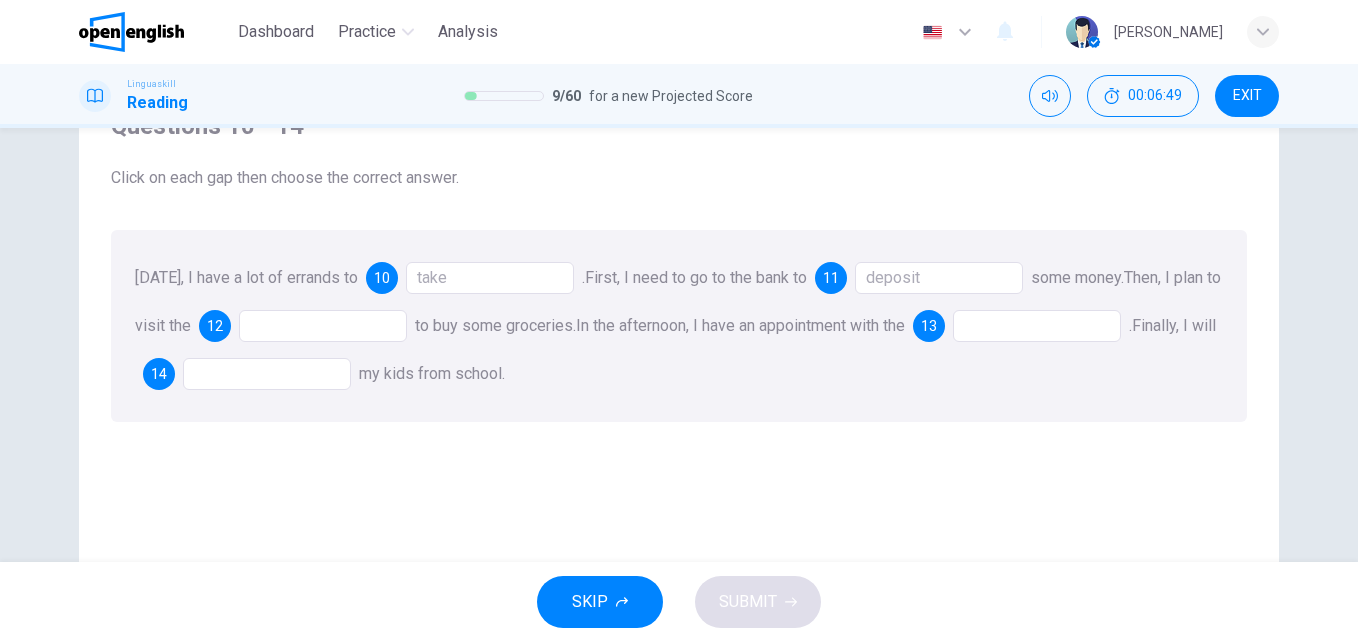 click at bounding box center [323, 326] 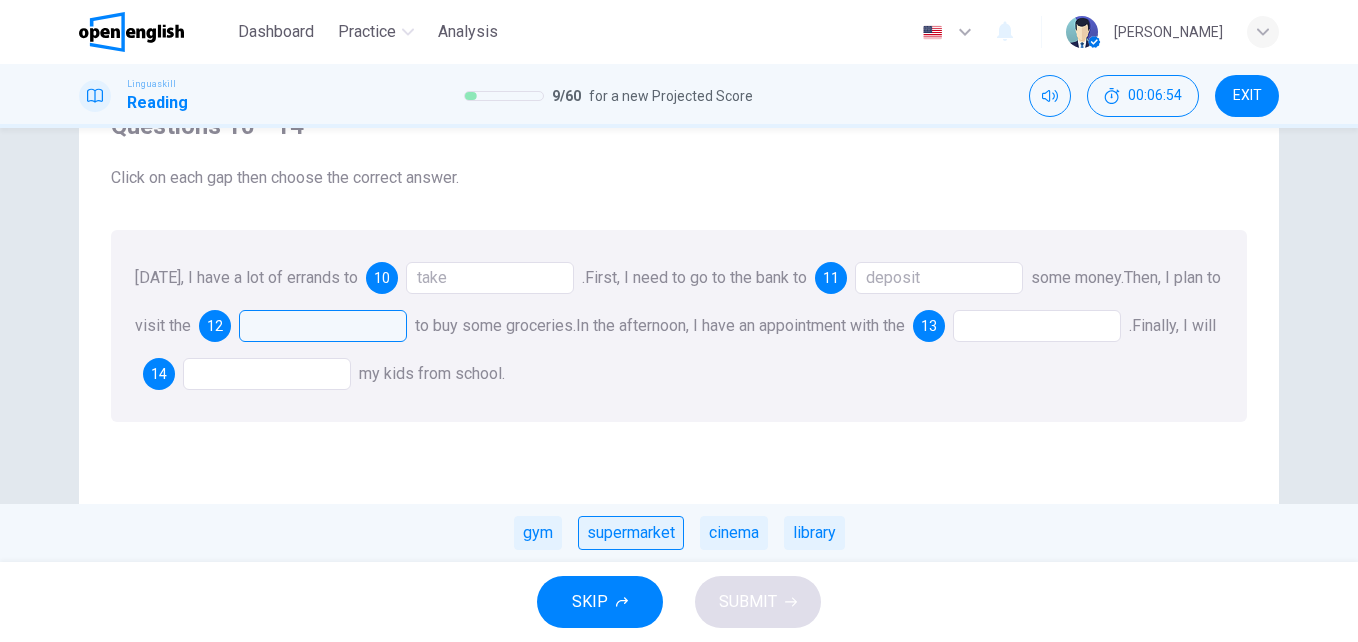 click on "supermarket" at bounding box center [631, 533] 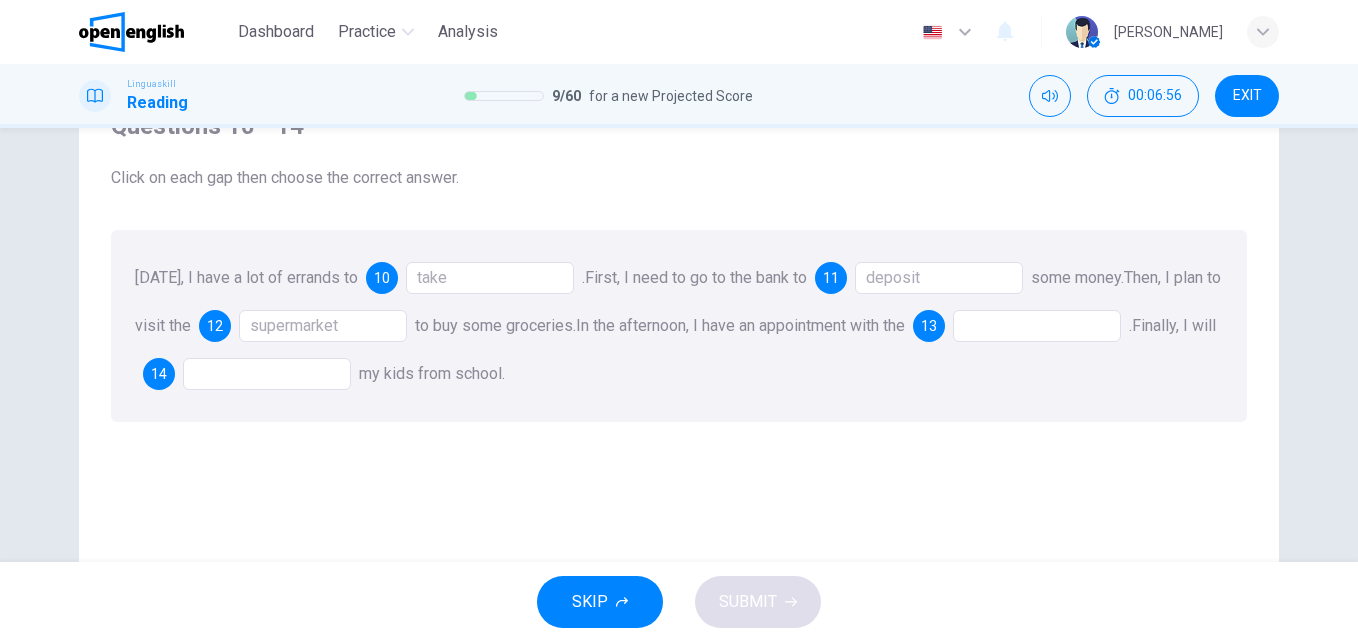 click at bounding box center (1037, 326) 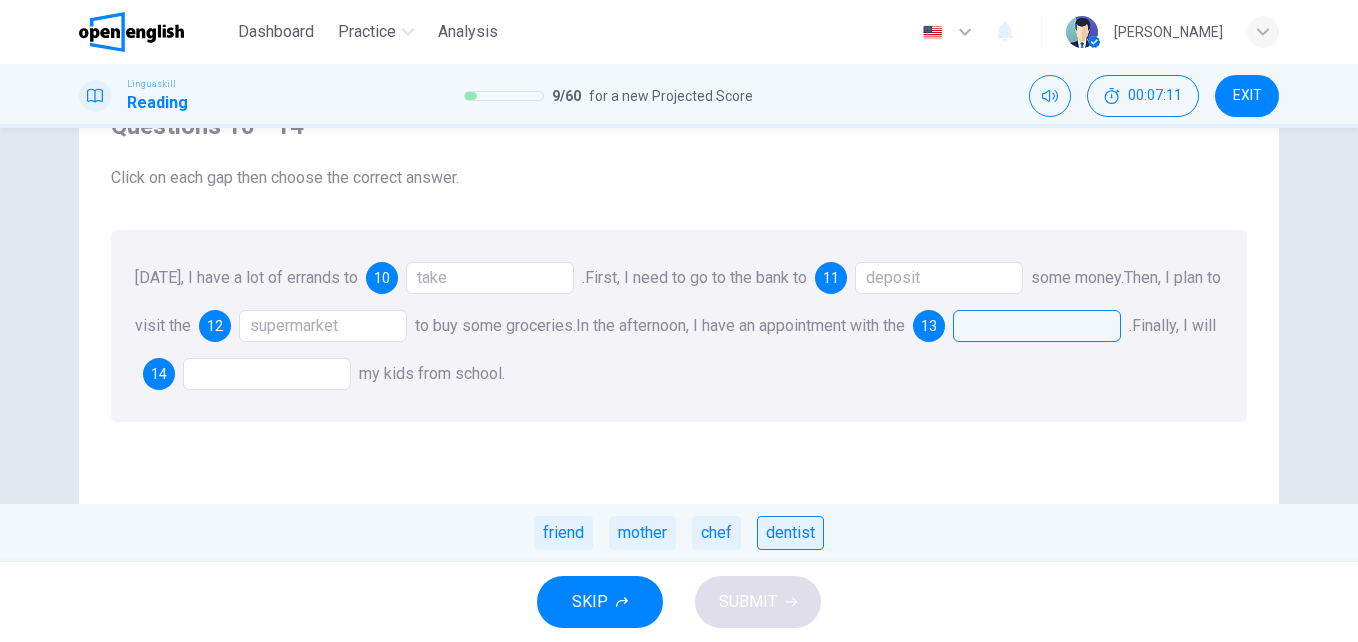click on "dentist" at bounding box center (790, 533) 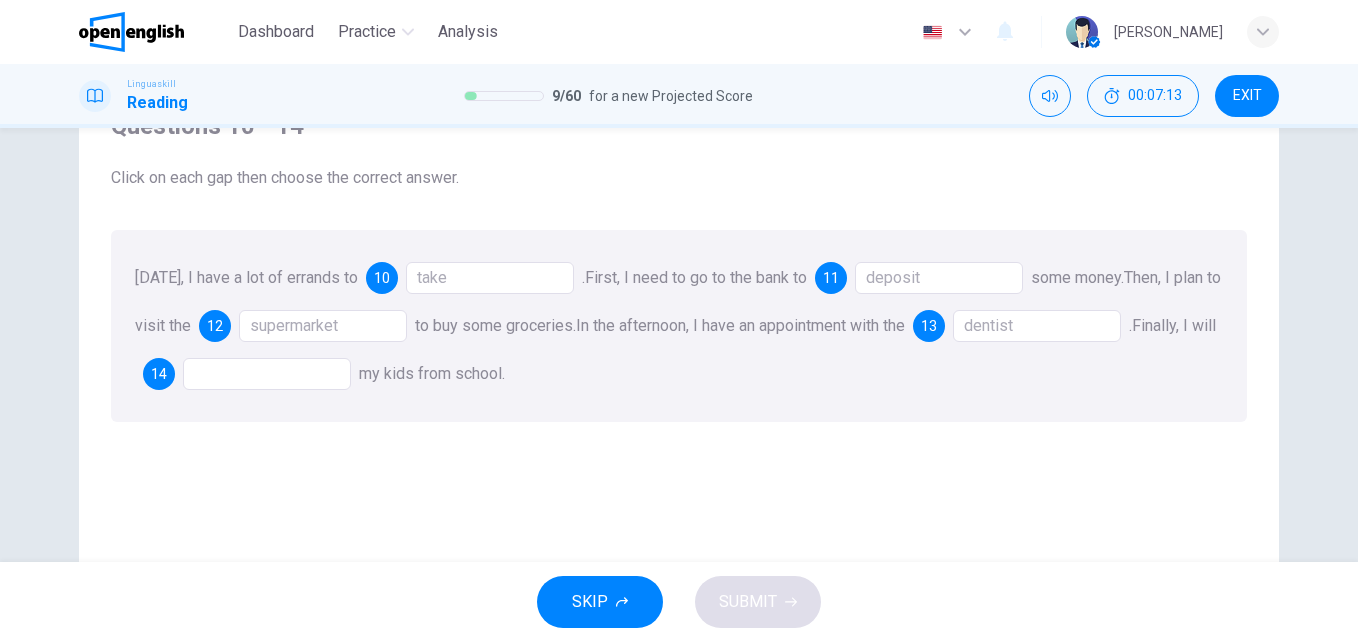 click at bounding box center [267, 374] 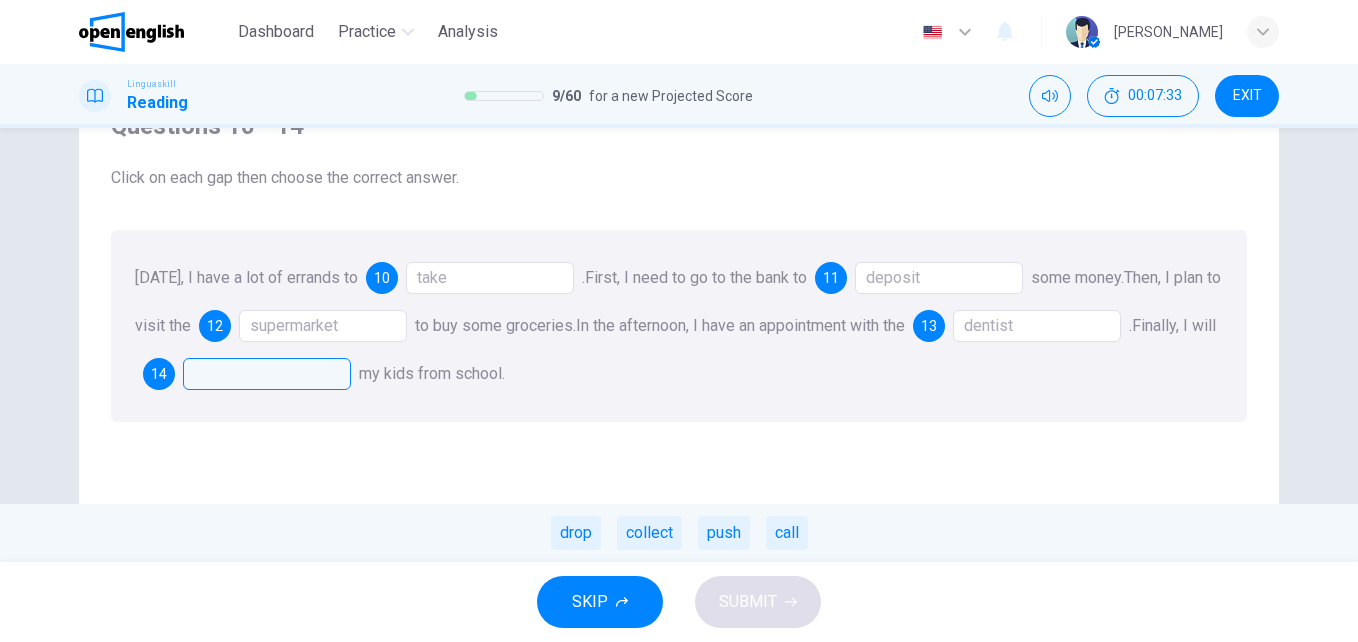 click on "take" at bounding box center (490, 278) 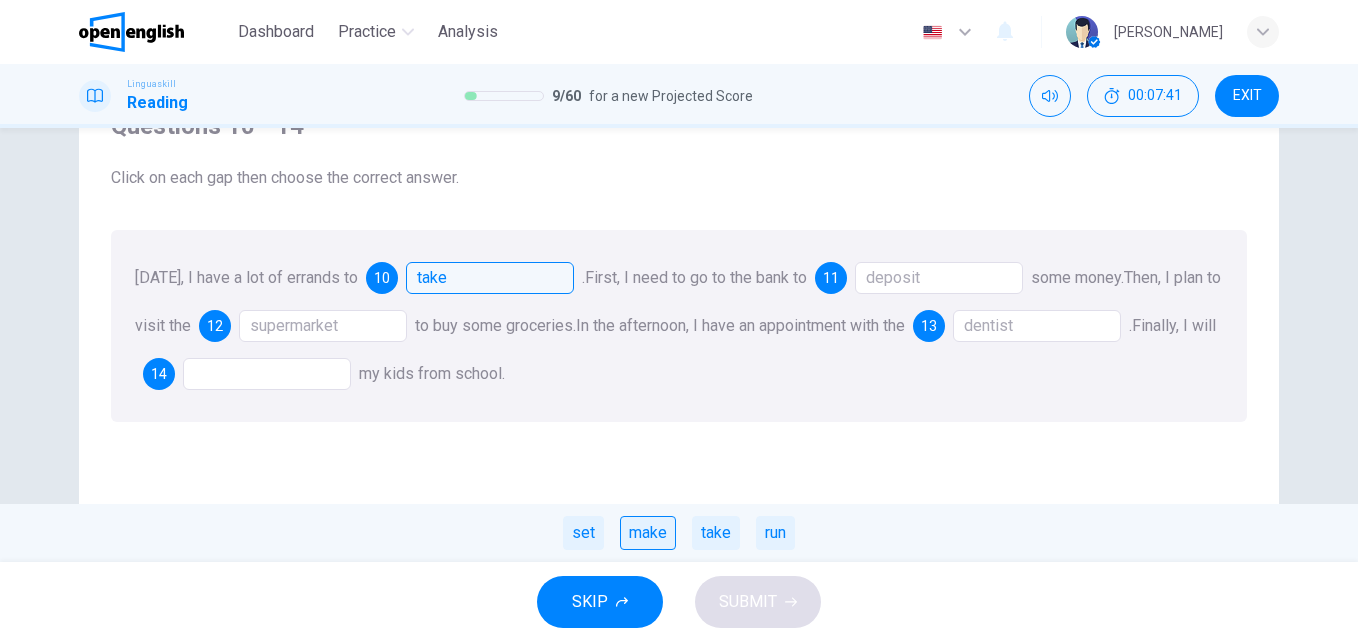 click on "make" at bounding box center [648, 533] 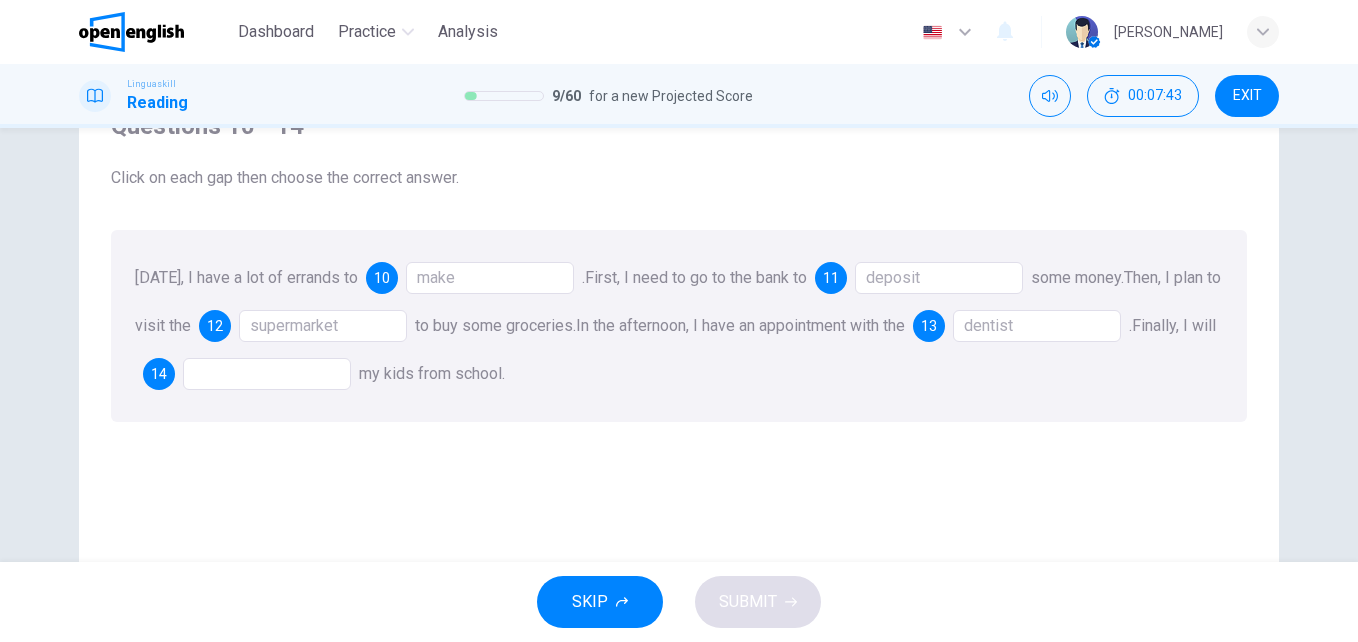 click at bounding box center [267, 374] 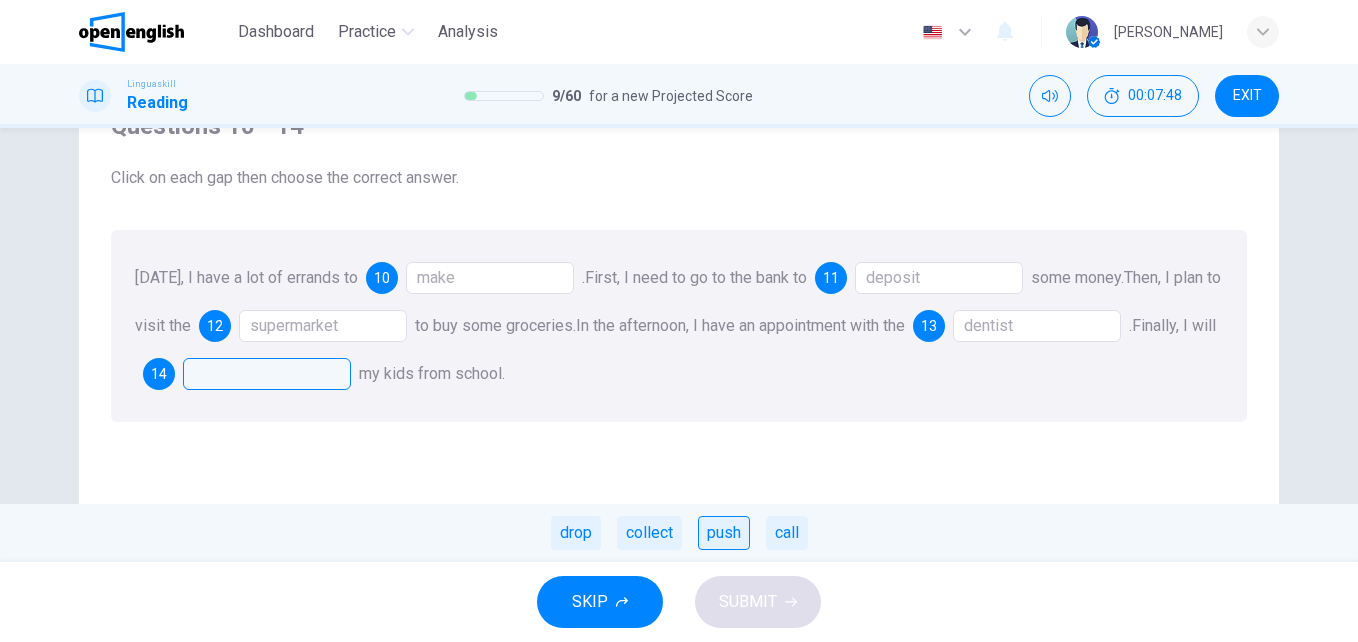 click on "push" at bounding box center [724, 533] 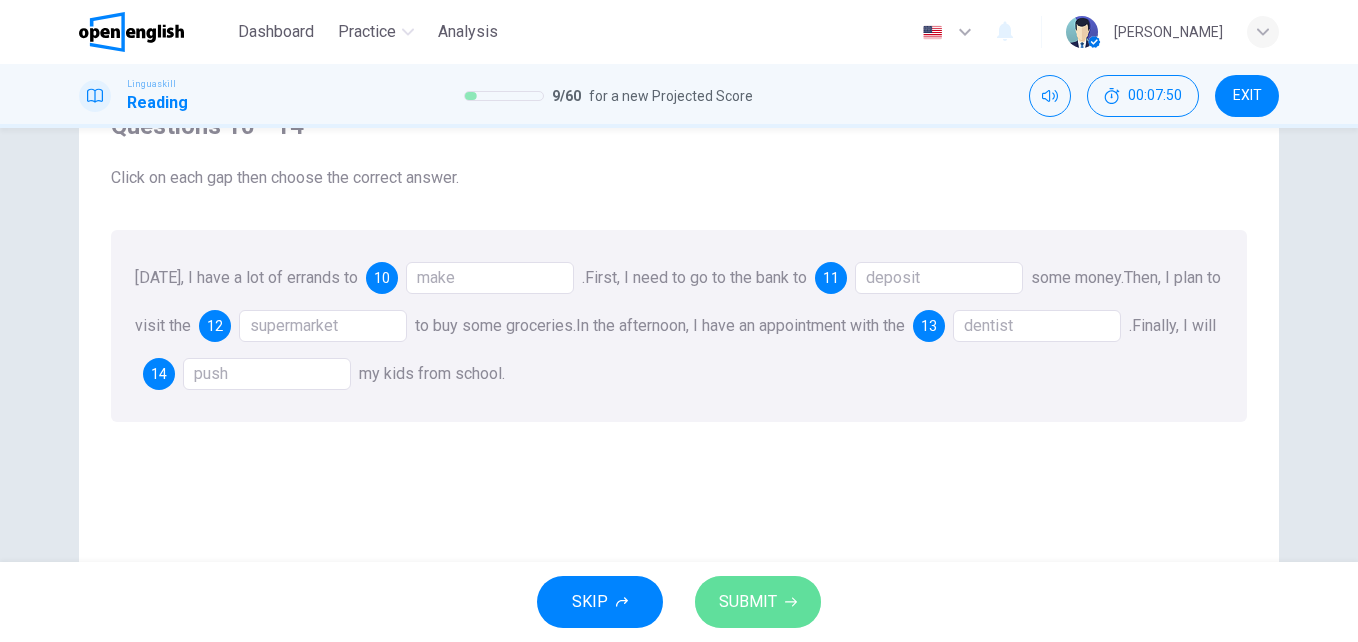 click on "SUBMIT" at bounding box center (758, 602) 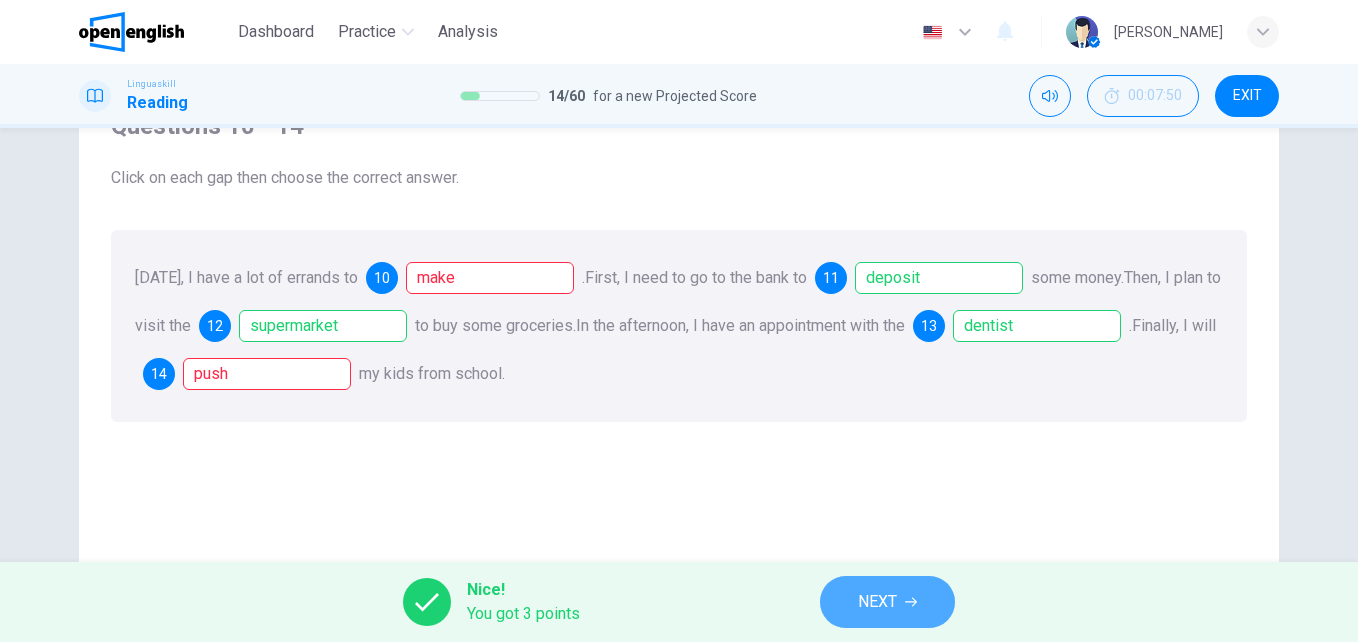 click on "NEXT" at bounding box center (877, 602) 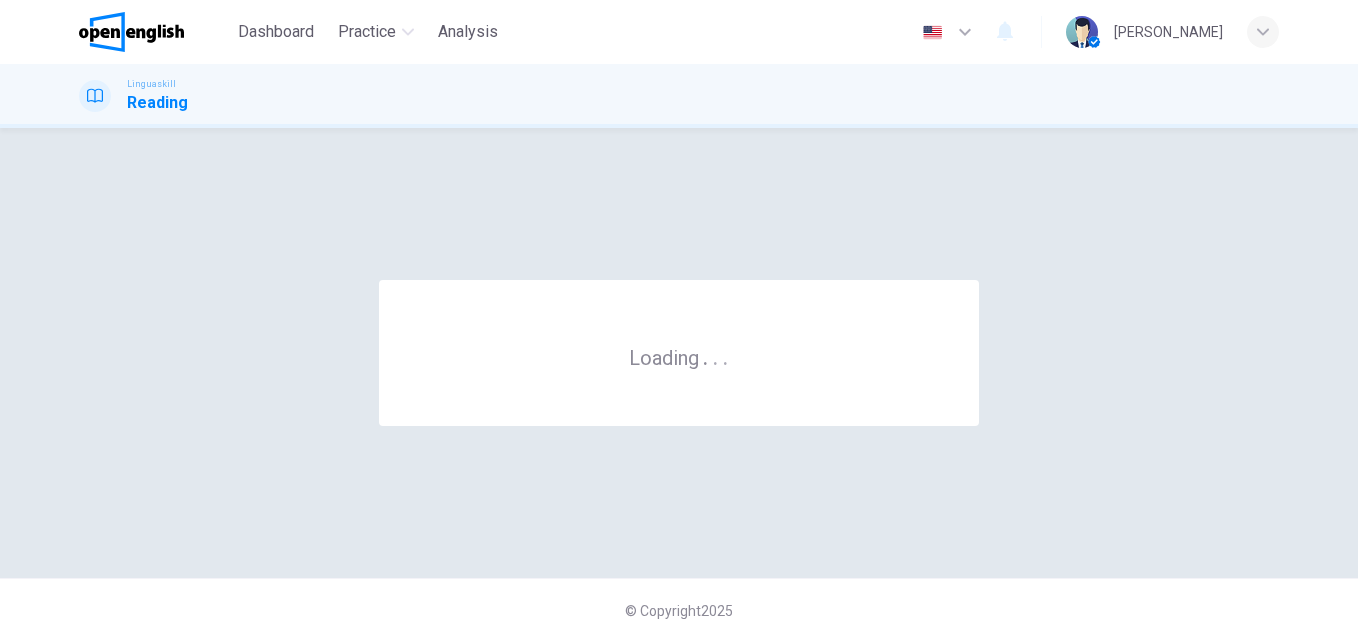 scroll, scrollTop: 0, scrollLeft: 0, axis: both 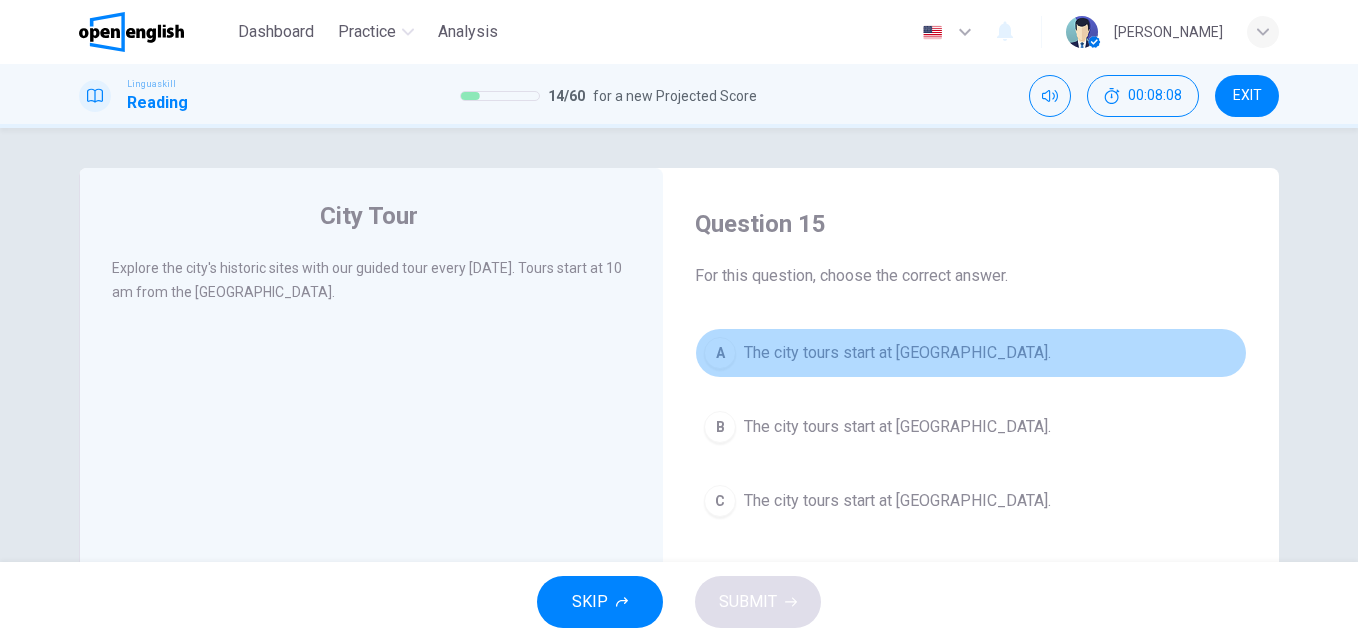 click on "The city tours start at [GEOGRAPHIC_DATA]." at bounding box center [897, 353] 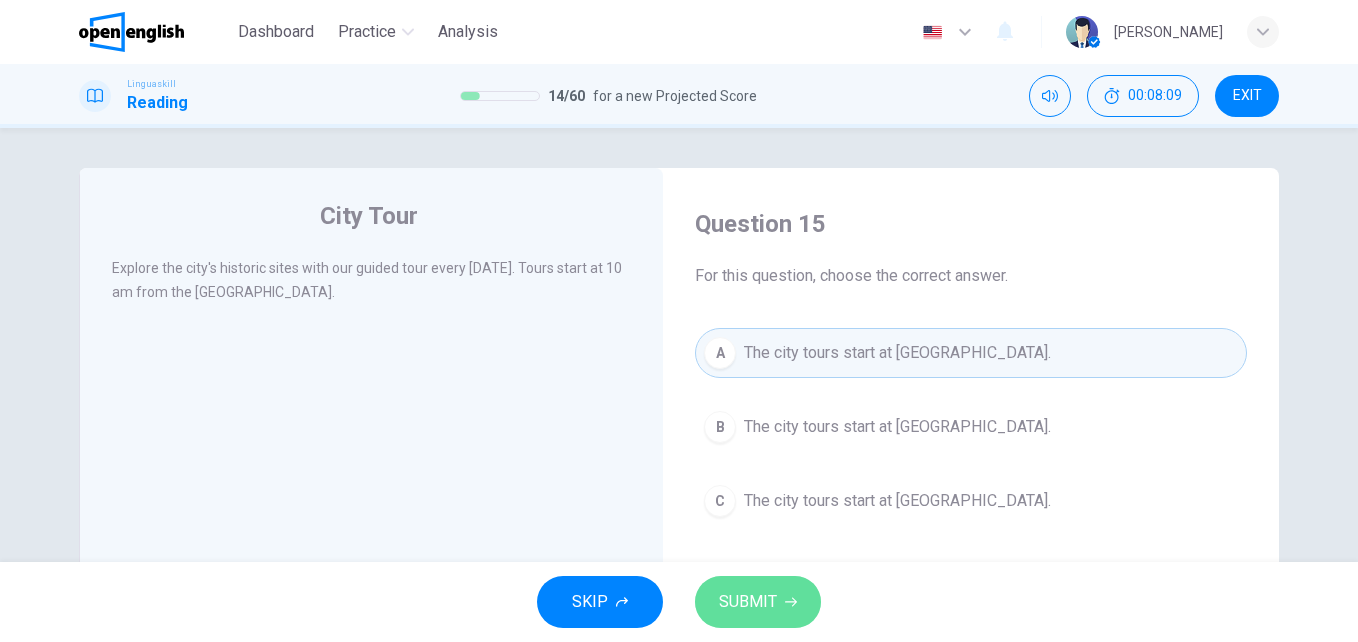 click on "SUBMIT" at bounding box center (748, 602) 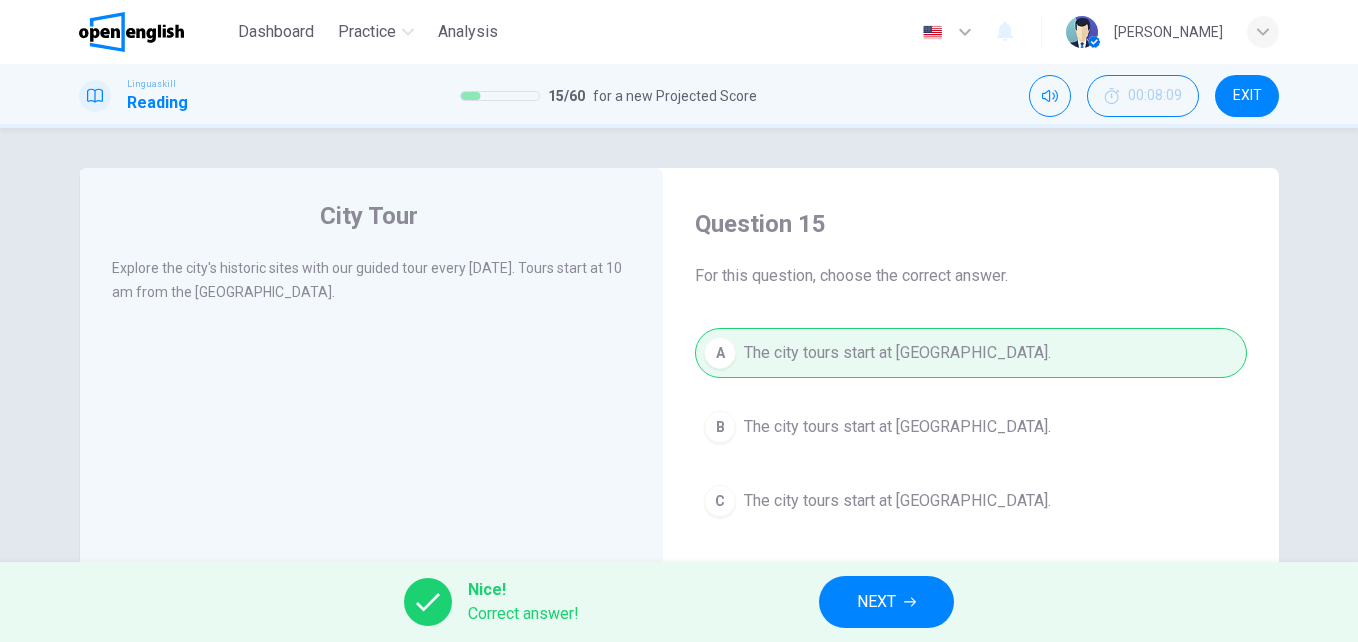 click on "NEXT" at bounding box center [876, 602] 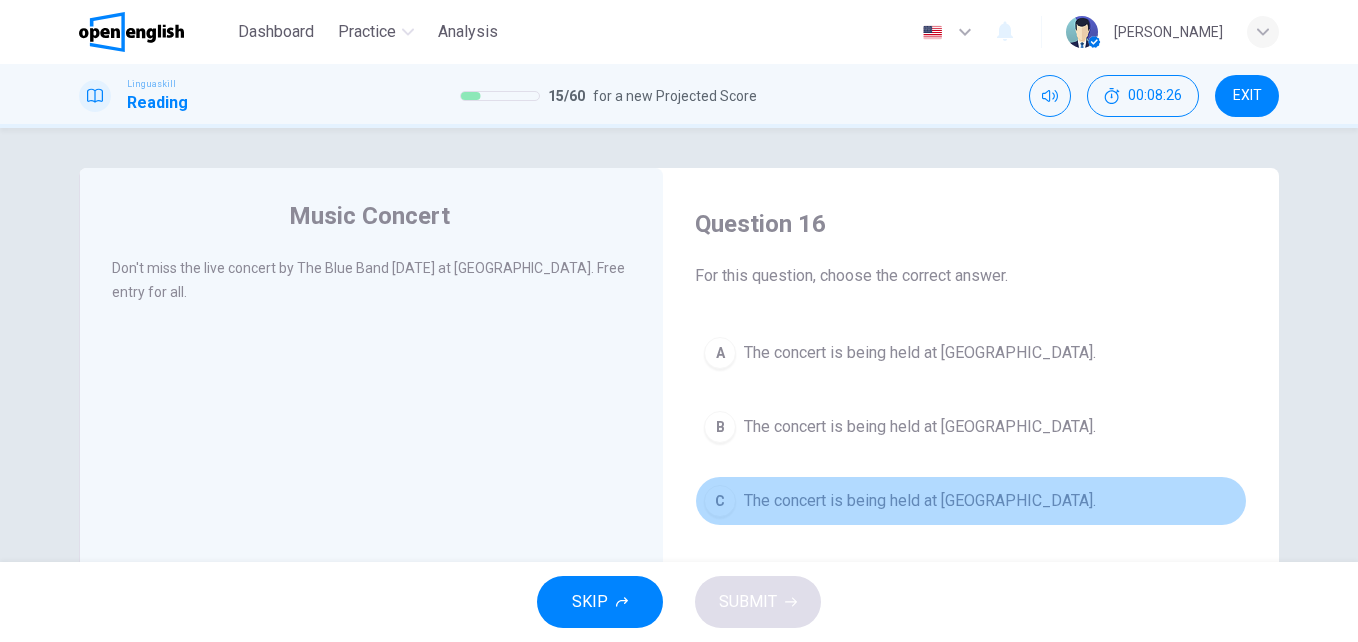 click on "The concert is being held at [GEOGRAPHIC_DATA]." at bounding box center (920, 501) 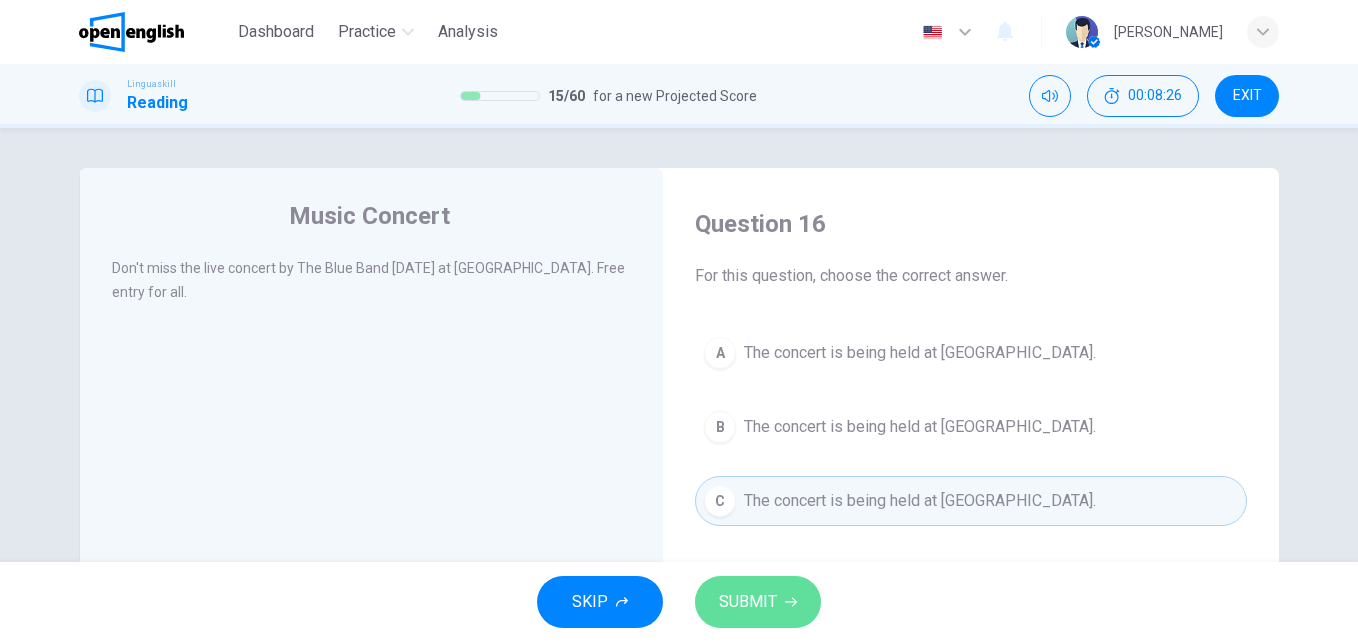 click on "SUBMIT" at bounding box center [748, 602] 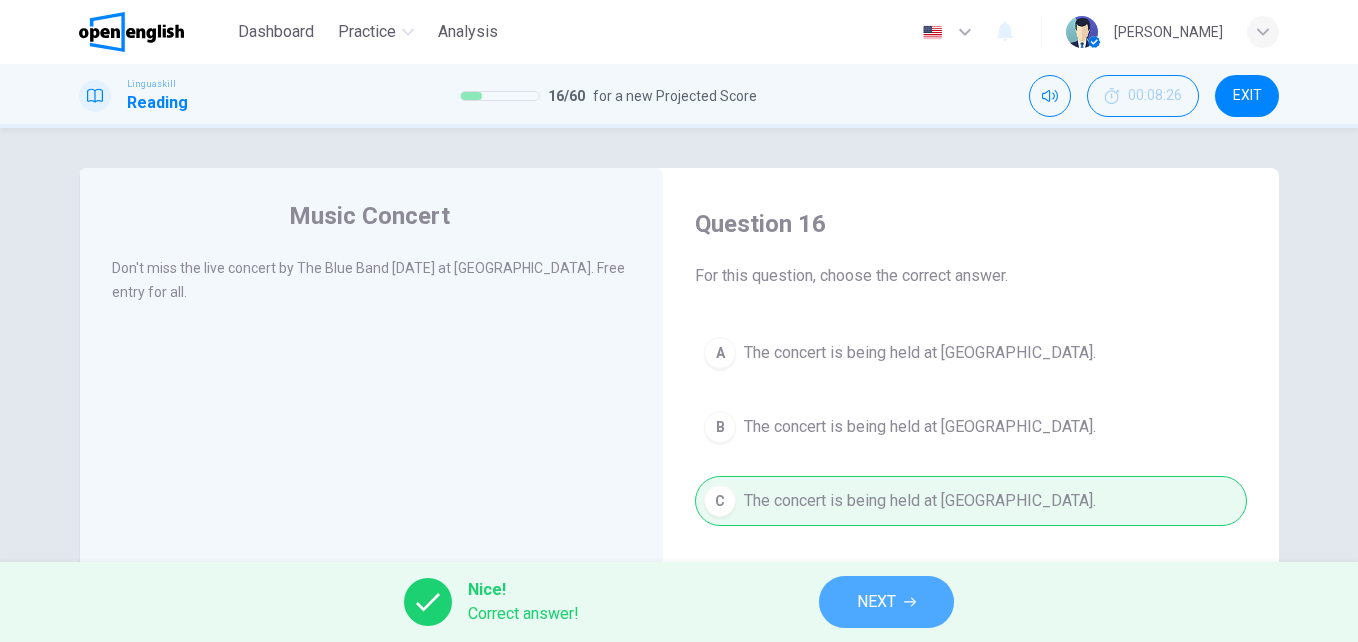 click on "NEXT" at bounding box center (886, 602) 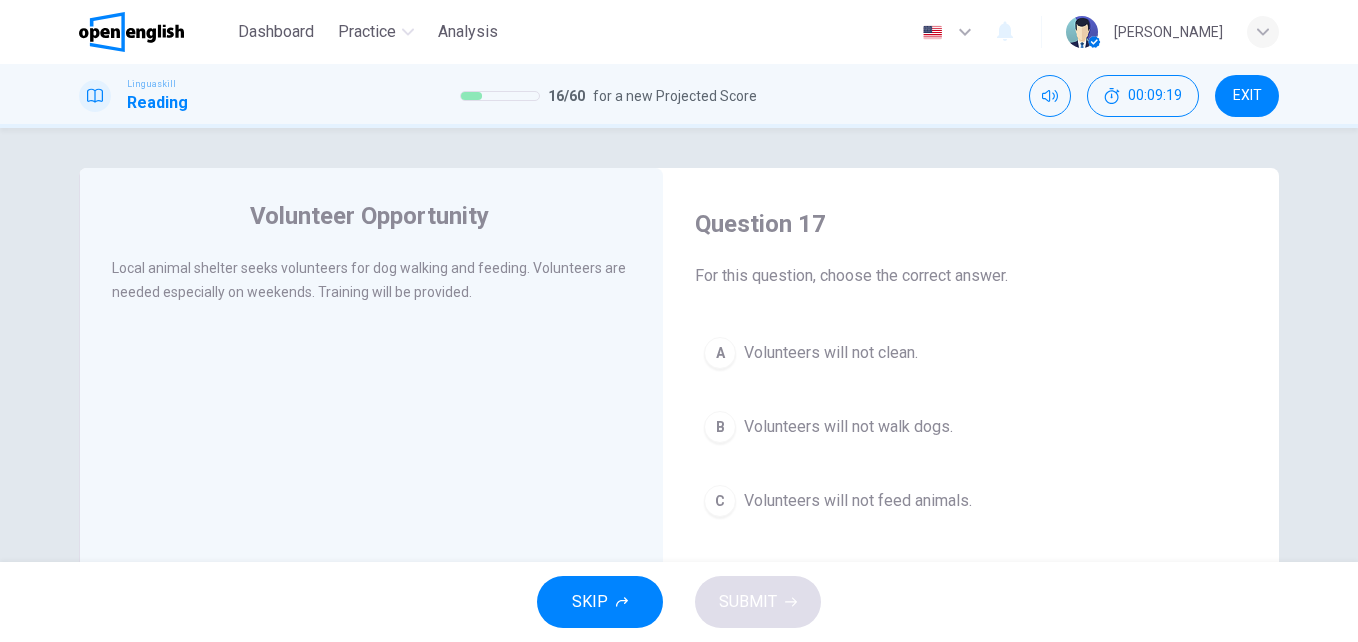 click on "Volunteers will not clean." at bounding box center (831, 353) 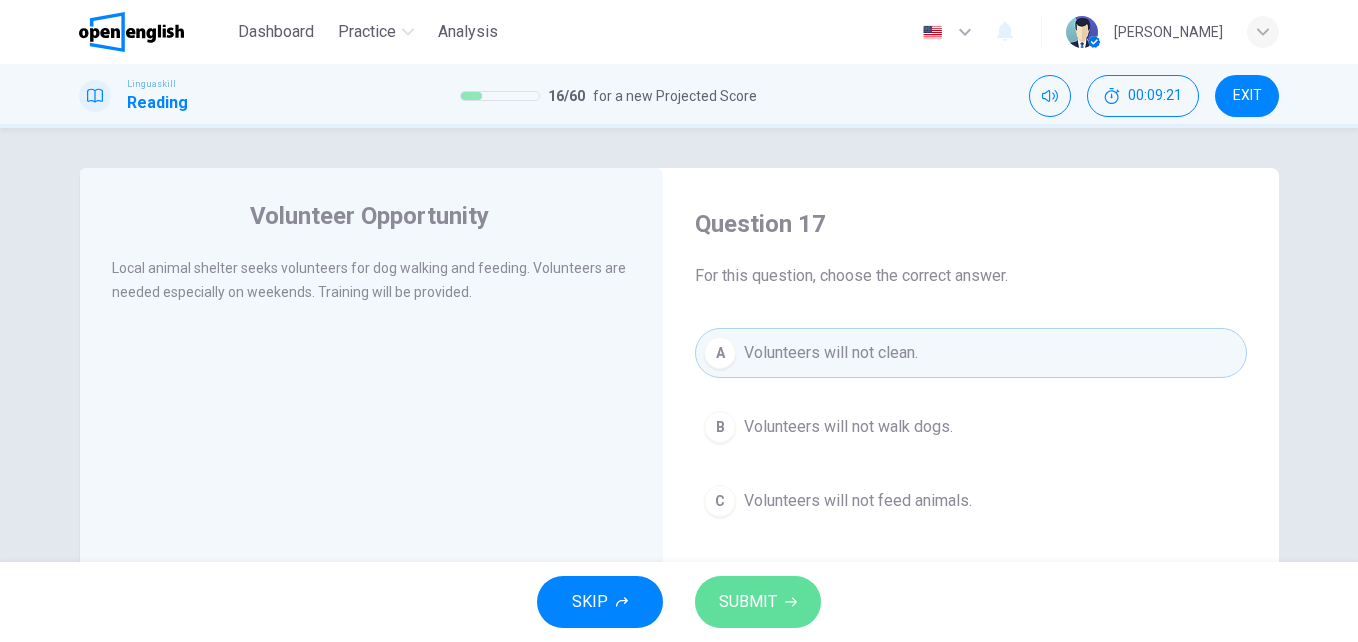 click on "SUBMIT" at bounding box center [748, 602] 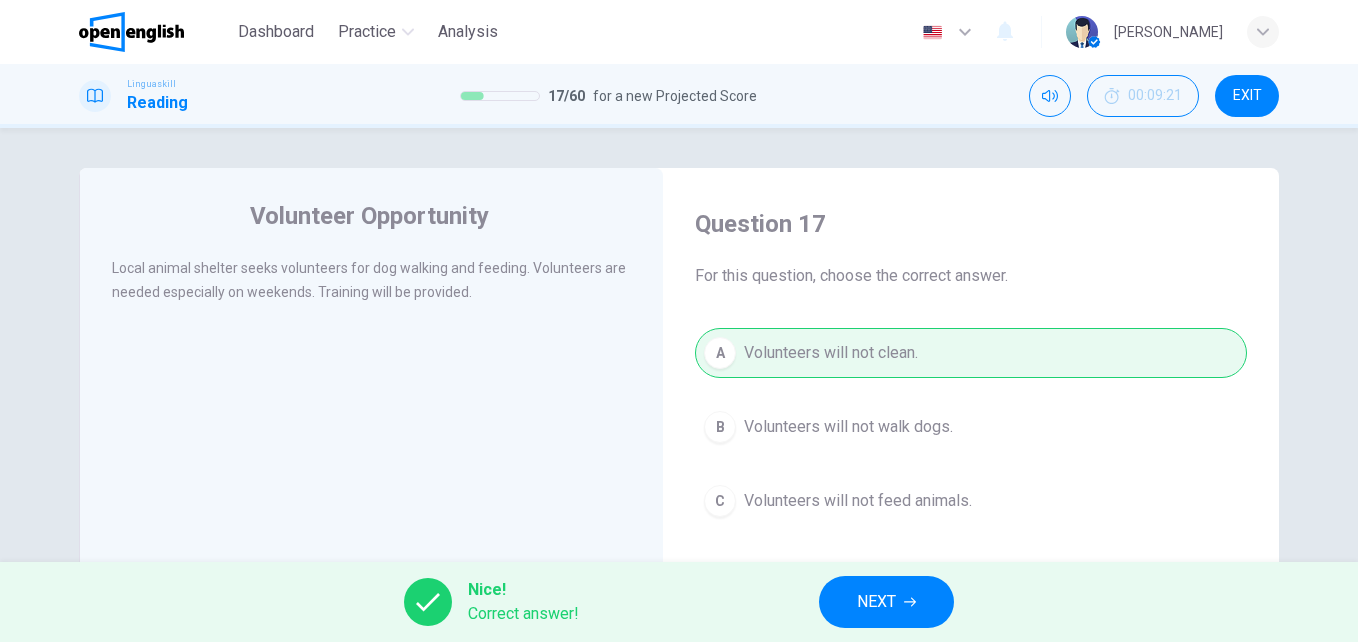 click on "NEXT" at bounding box center (876, 602) 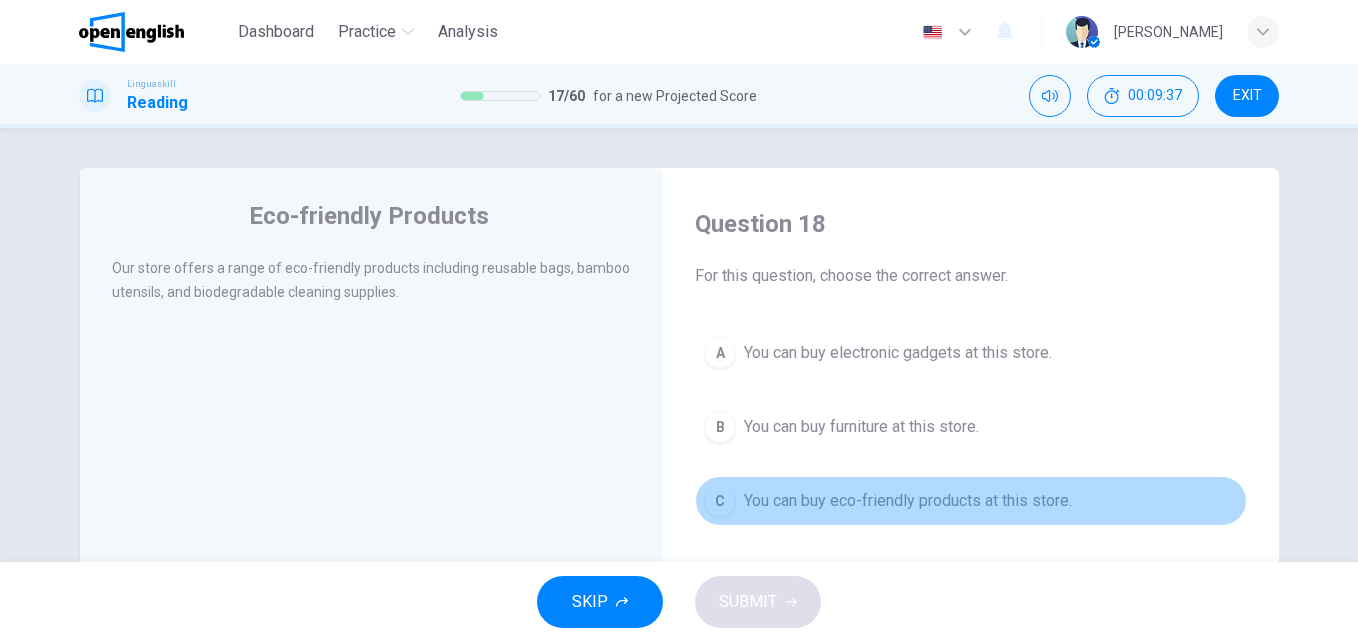 click on "You can buy eco-friendly products at this store." at bounding box center [908, 501] 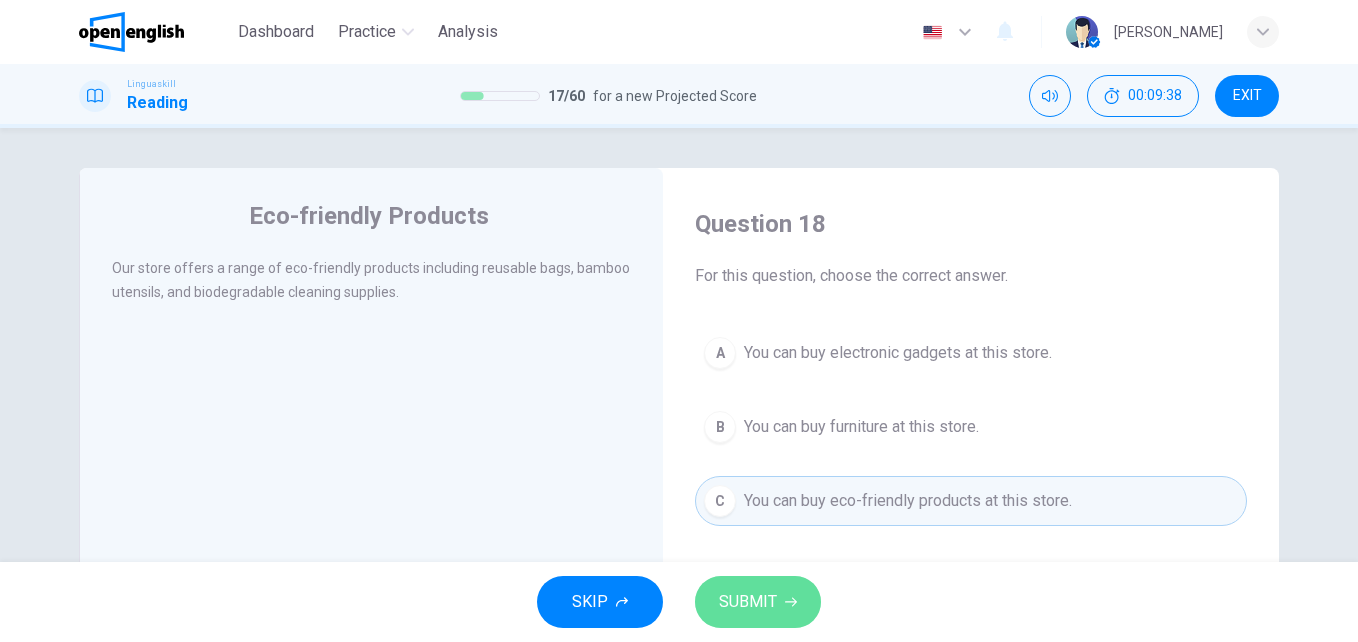 click on "SUBMIT" at bounding box center (758, 602) 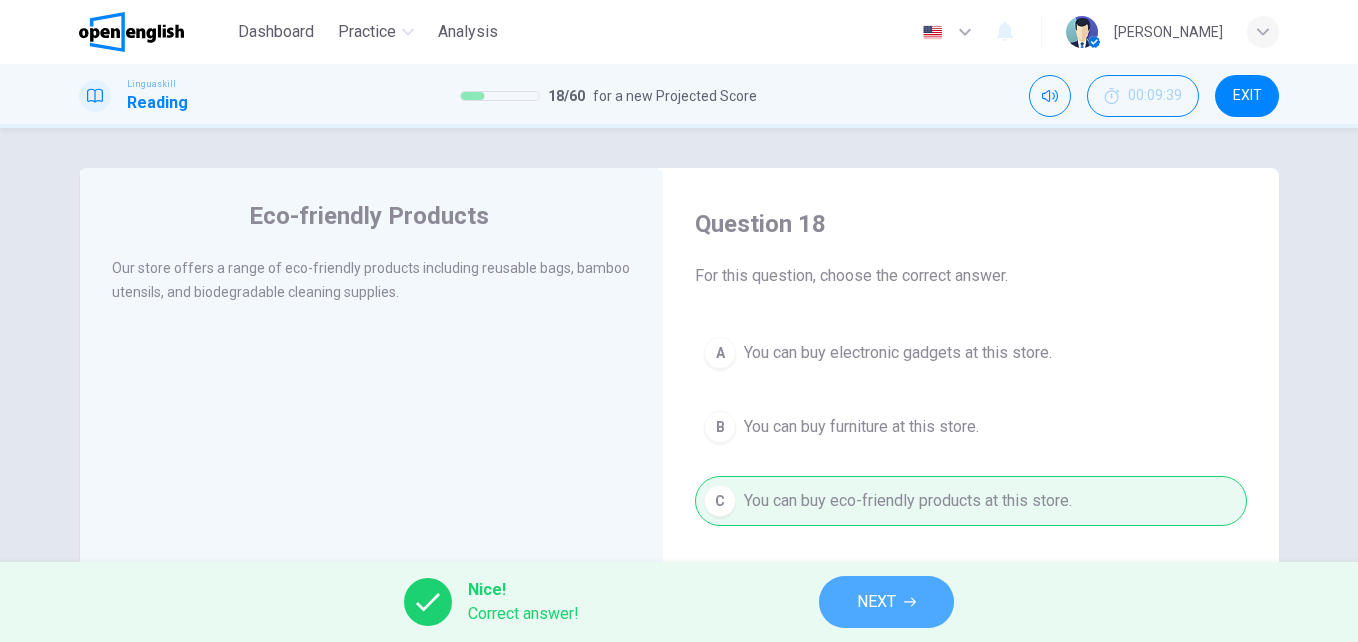 click on "NEXT" at bounding box center [886, 602] 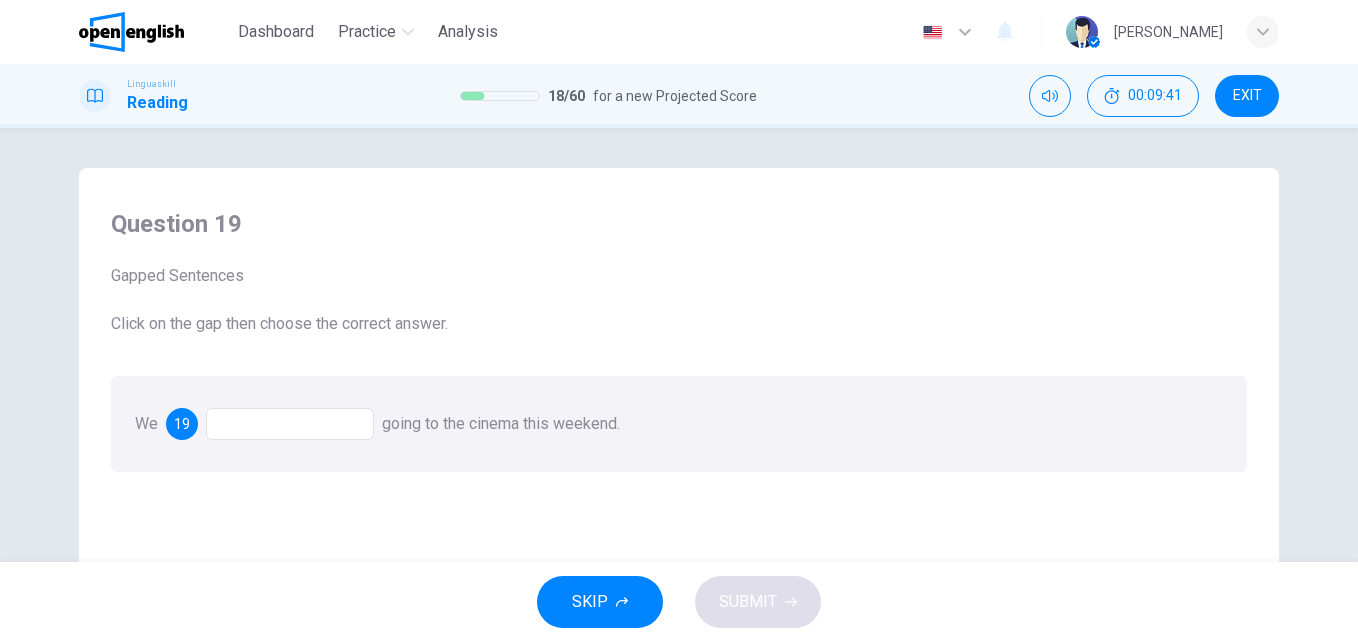click at bounding box center (290, 424) 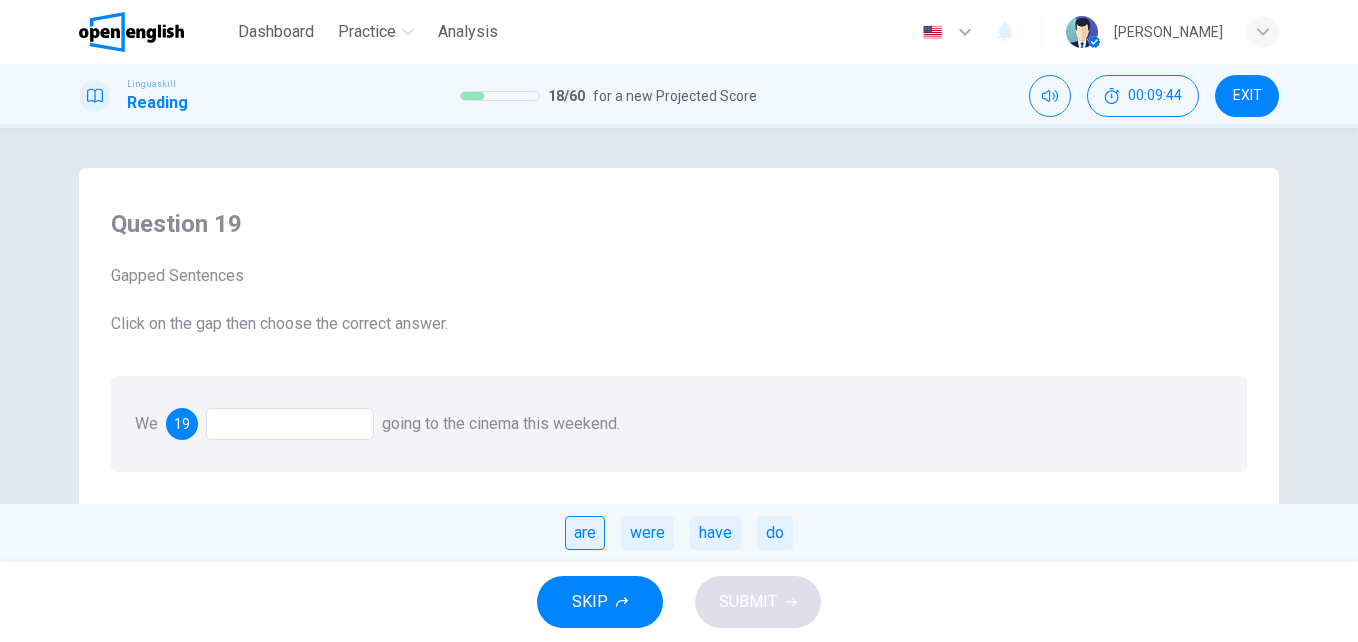 click on "are" at bounding box center (585, 533) 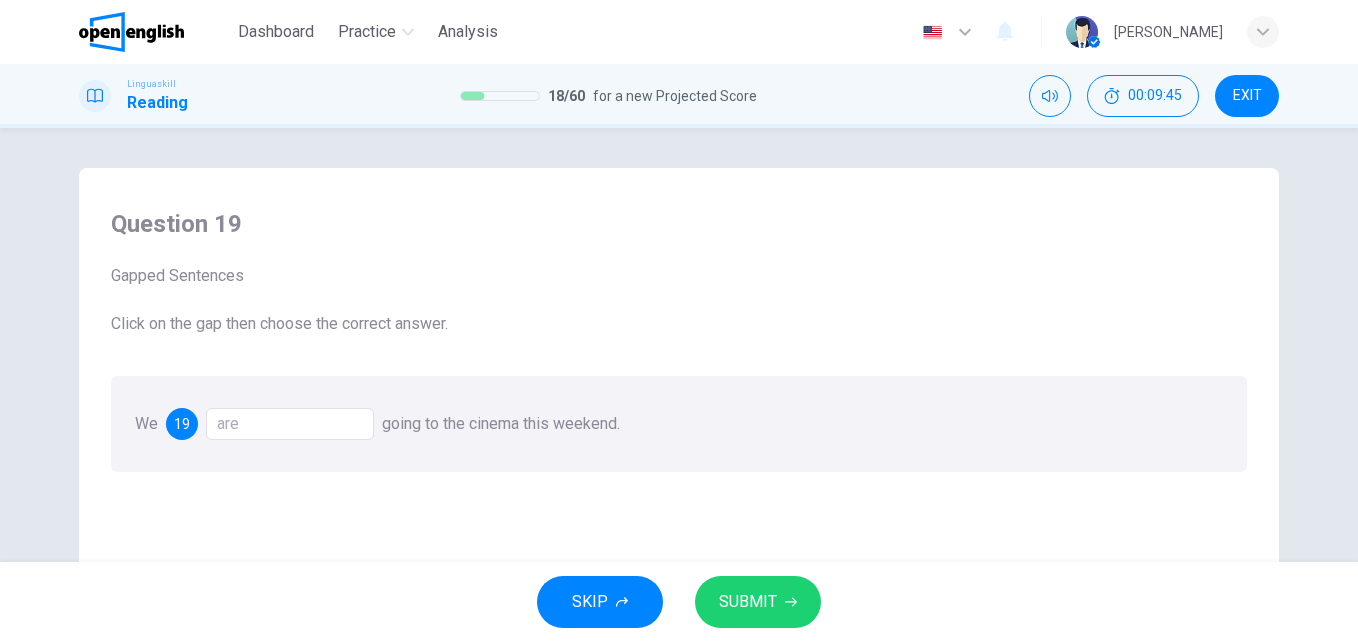 click on "SUBMIT" at bounding box center [748, 602] 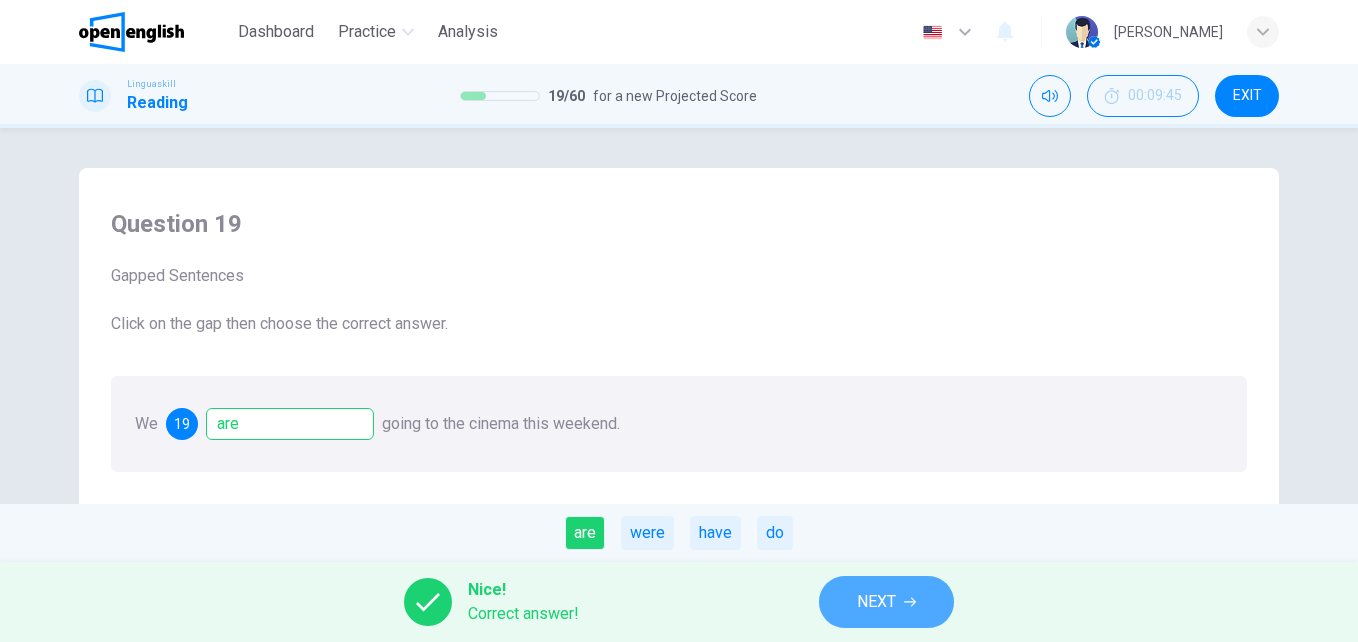click on "NEXT" at bounding box center [876, 602] 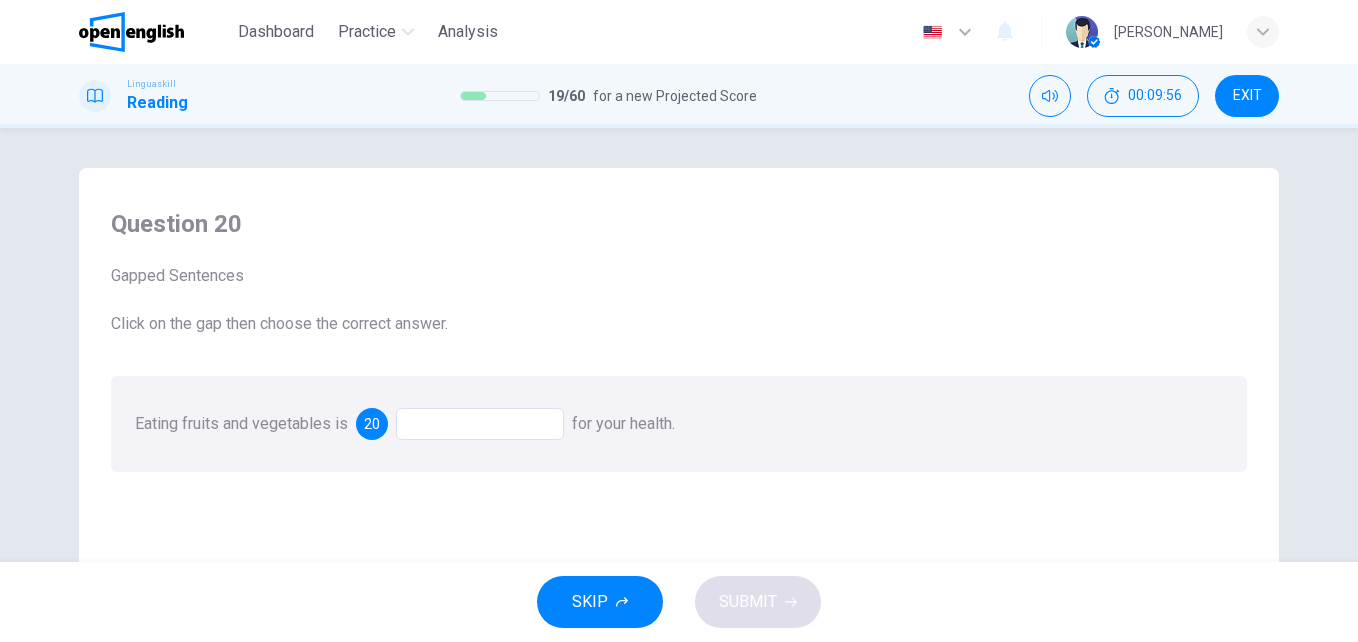 click at bounding box center (480, 424) 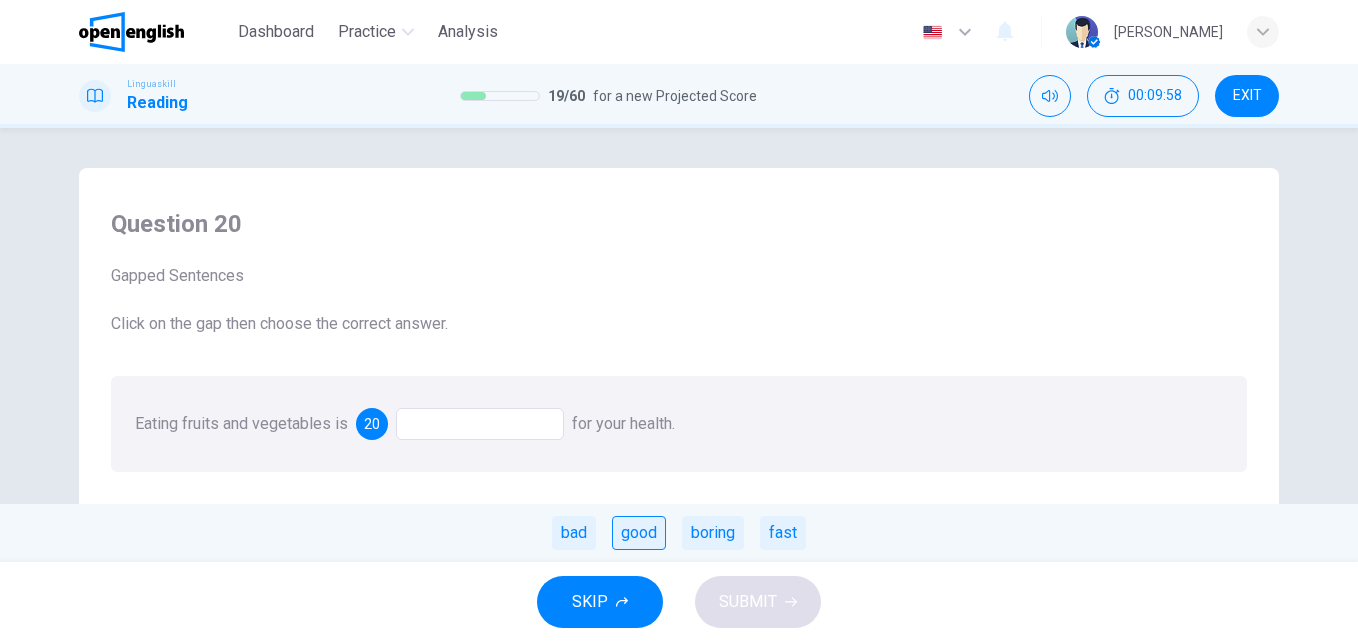 click on "good" at bounding box center (639, 533) 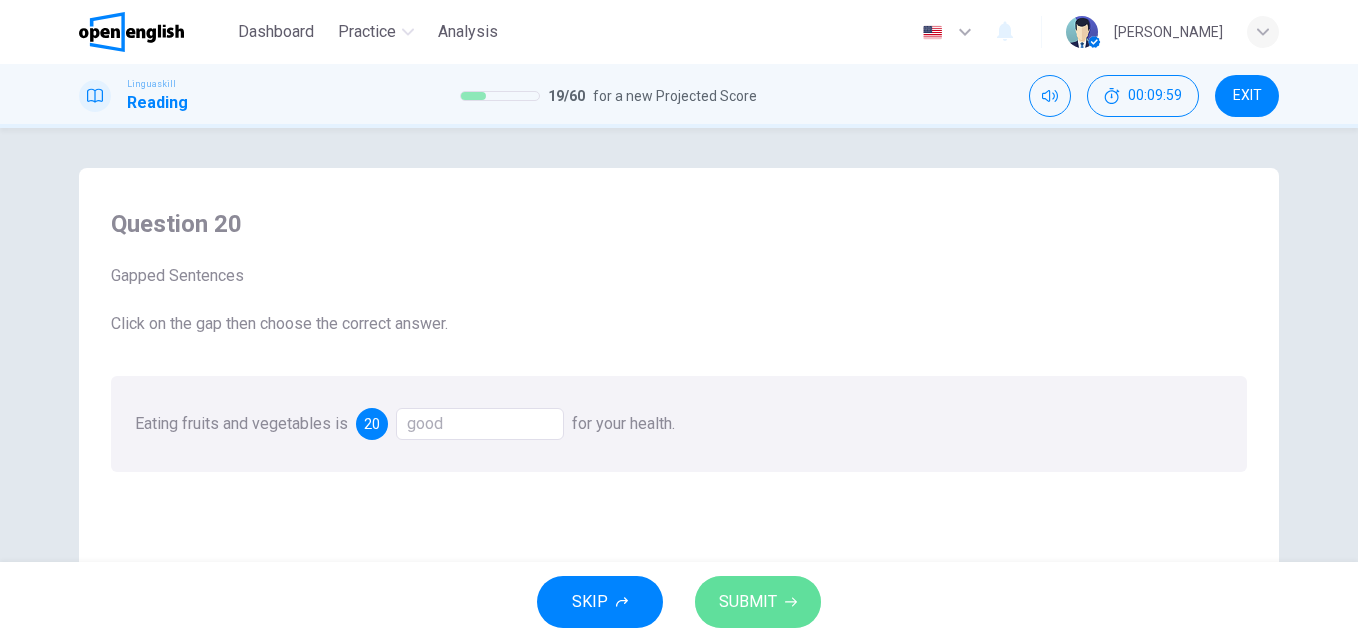 click on "SUBMIT" at bounding box center (748, 602) 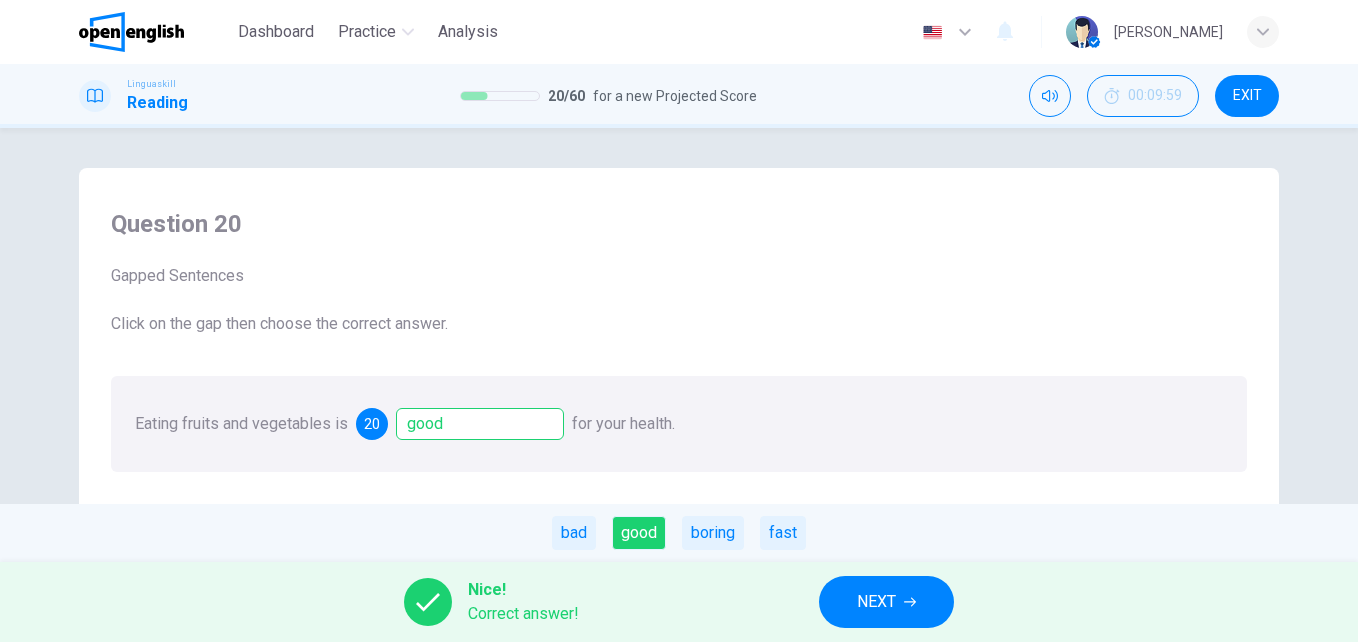 click on "NEXT" at bounding box center (876, 602) 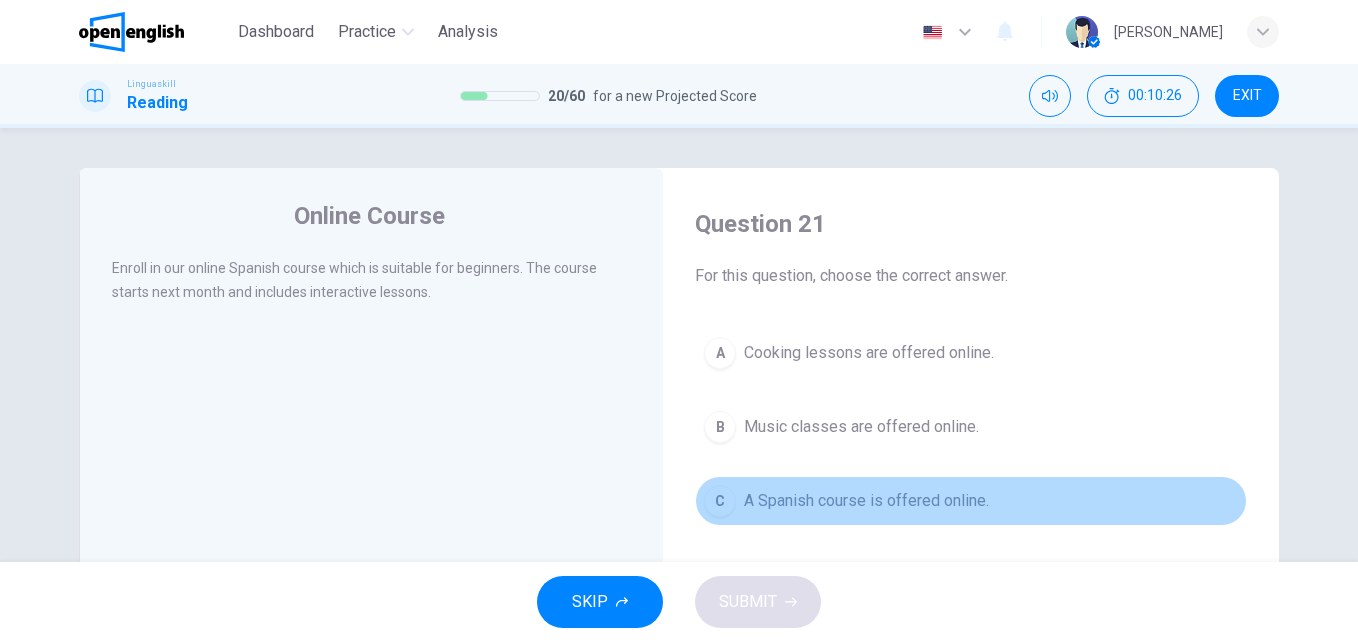 click on "A Spanish course is offered online." at bounding box center [866, 501] 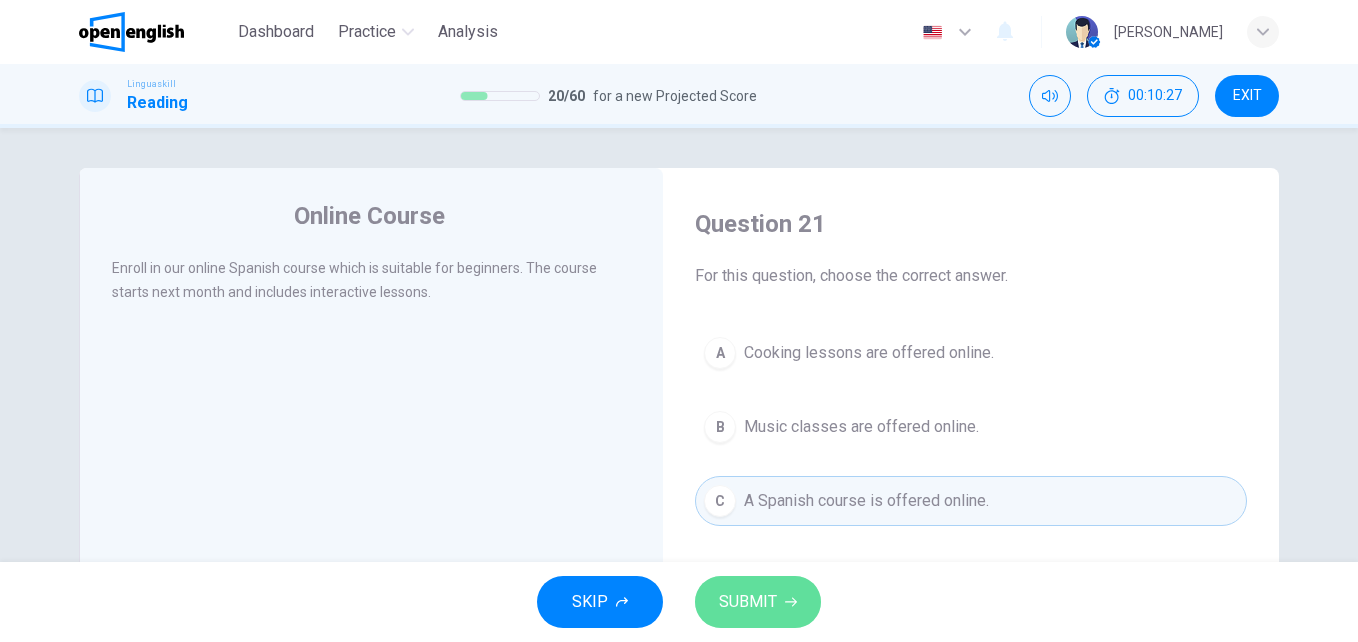 click on "SUBMIT" at bounding box center [758, 602] 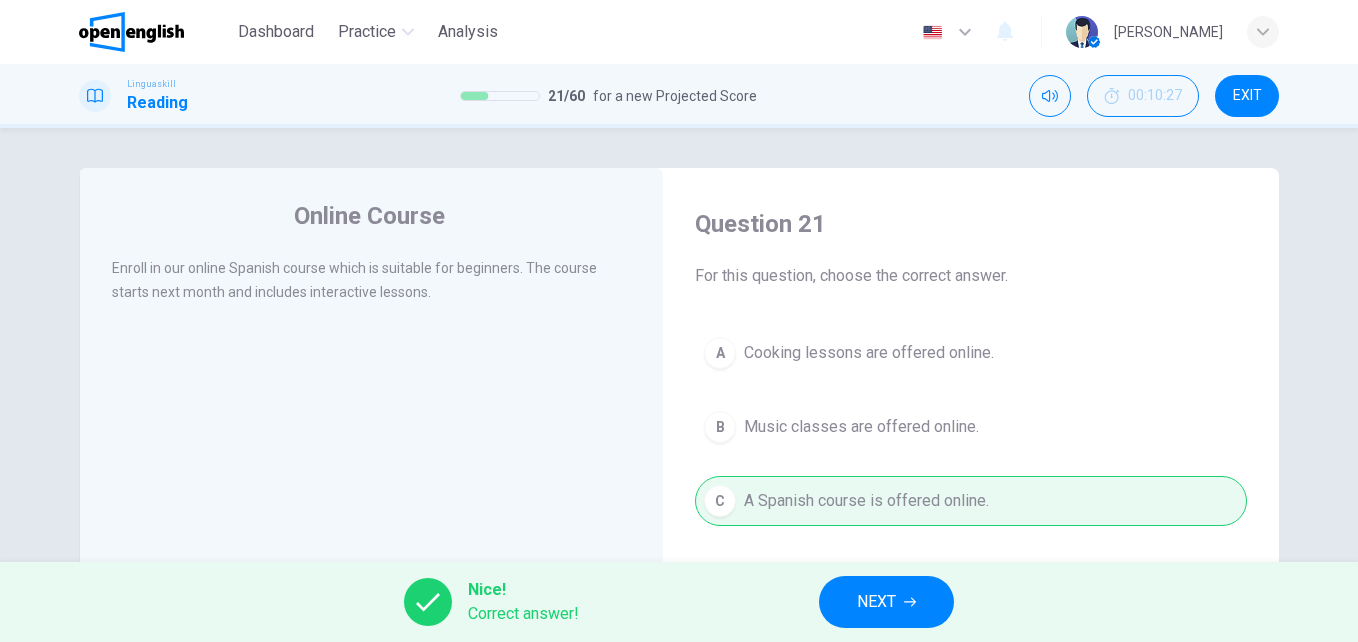click on "NEXT" at bounding box center [886, 602] 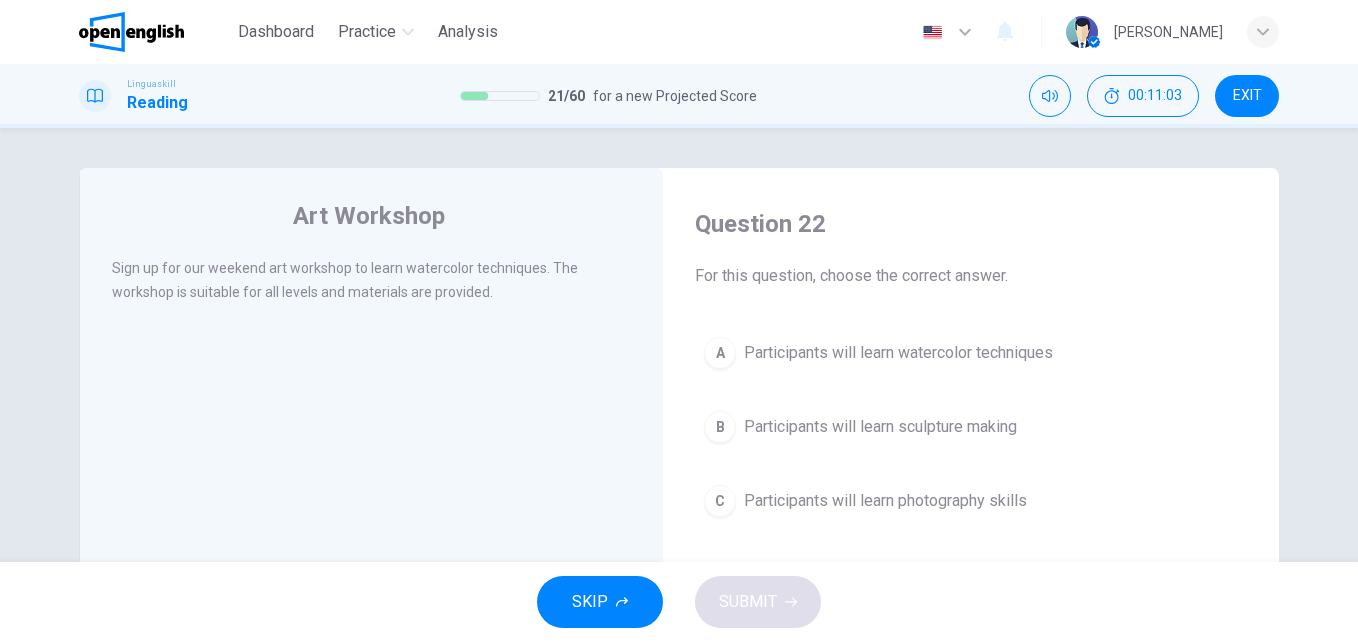click on "Participants will learn watercolor techniques" at bounding box center [898, 353] 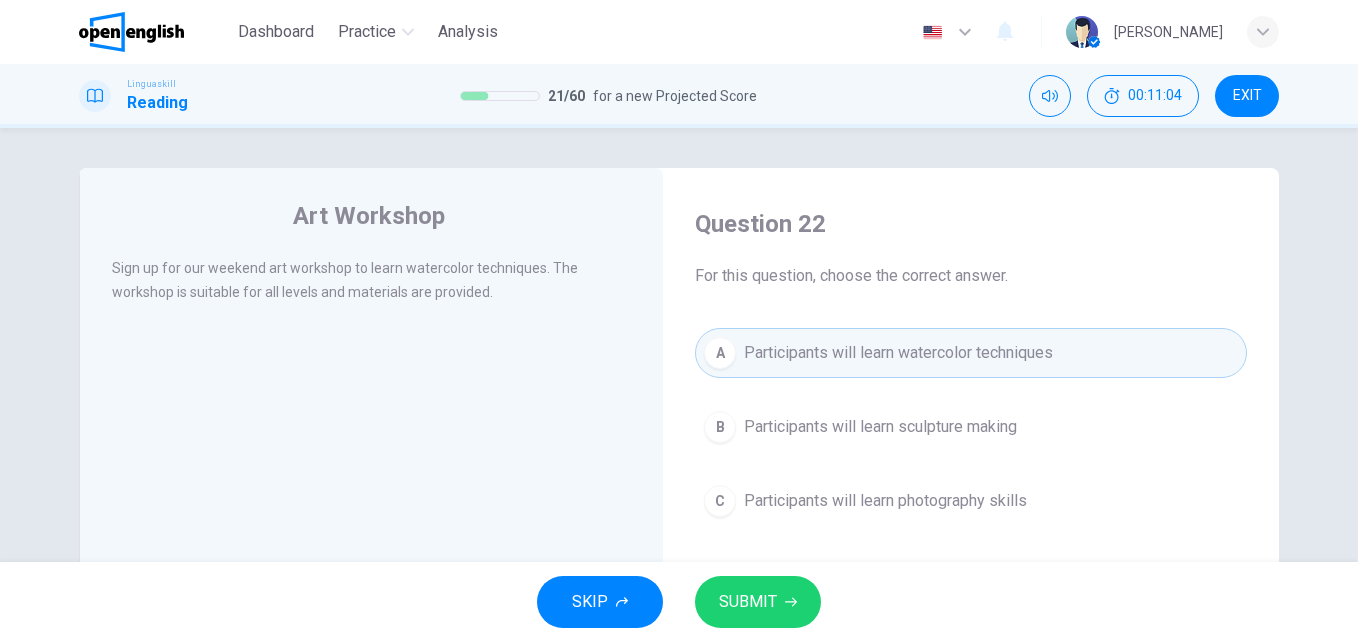 click on "SUBMIT" at bounding box center (758, 602) 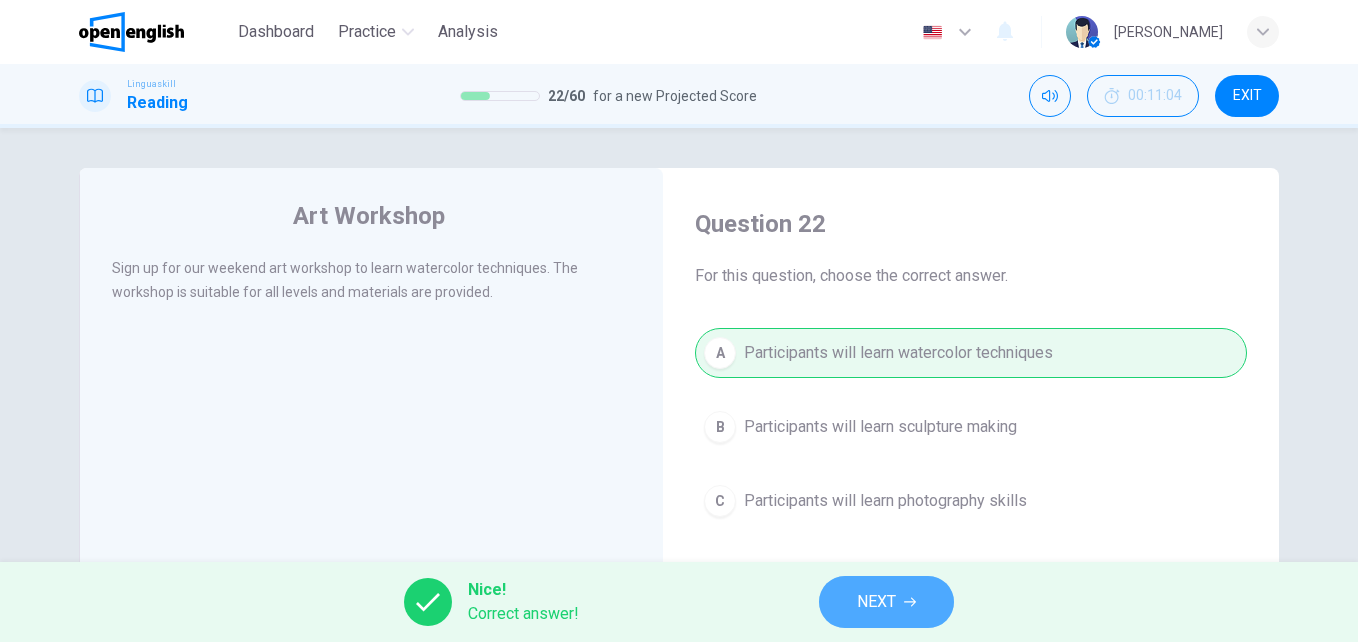 click on "NEXT" at bounding box center (886, 602) 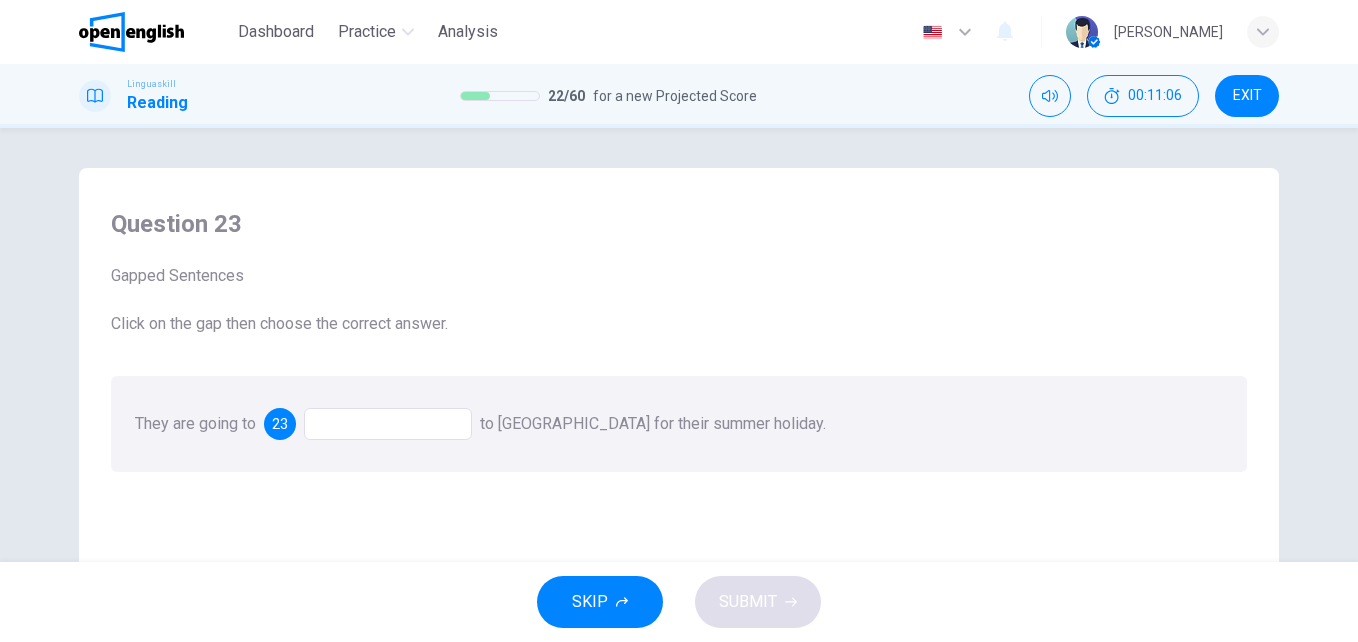 click at bounding box center (388, 424) 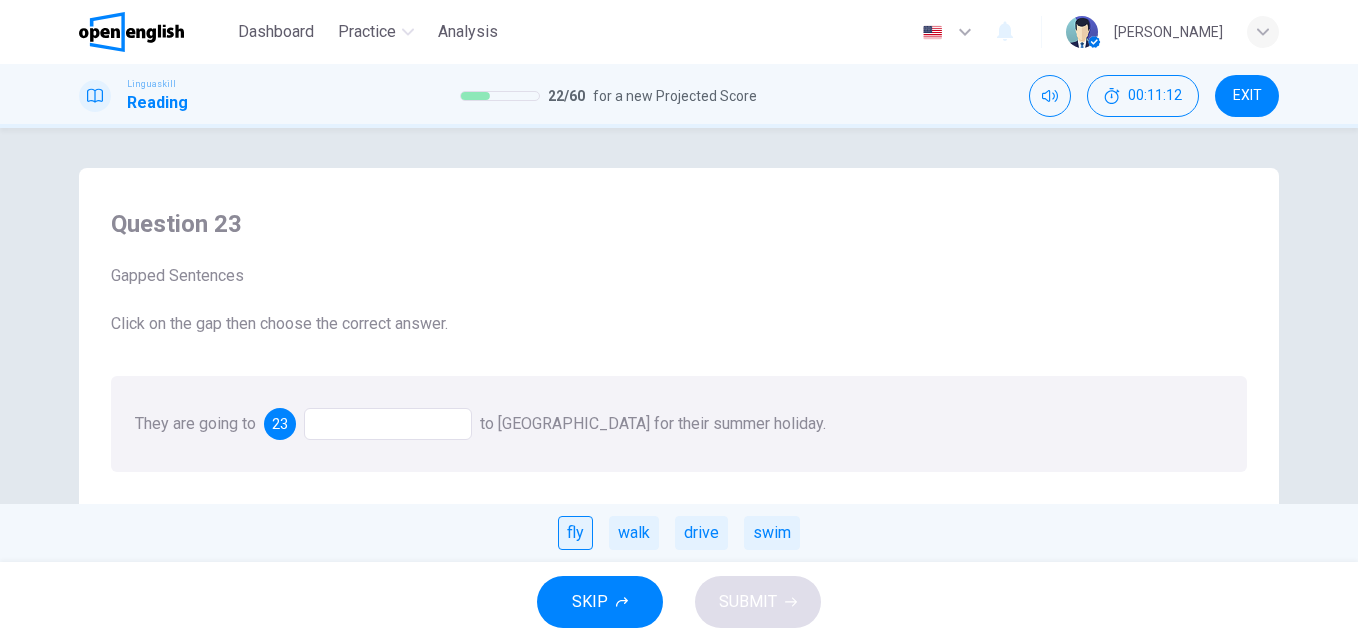 click on "fly" at bounding box center [575, 533] 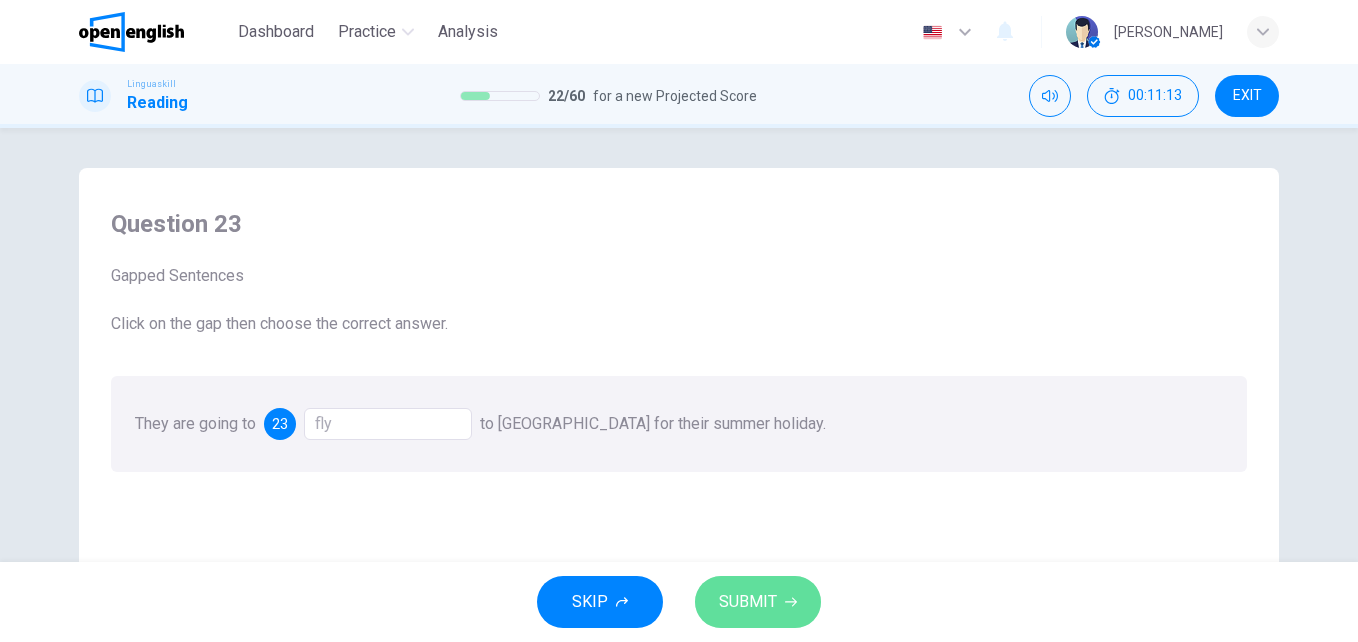 click on "SUBMIT" at bounding box center [748, 602] 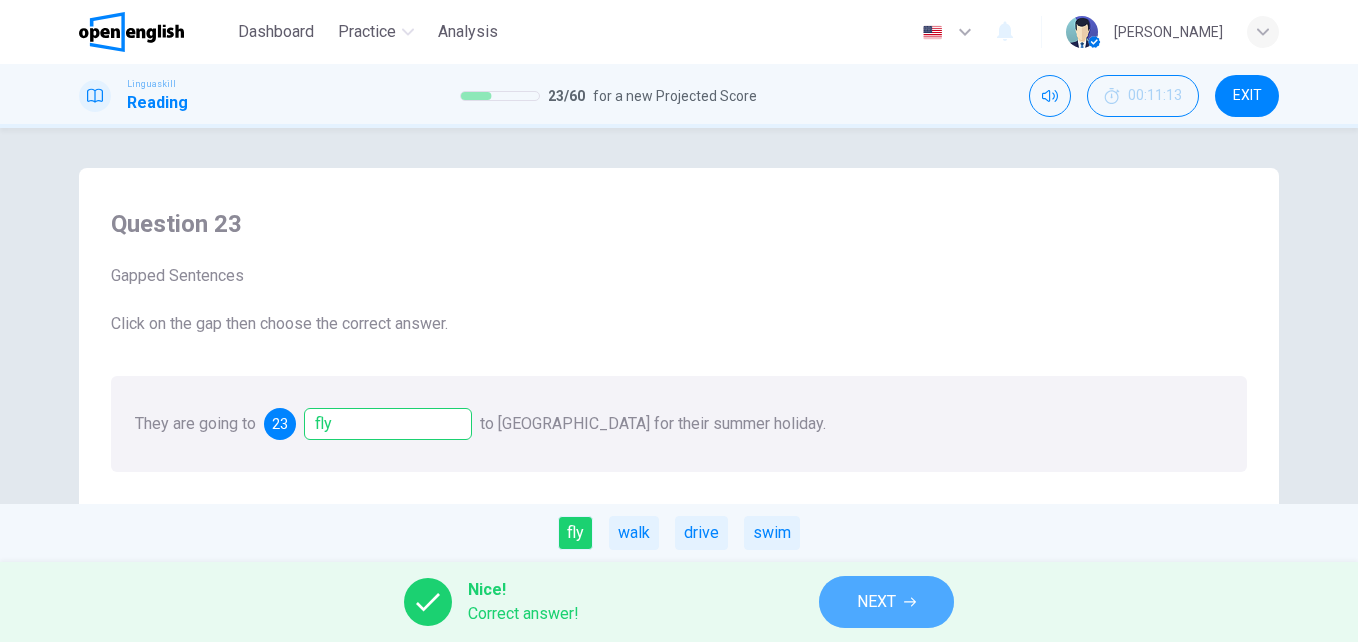 click on "NEXT" at bounding box center [876, 602] 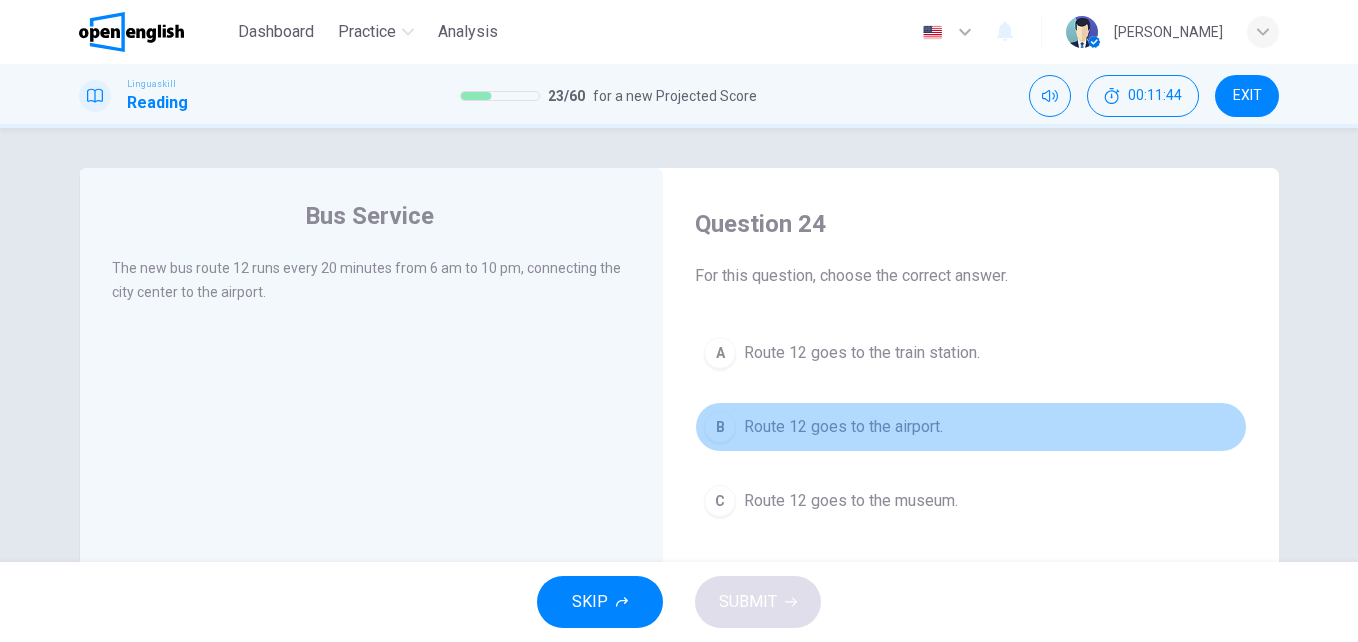 click on "Route 12 goes to the airport." at bounding box center (843, 427) 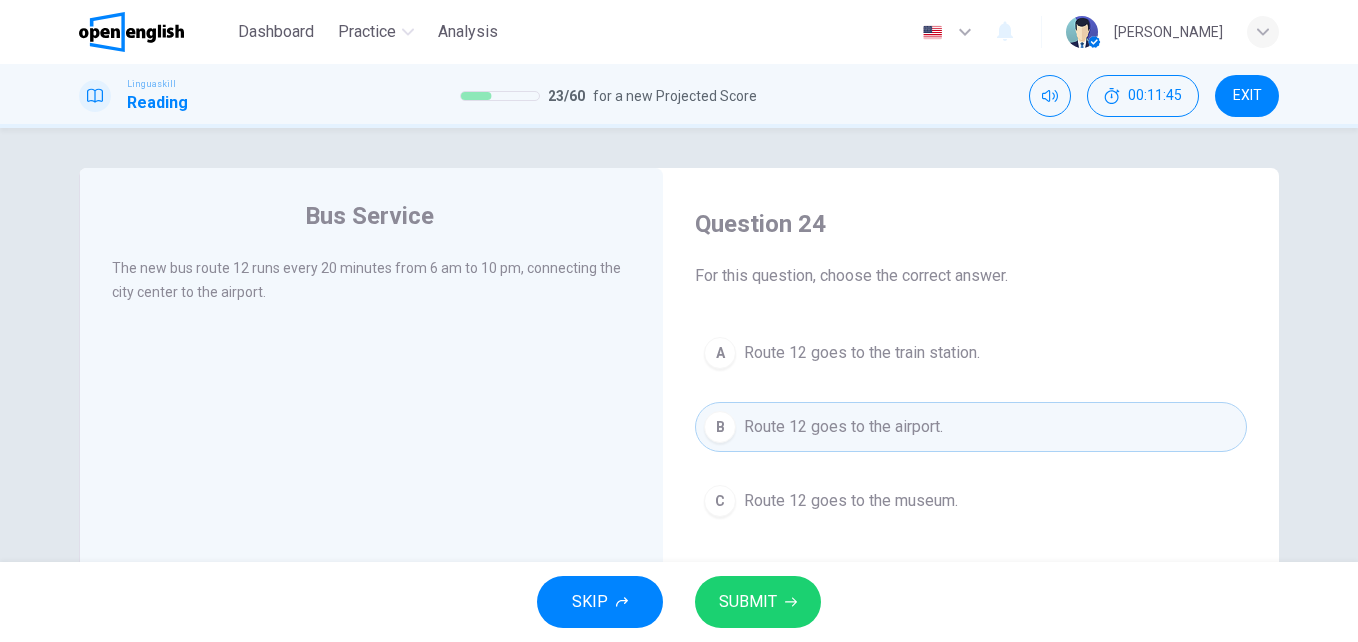 click on "SUBMIT" at bounding box center [758, 602] 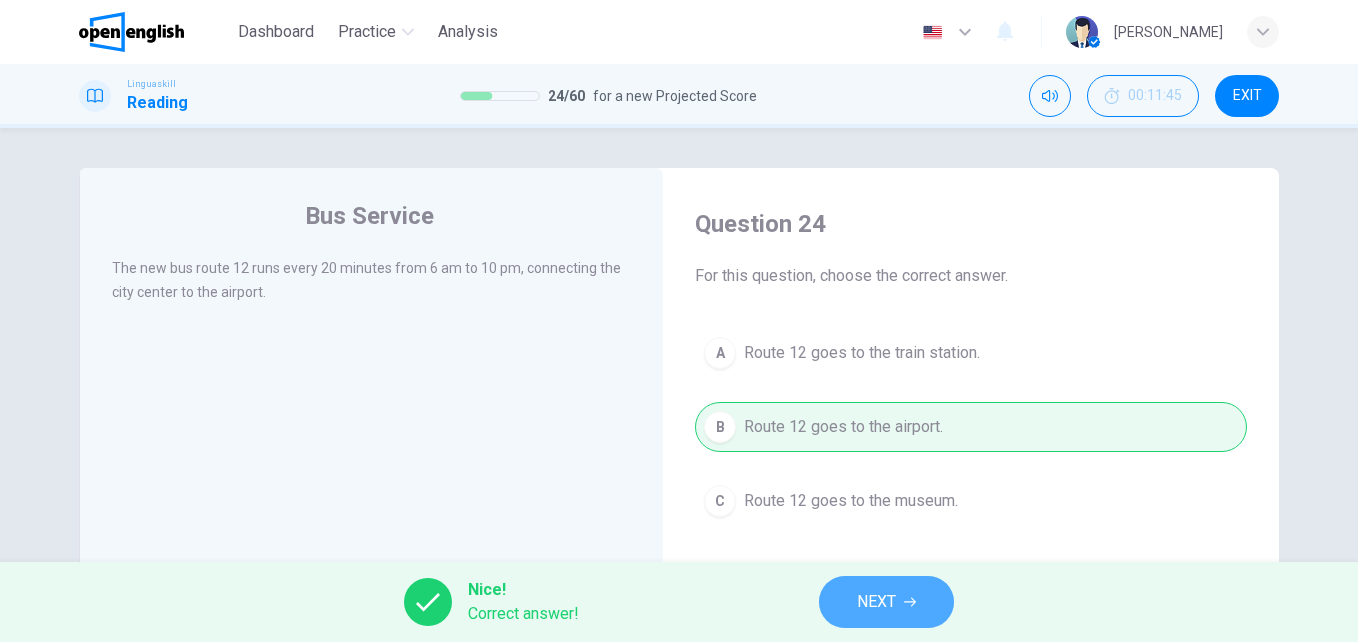 click on "NEXT" at bounding box center [886, 602] 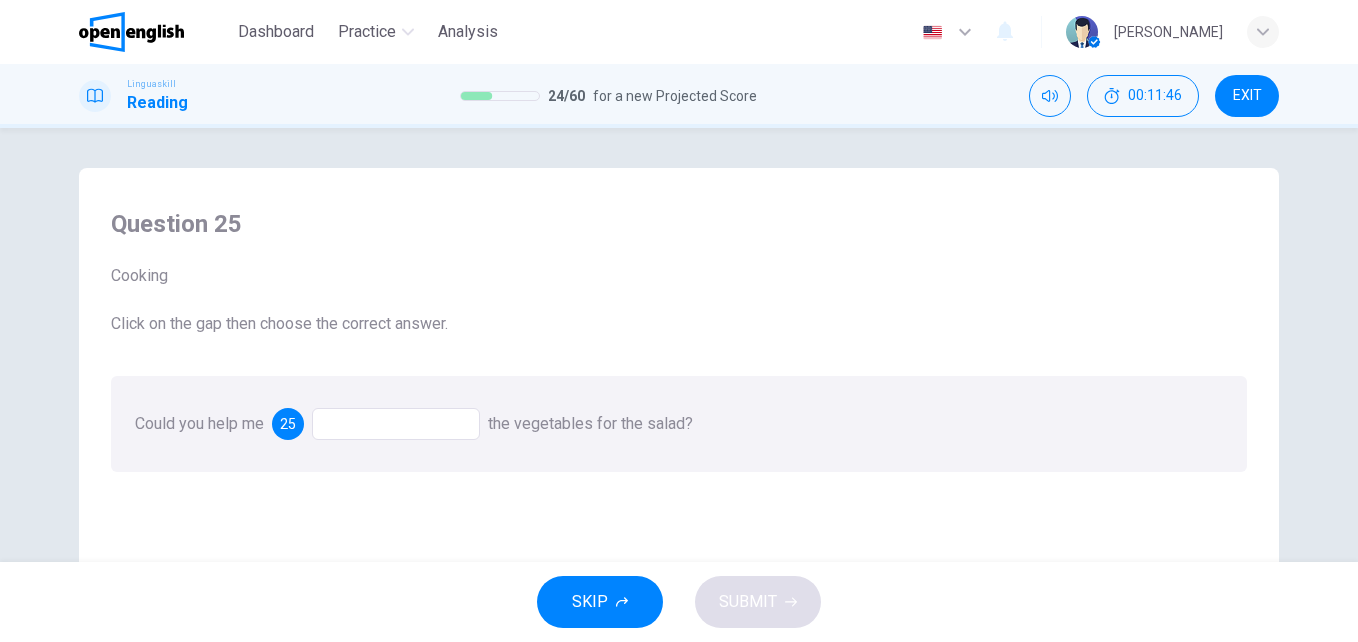 click at bounding box center (396, 424) 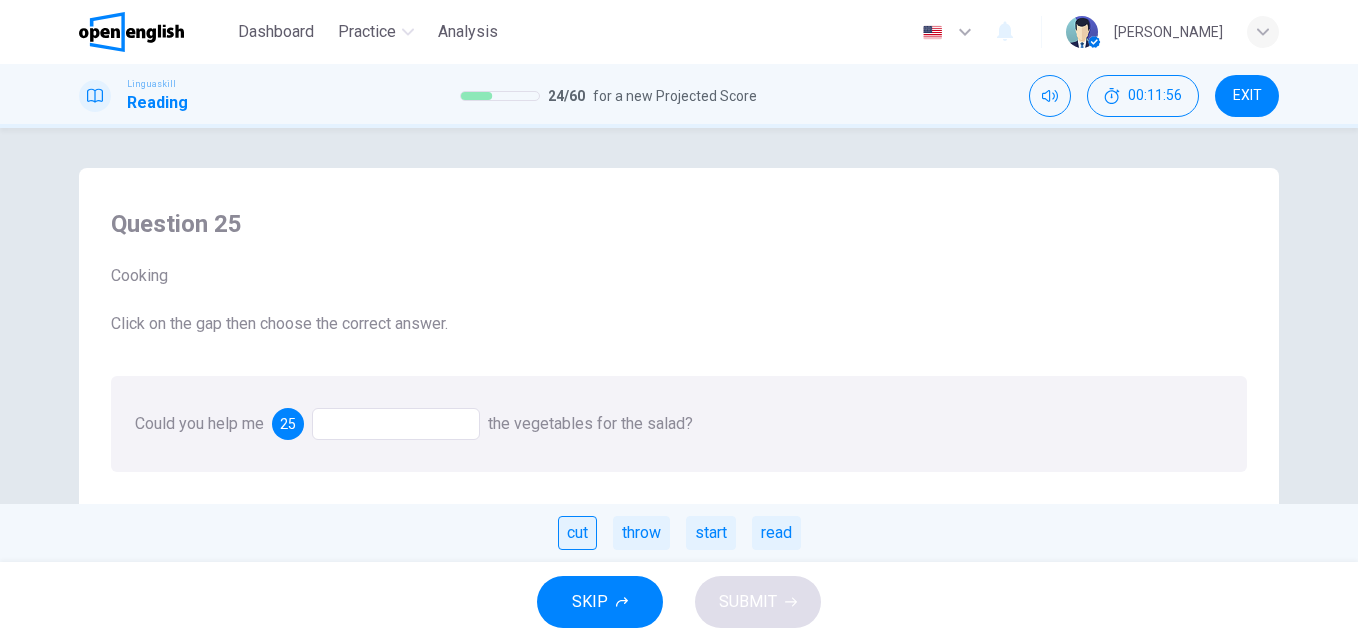 click on "cut" at bounding box center [577, 533] 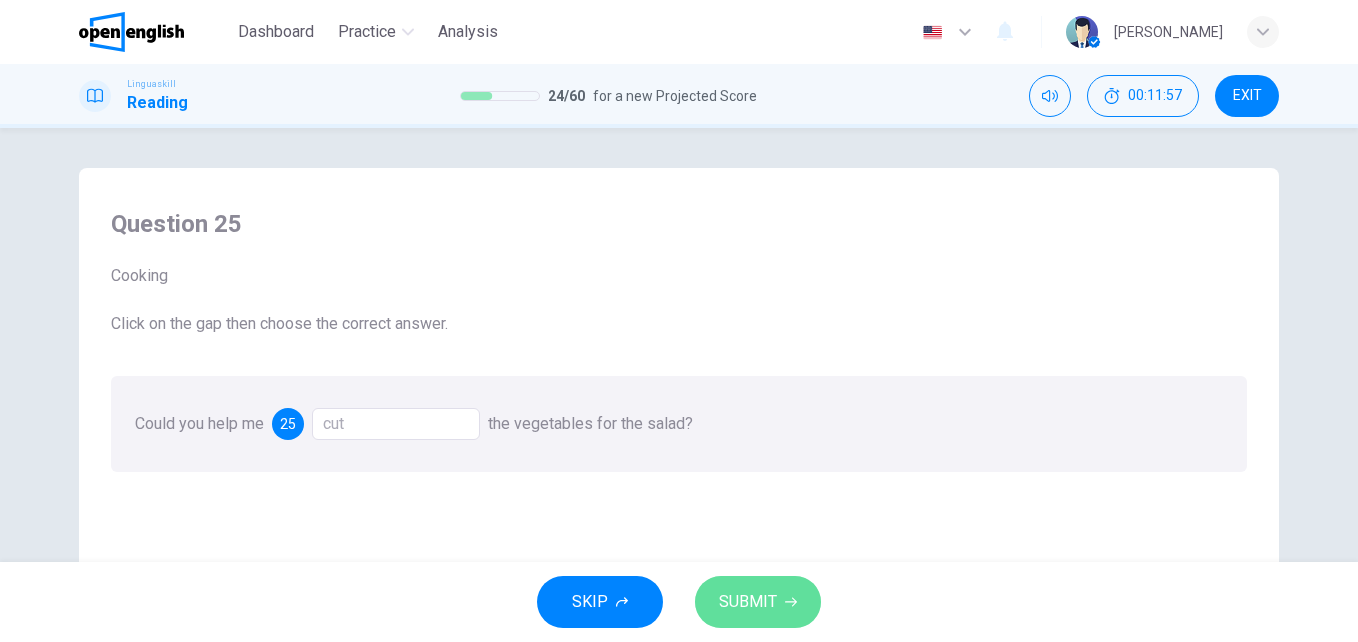 click on "SUBMIT" at bounding box center [748, 602] 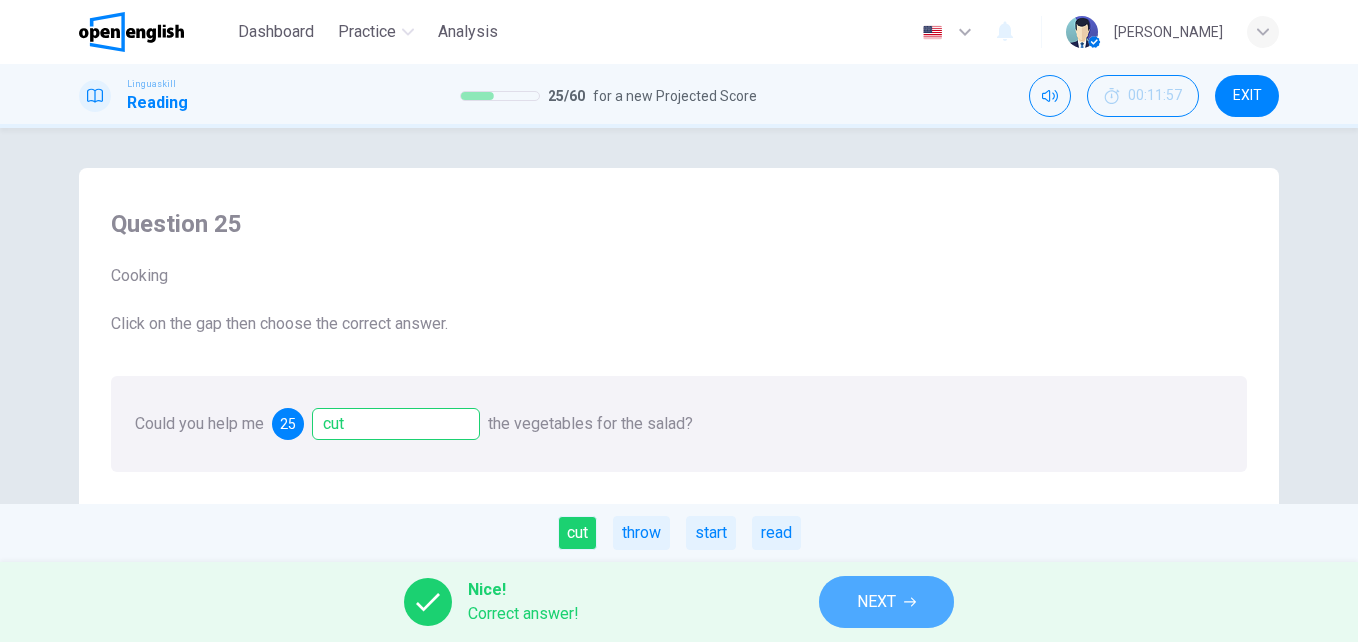 click on "NEXT" at bounding box center [886, 602] 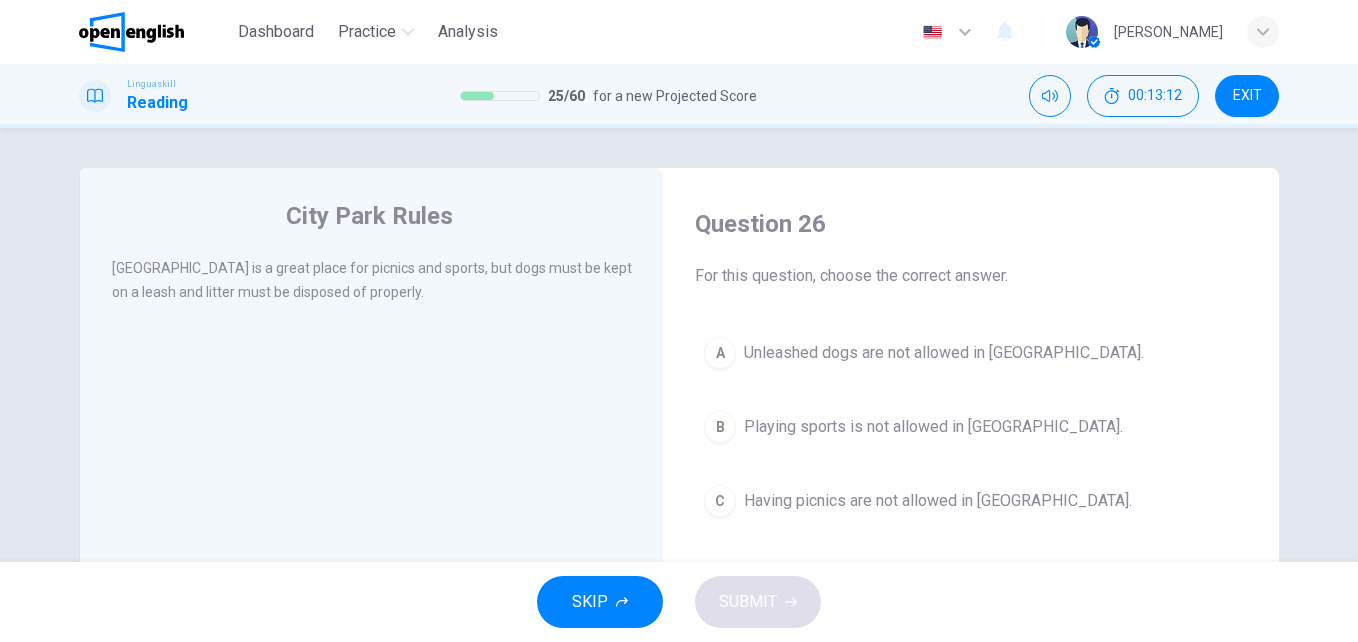 click on "Unleashed dogs are not allowed in [GEOGRAPHIC_DATA]." at bounding box center [944, 353] 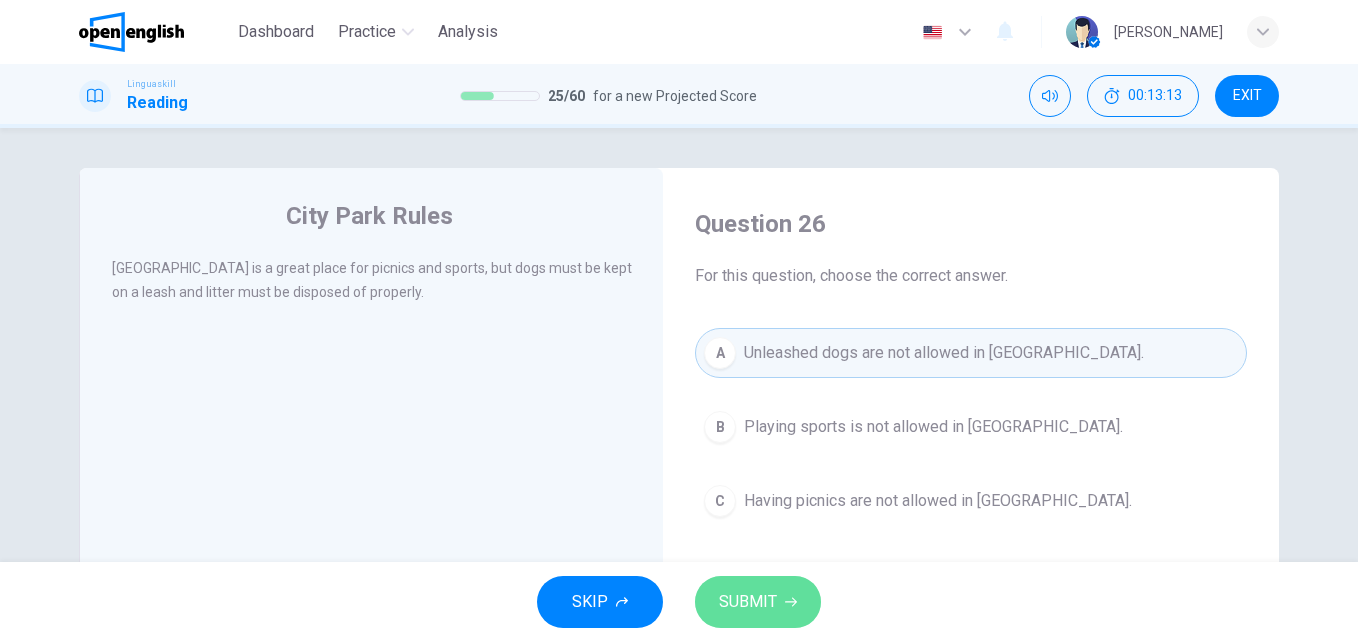 click on "SUBMIT" at bounding box center (748, 602) 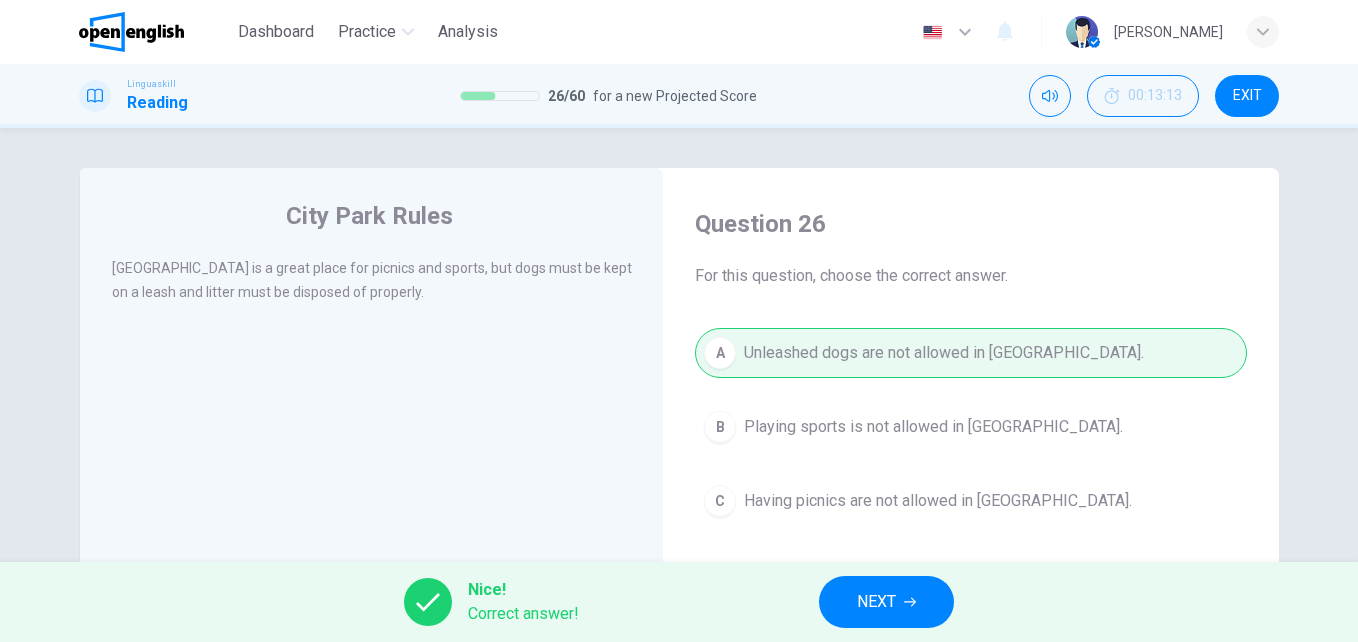click on "NEXT" at bounding box center [876, 602] 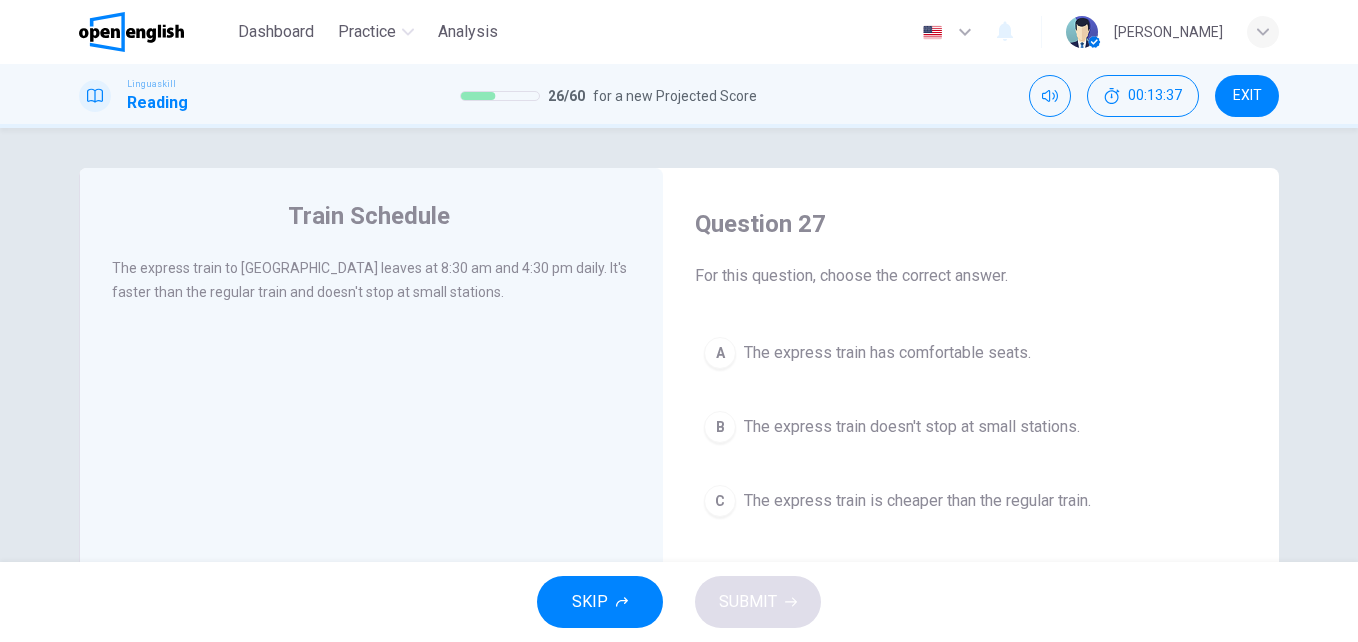 click on "The express train is cheaper than the regular train." at bounding box center (917, 501) 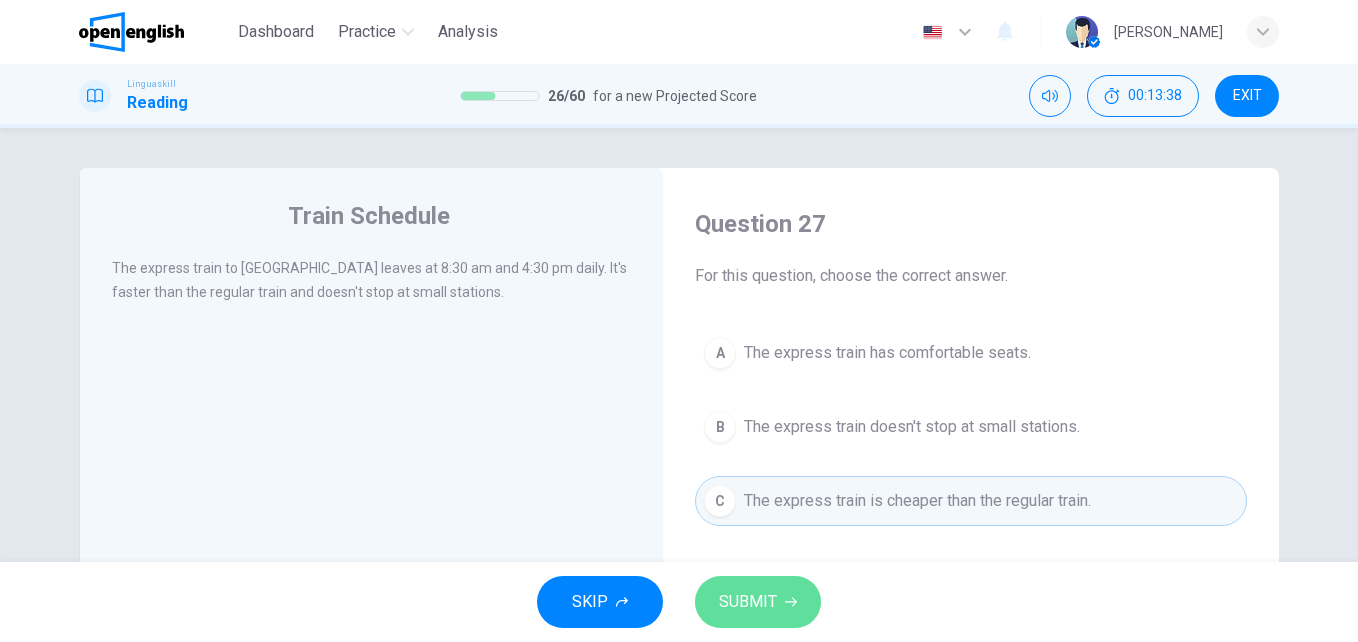 click on "SUBMIT" at bounding box center [758, 602] 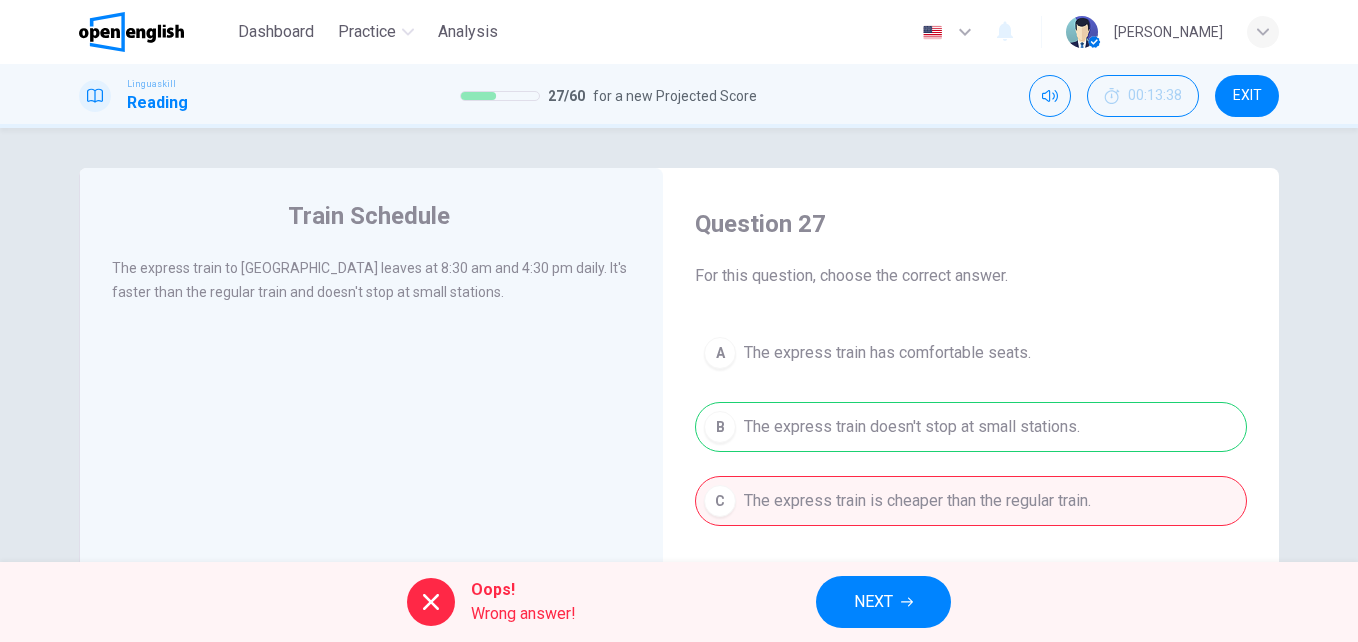 click on "NEXT" at bounding box center (873, 602) 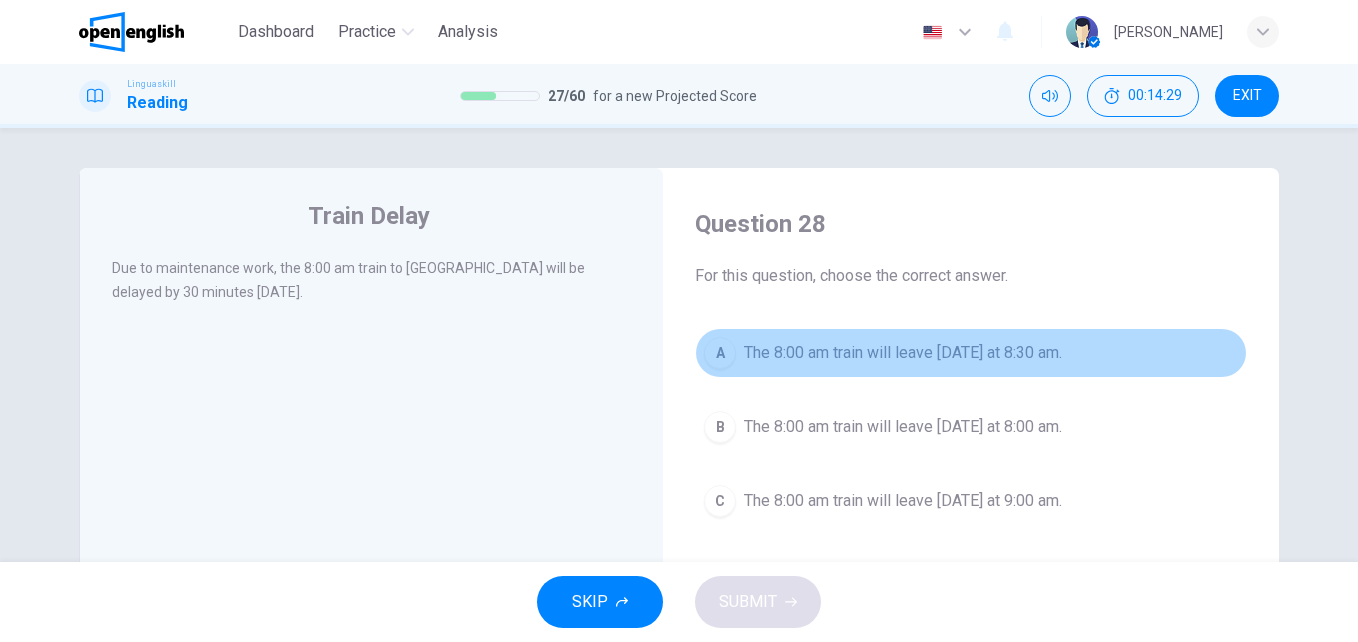 click on "The 8:00 am train will leave [DATE] at 8:30 am." at bounding box center (903, 353) 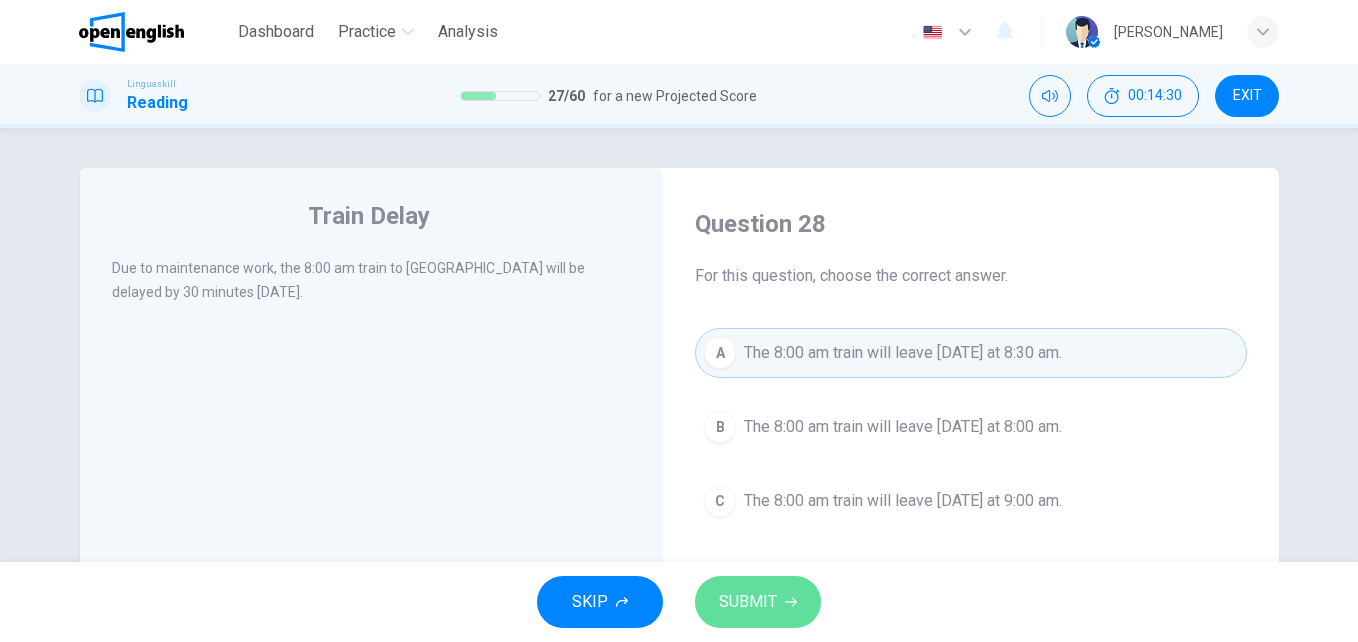 click on "SUBMIT" at bounding box center (748, 602) 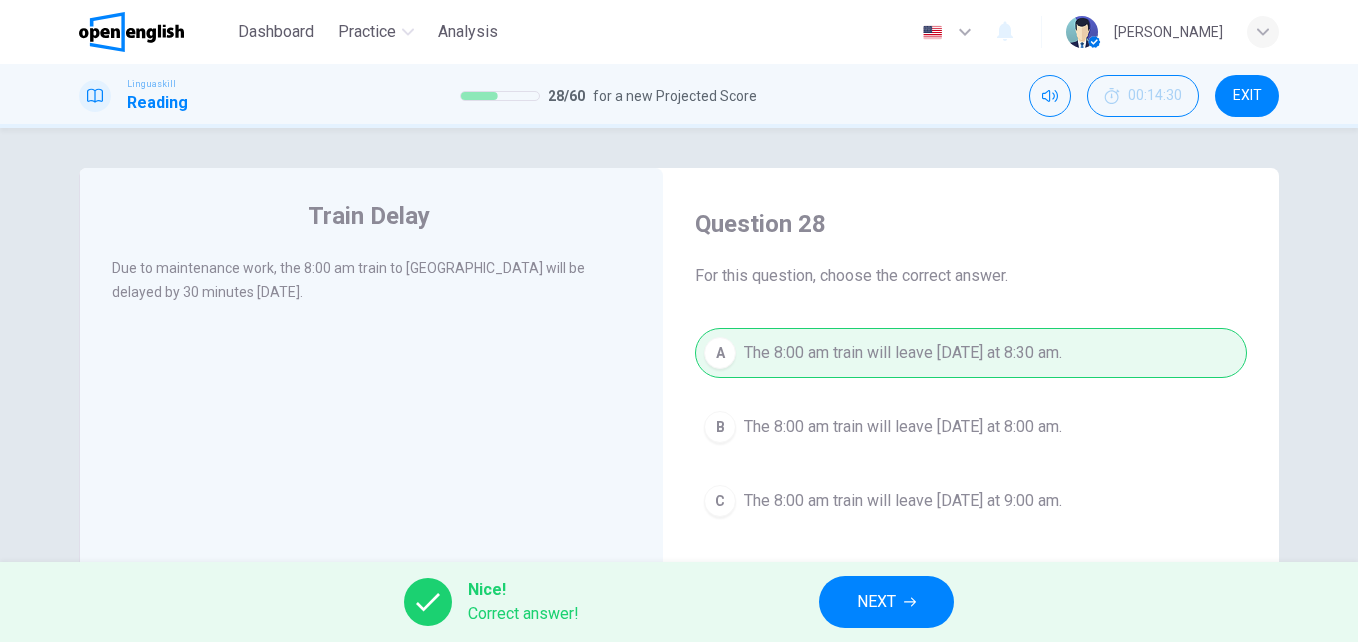 click on "NEXT" at bounding box center [886, 602] 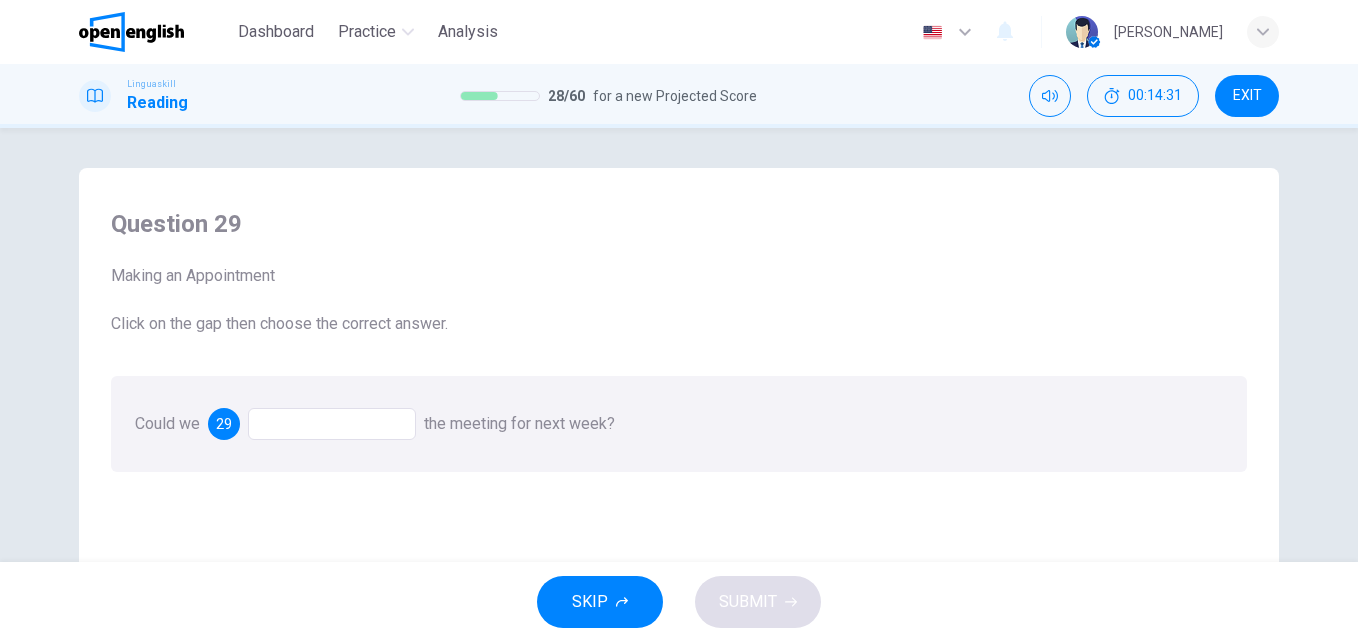 click at bounding box center [332, 424] 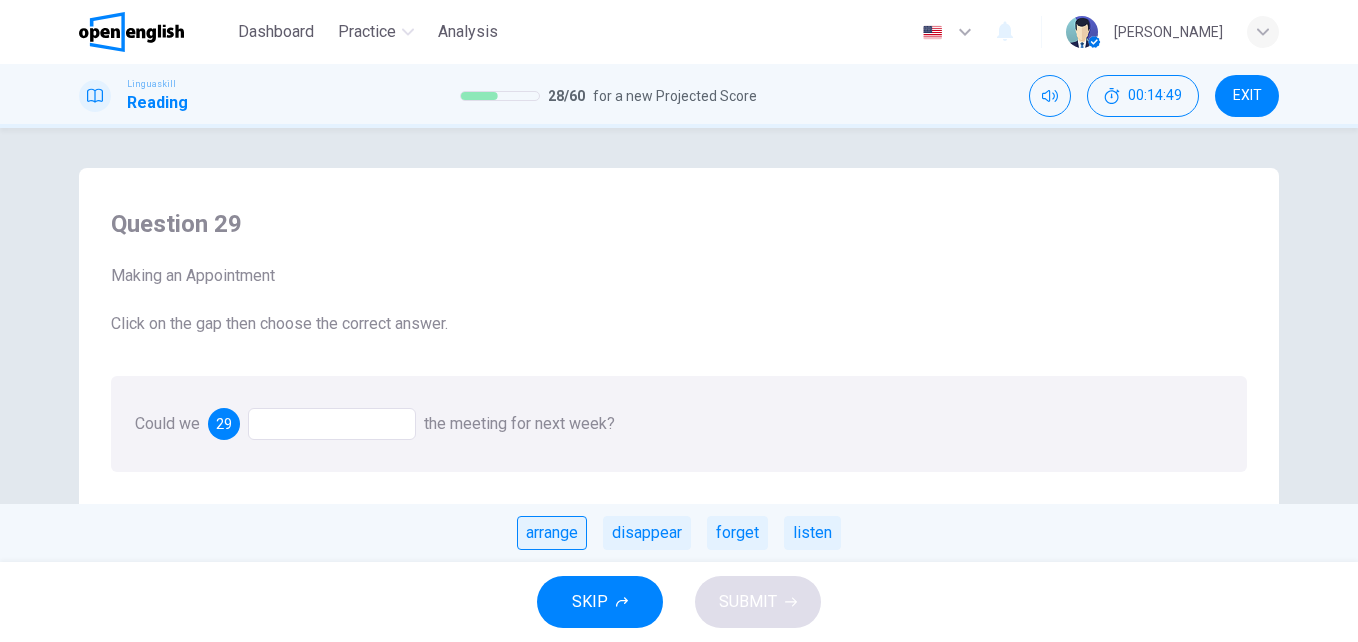 click on "arrange" at bounding box center [552, 533] 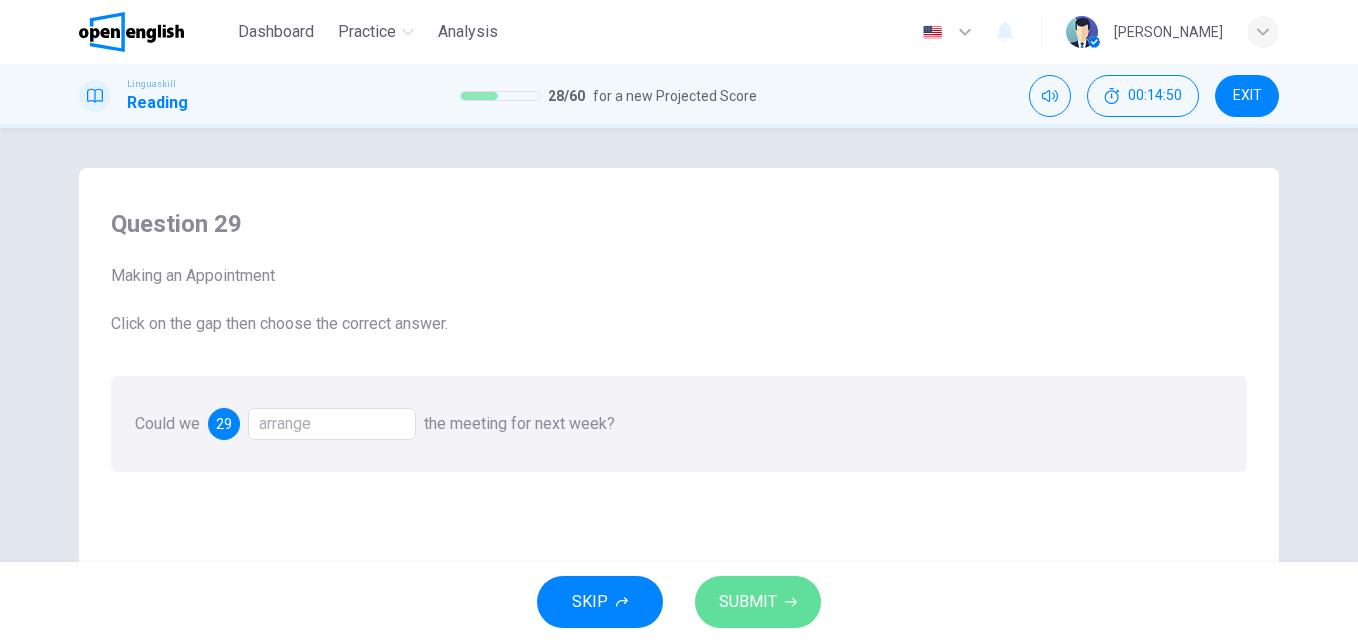 click on "SUBMIT" at bounding box center [758, 602] 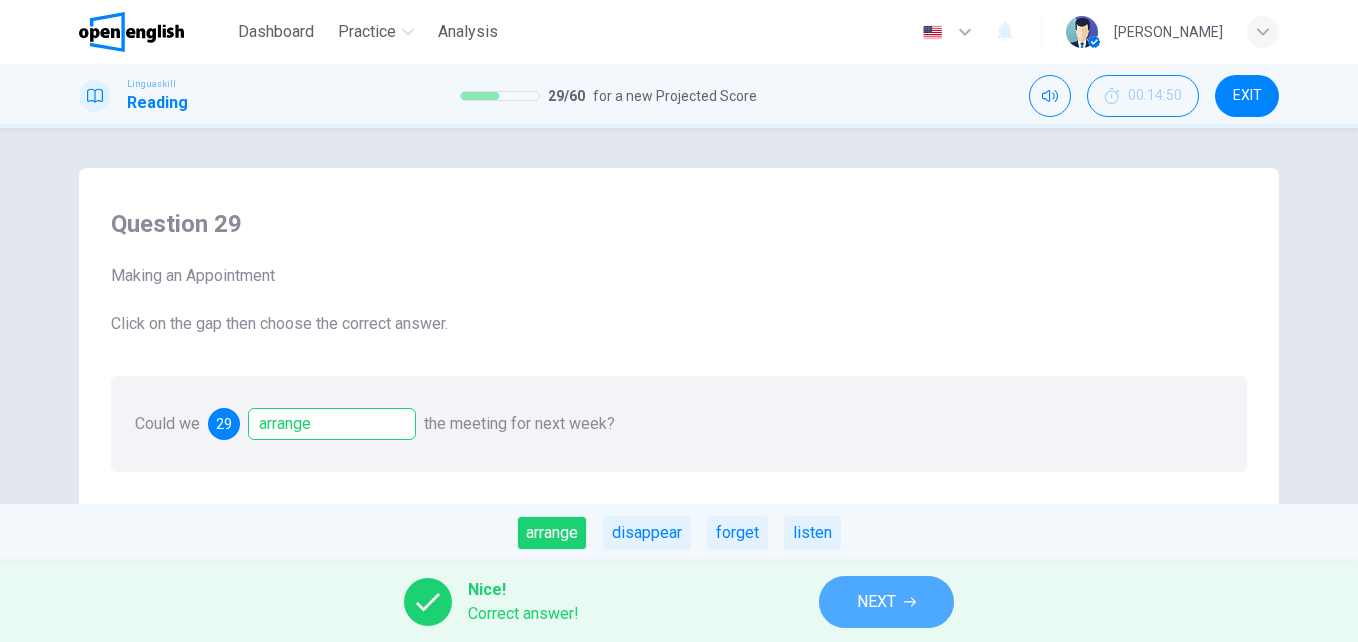 click on "NEXT" at bounding box center [876, 602] 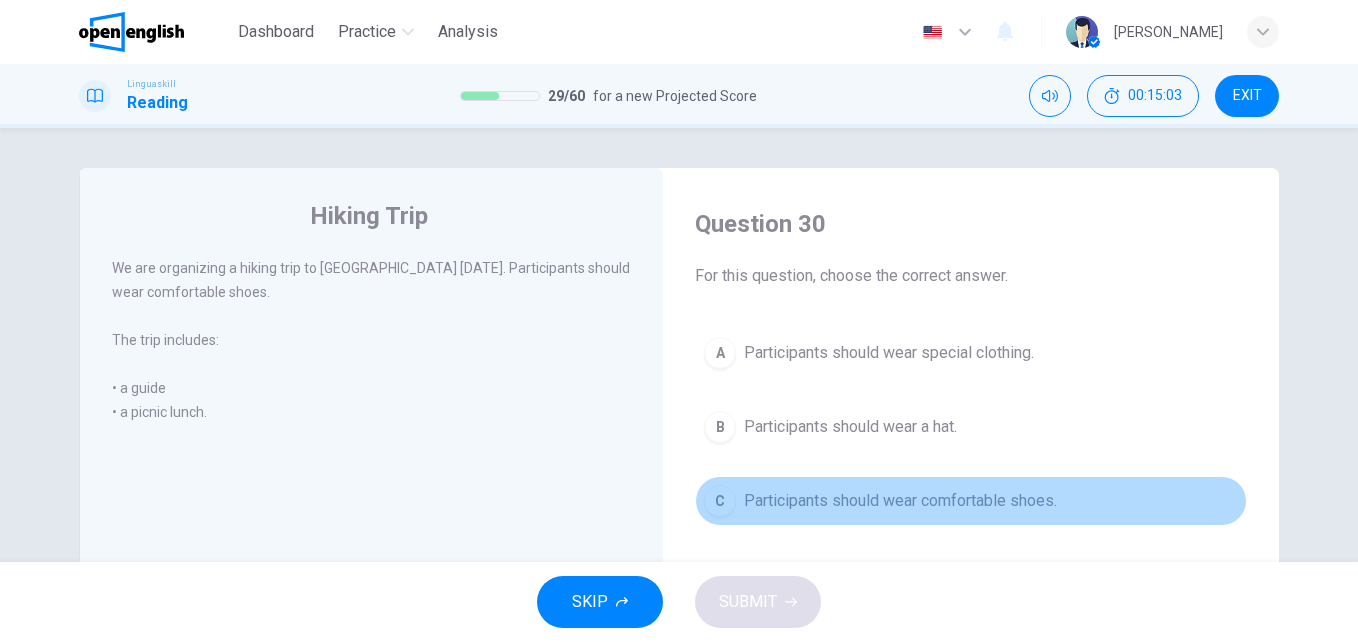 click on "Participants should wear comfortable shoes." at bounding box center [900, 501] 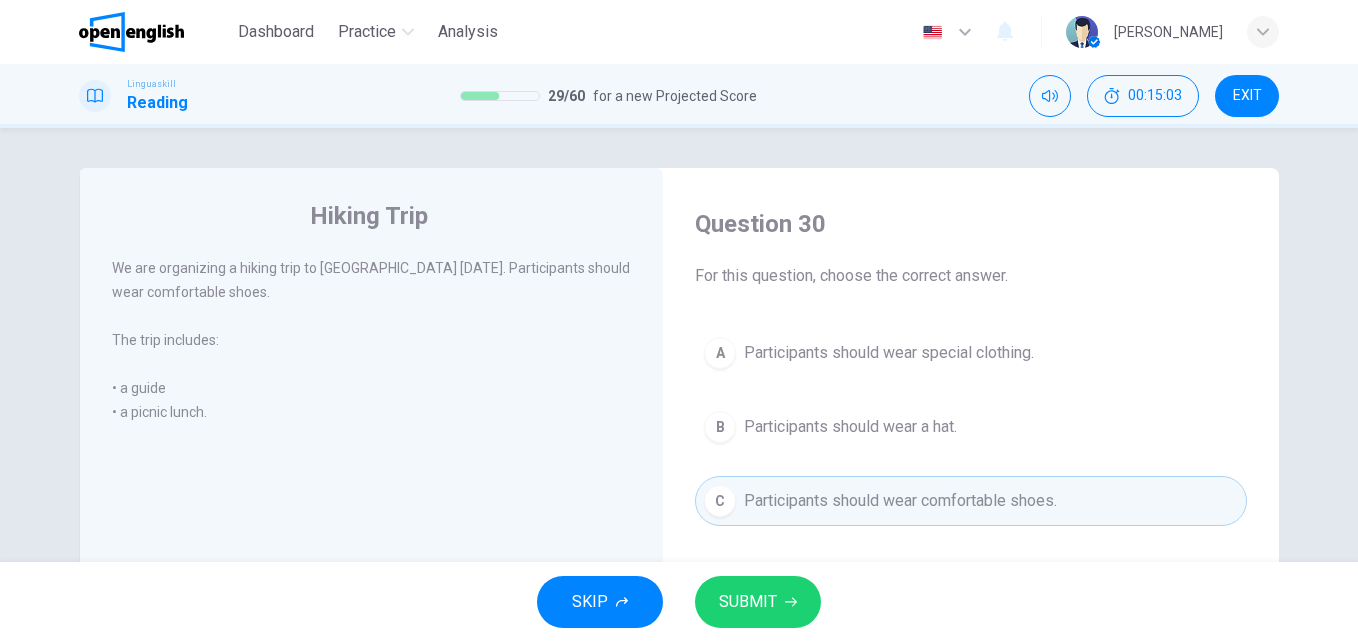 click on "SUBMIT" at bounding box center [748, 602] 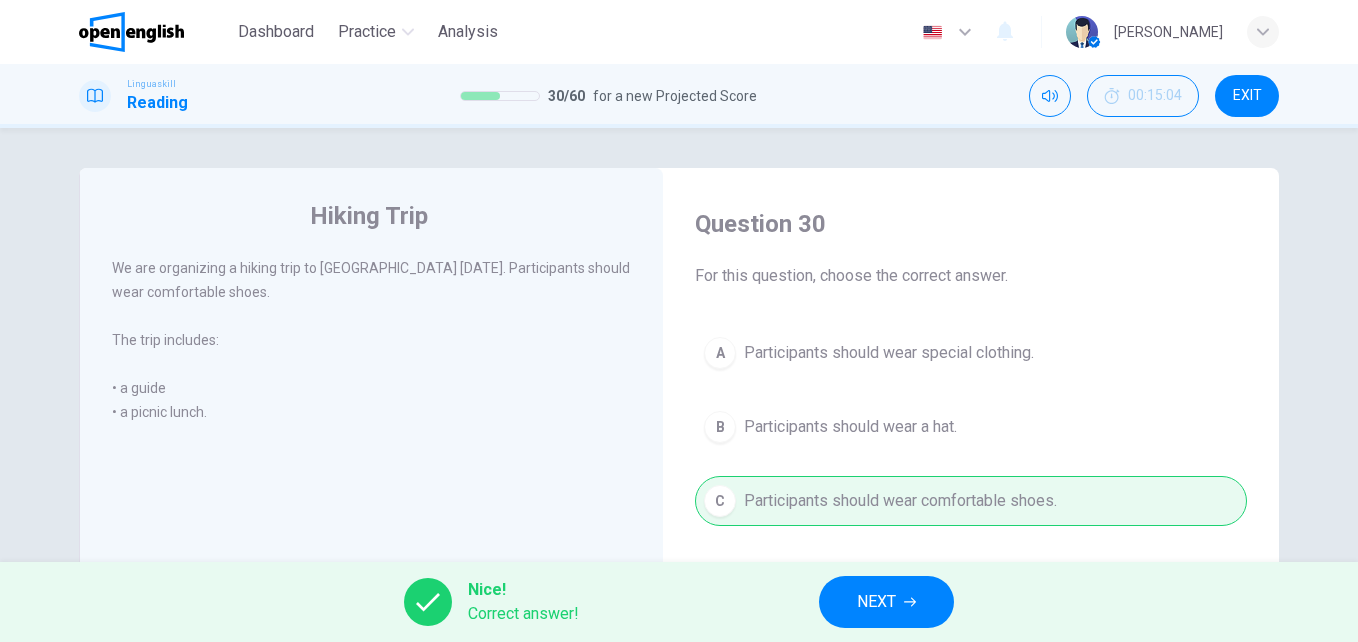 click on "NEXT" at bounding box center (876, 602) 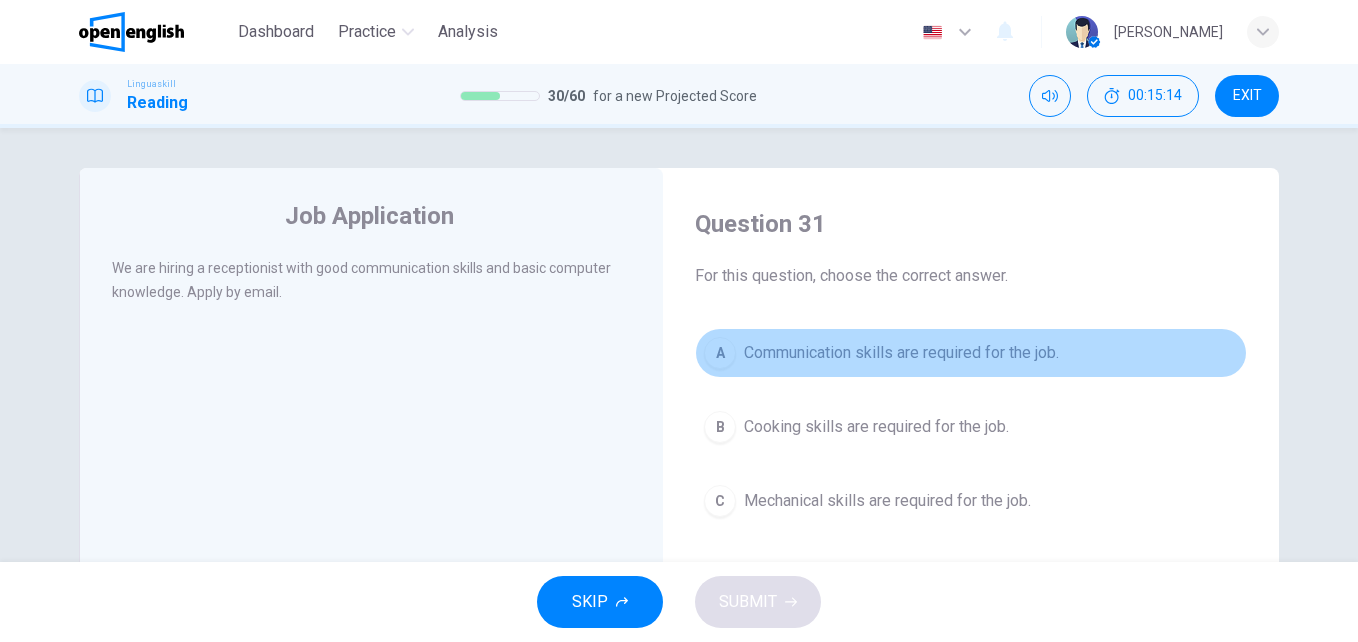 click on "Communication skills are required for the job." at bounding box center (901, 353) 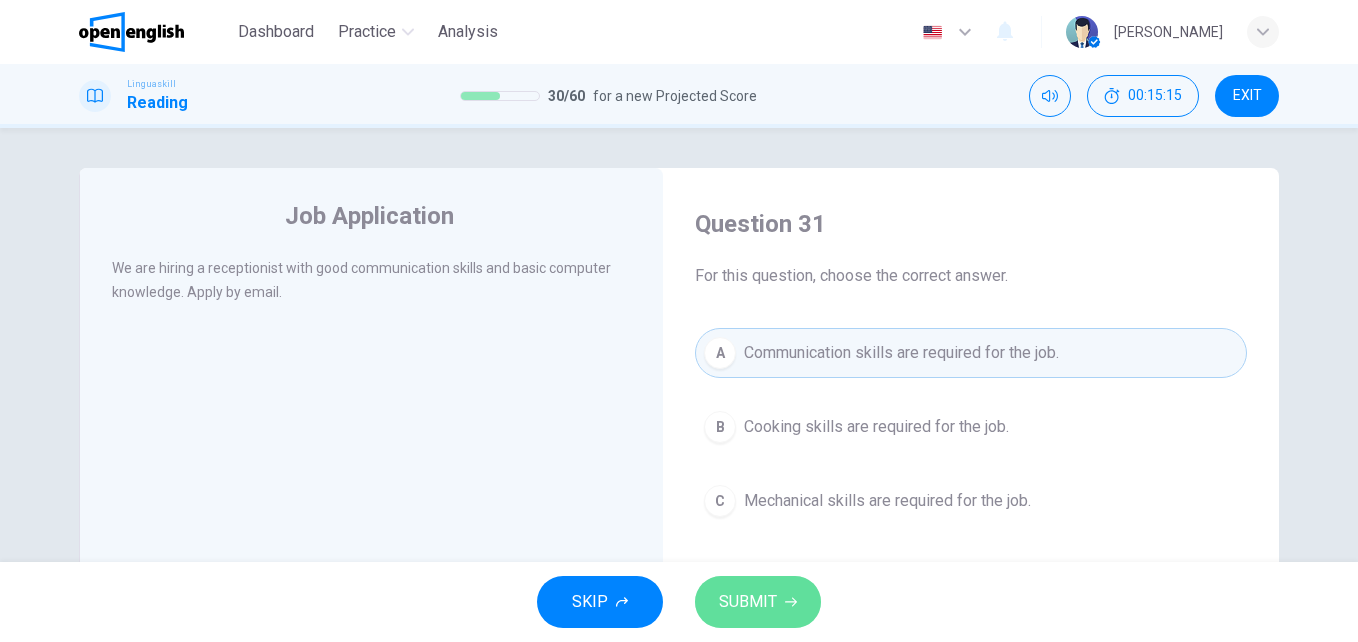 click on "SUBMIT" at bounding box center (748, 602) 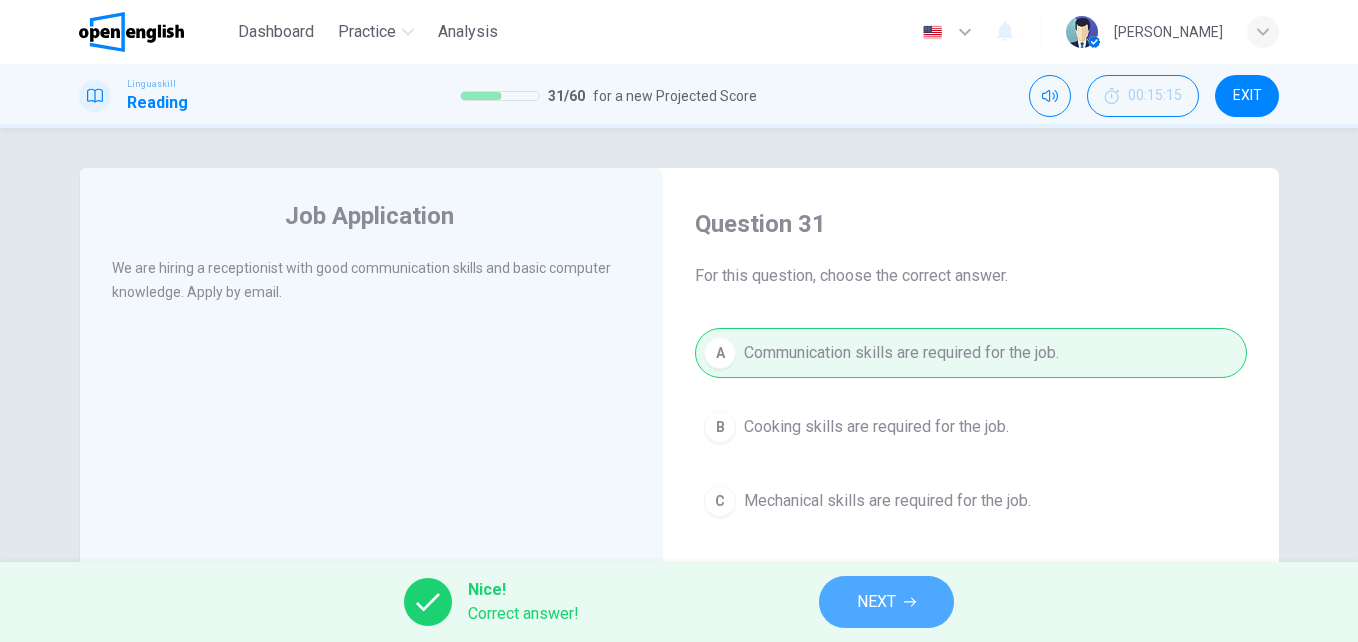 click on "NEXT" at bounding box center (876, 602) 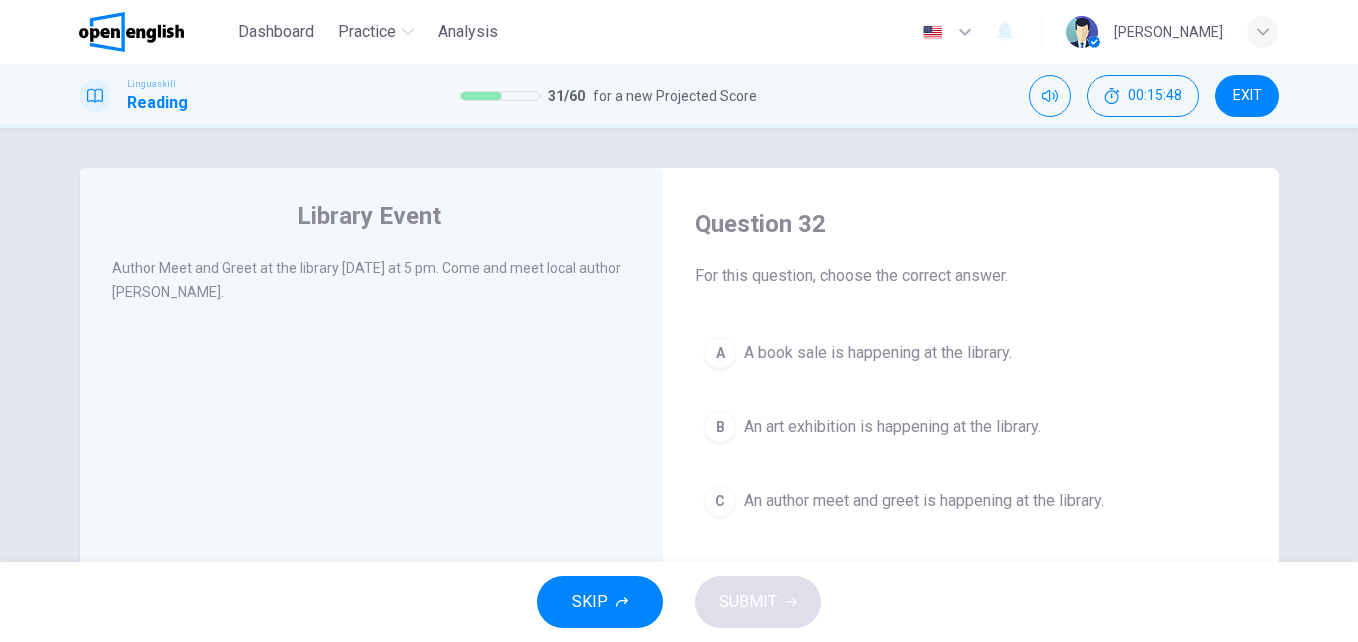click on "A book sale is happening at the library." at bounding box center (878, 353) 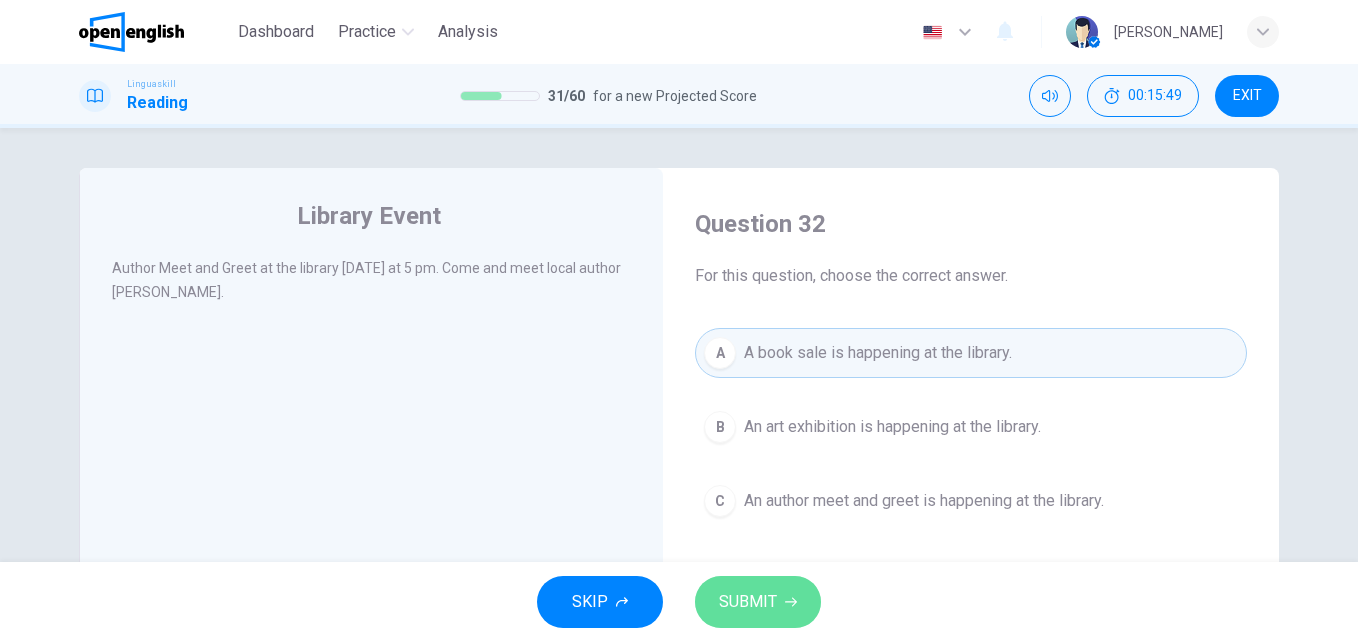 click on "SUBMIT" at bounding box center (748, 602) 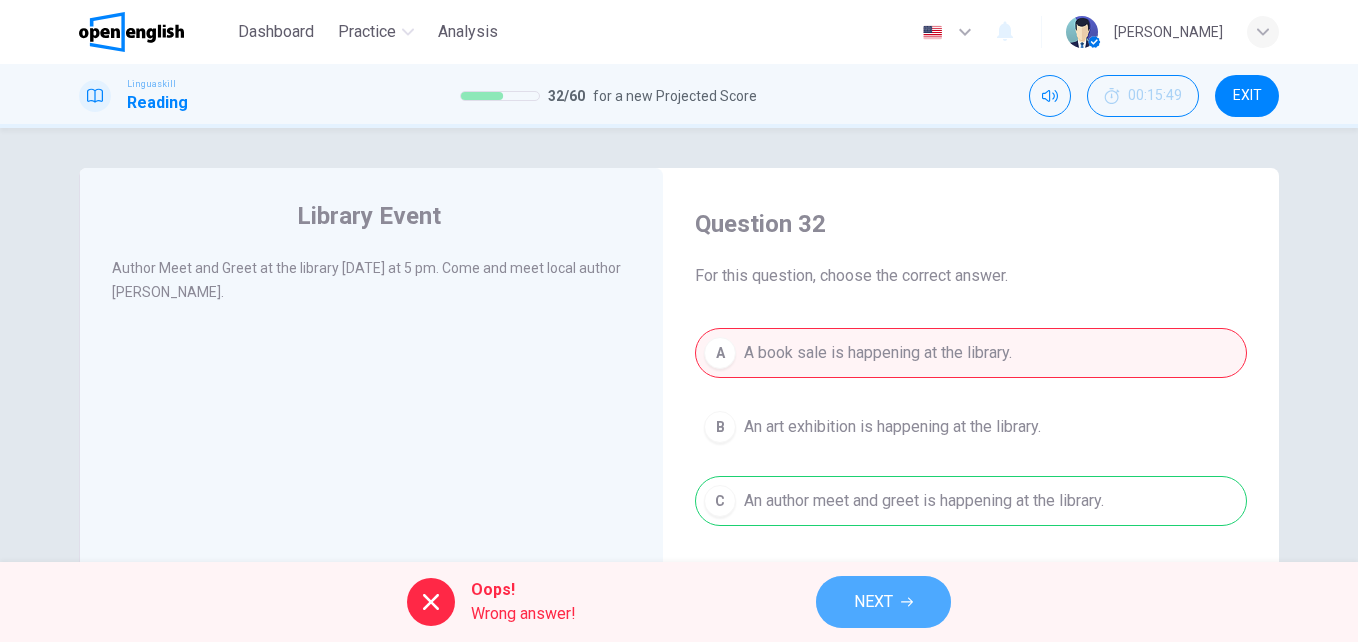 click on "NEXT" at bounding box center [883, 602] 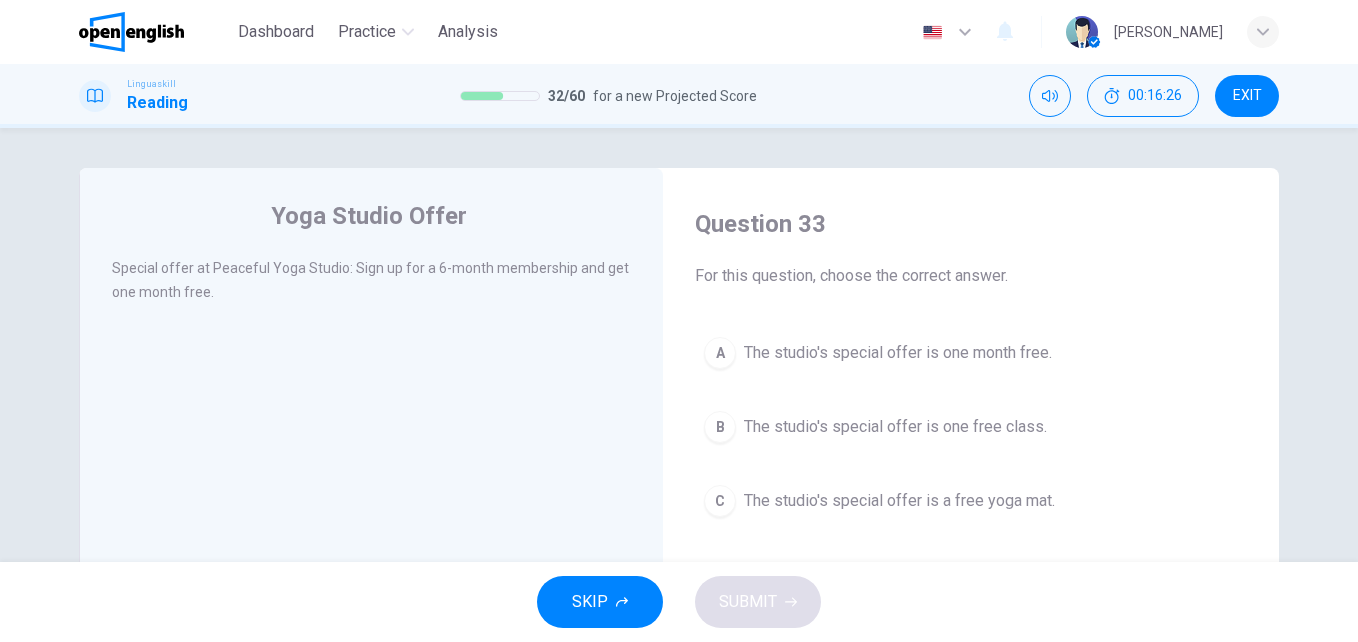 click on "The studio's special offer is one month free." at bounding box center (898, 353) 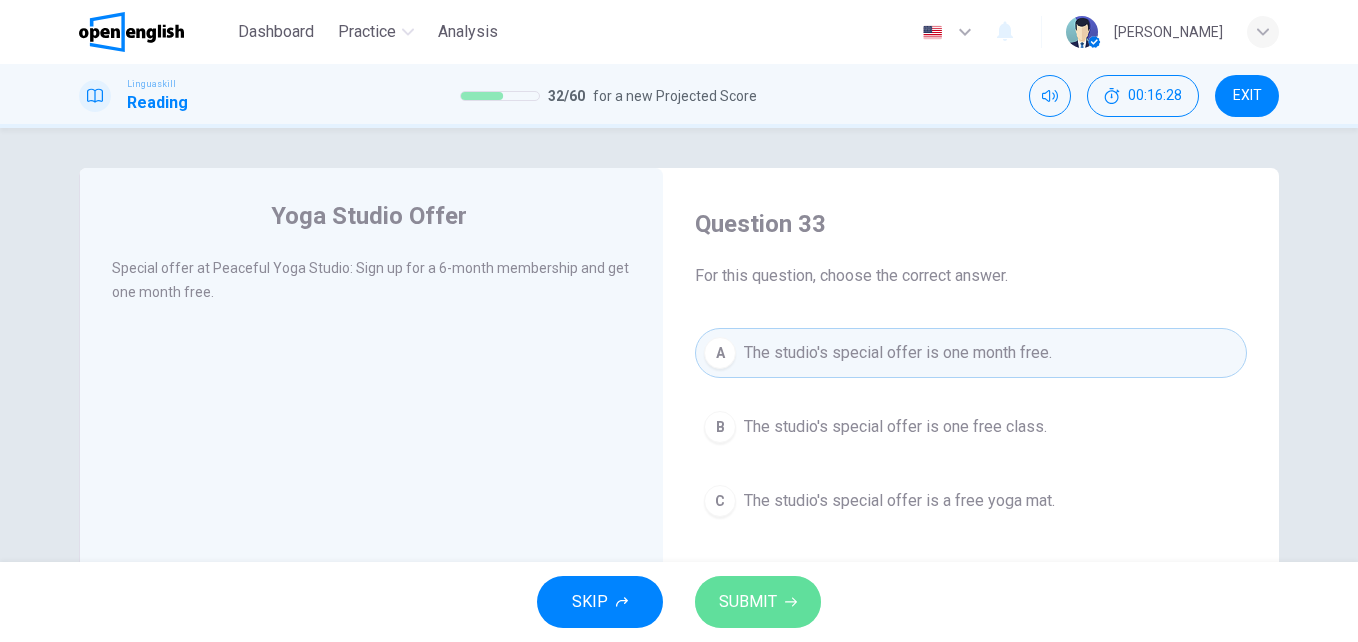 click on "SUBMIT" at bounding box center (748, 602) 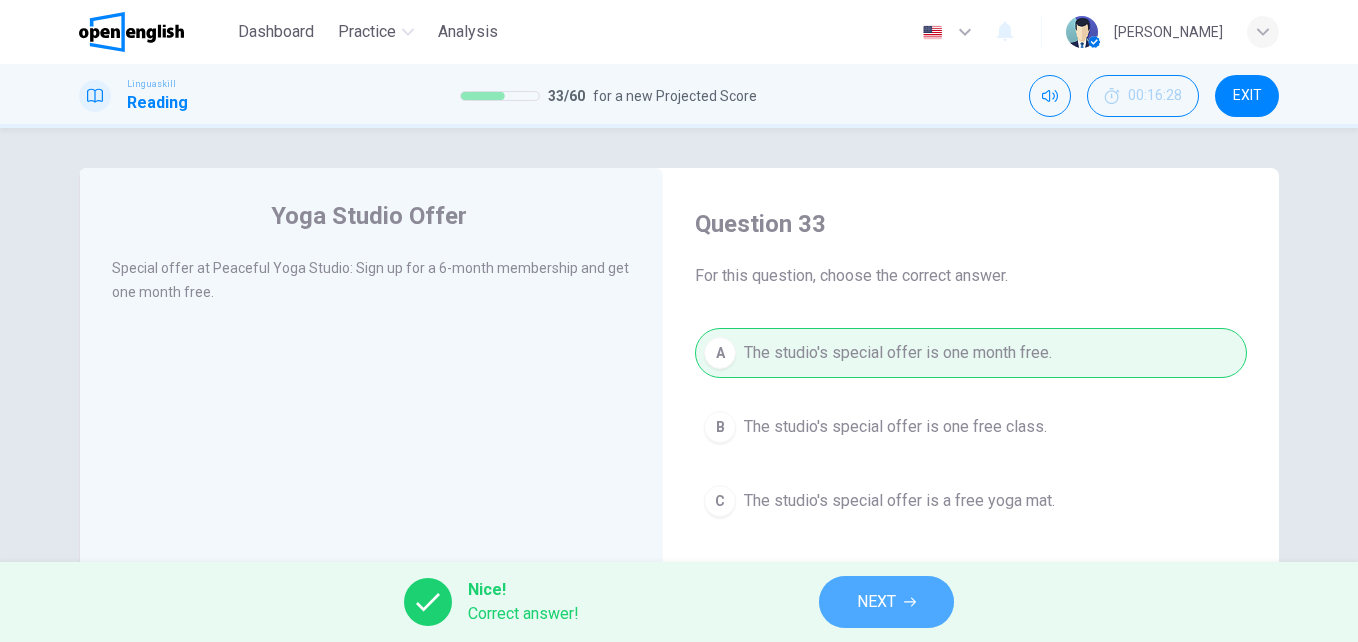 click on "NEXT" at bounding box center [886, 602] 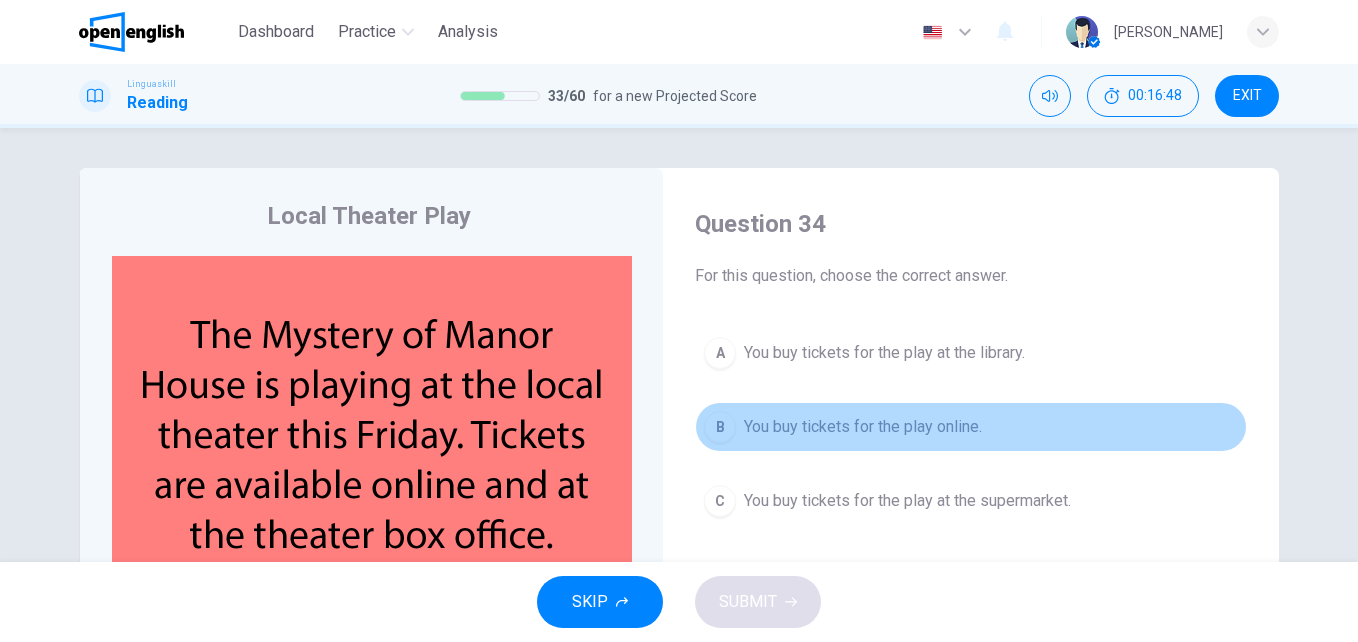 click on "B You buy tickets for the play online." at bounding box center (971, 427) 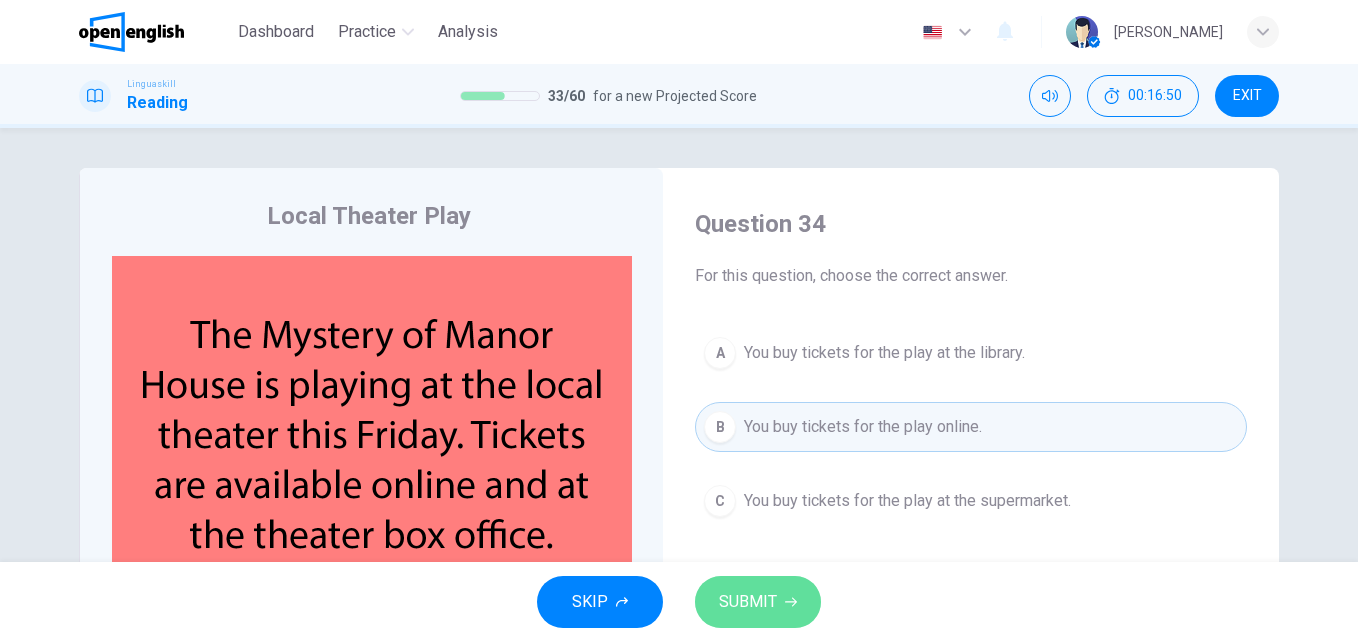 click on "SUBMIT" at bounding box center (758, 602) 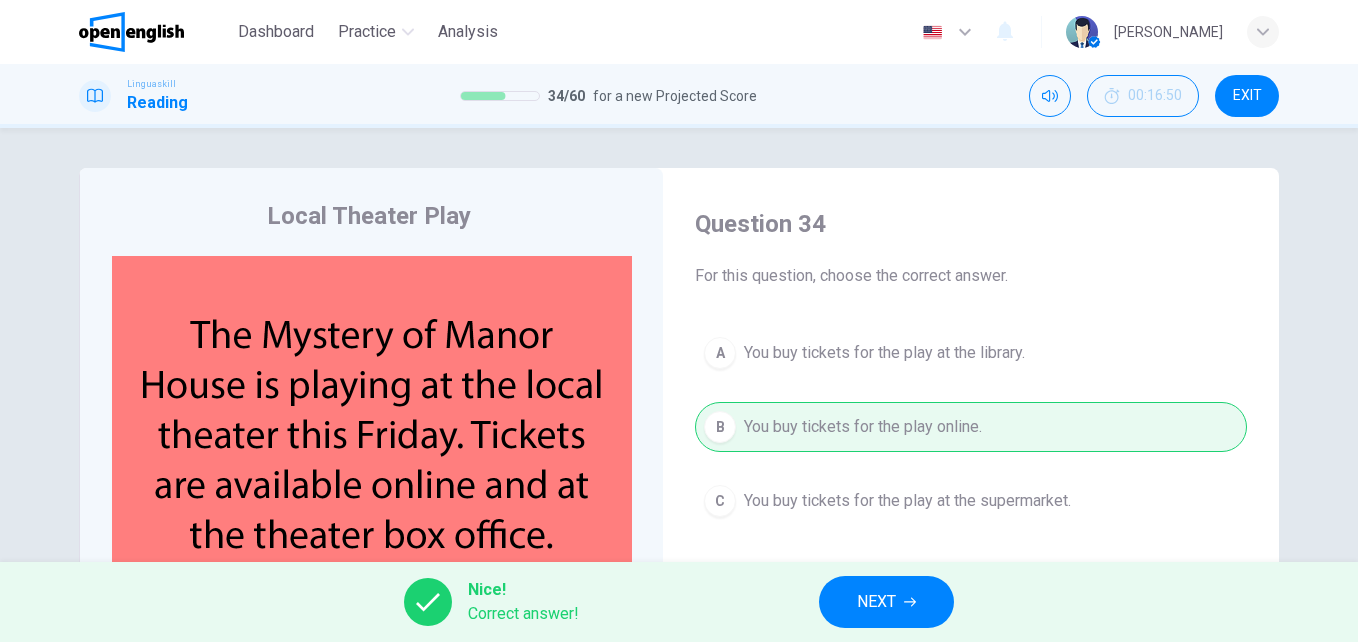 click on "NEXT" at bounding box center [876, 602] 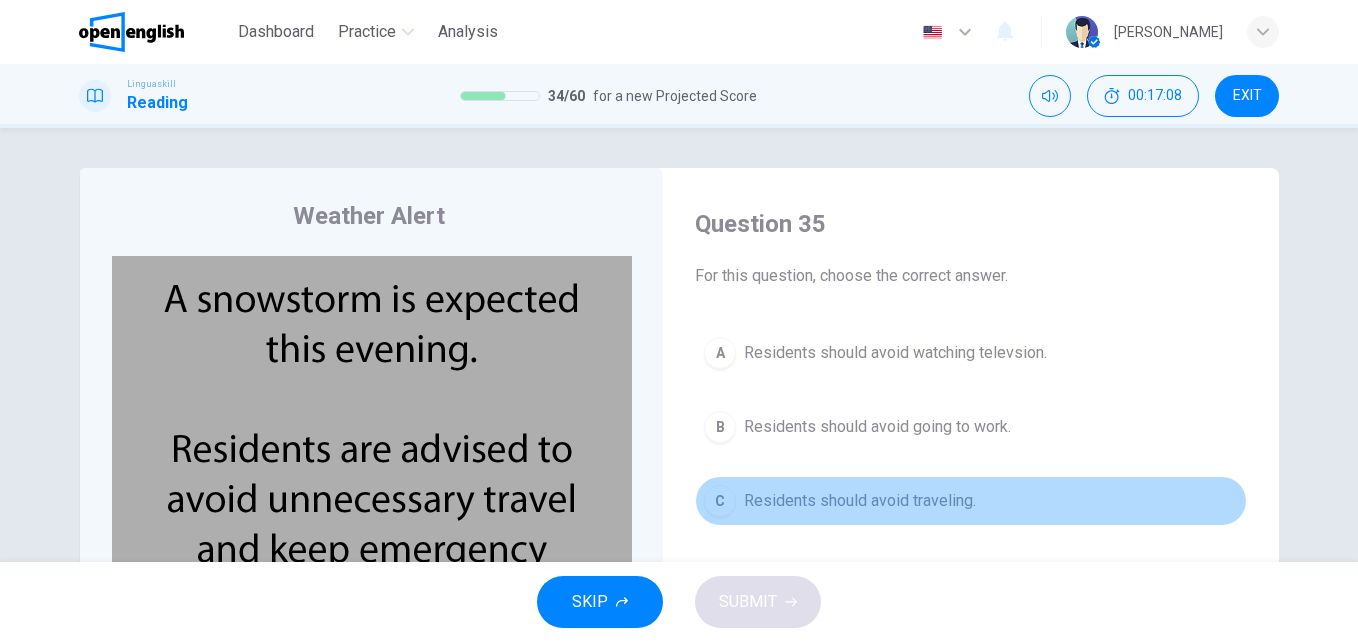 click on "Residents should avoid traveling." at bounding box center (860, 501) 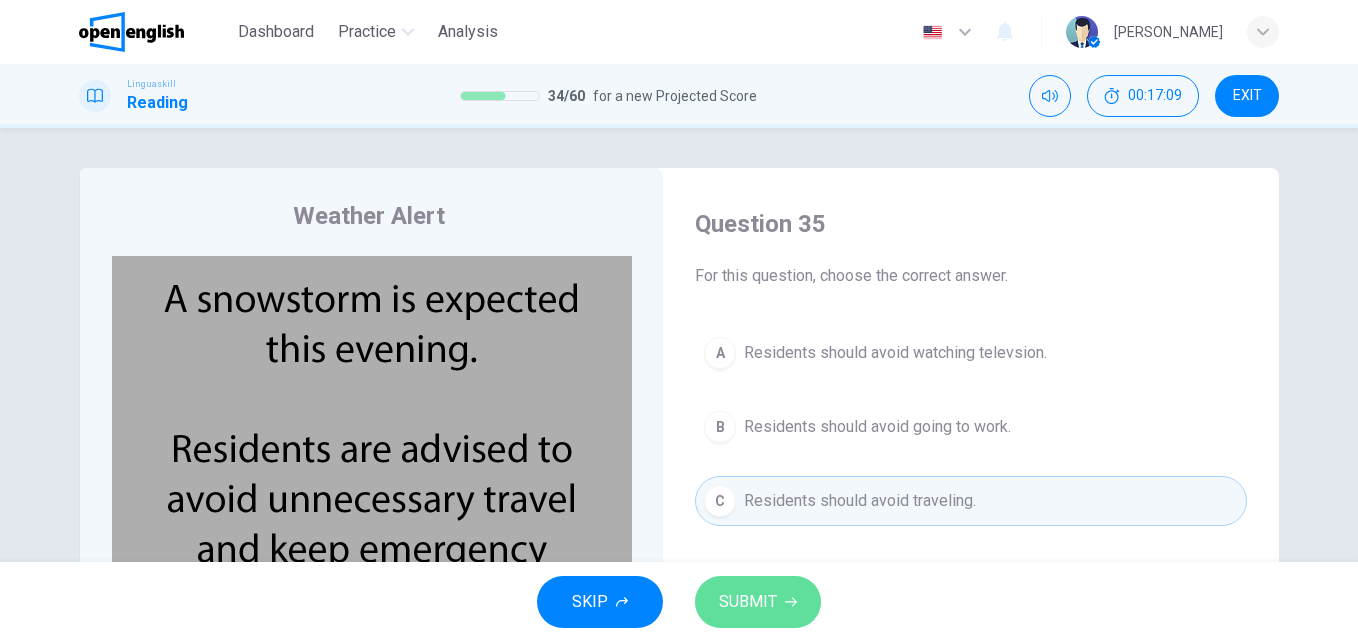 click on "SUBMIT" at bounding box center (748, 602) 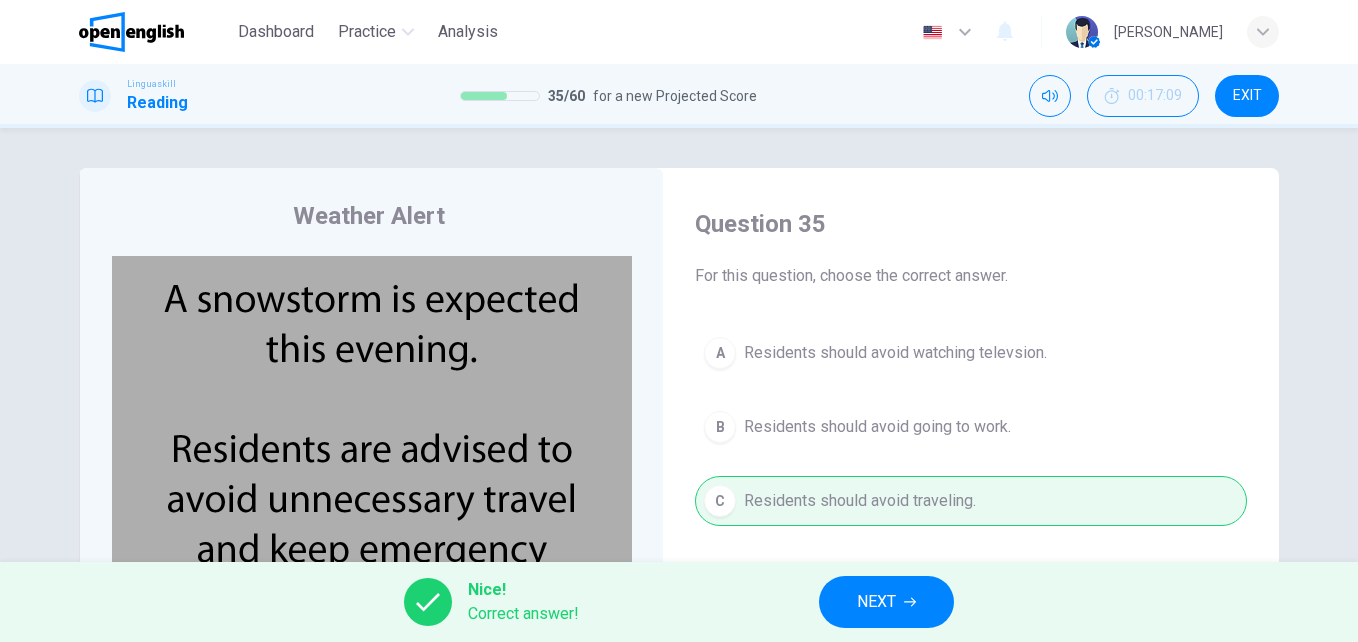click on "NEXT" at bounding box center (886, 602) 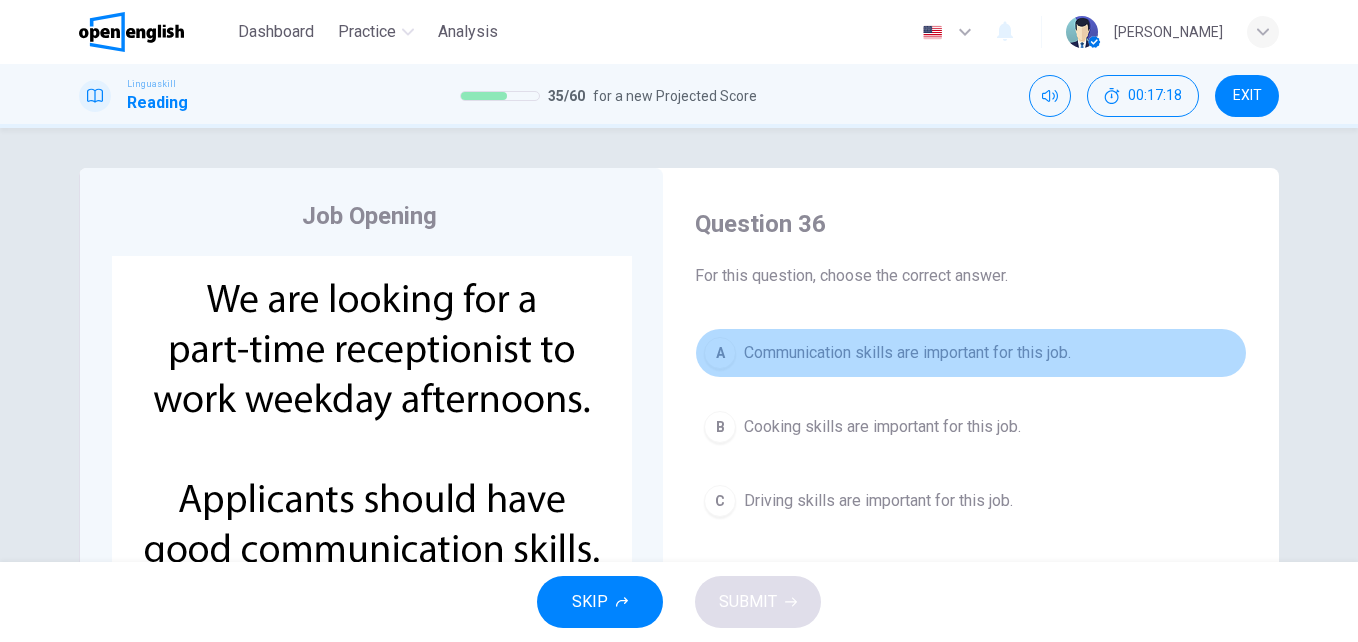 click on "A Communication skills are important for this job." at bounding box center [971, 353] 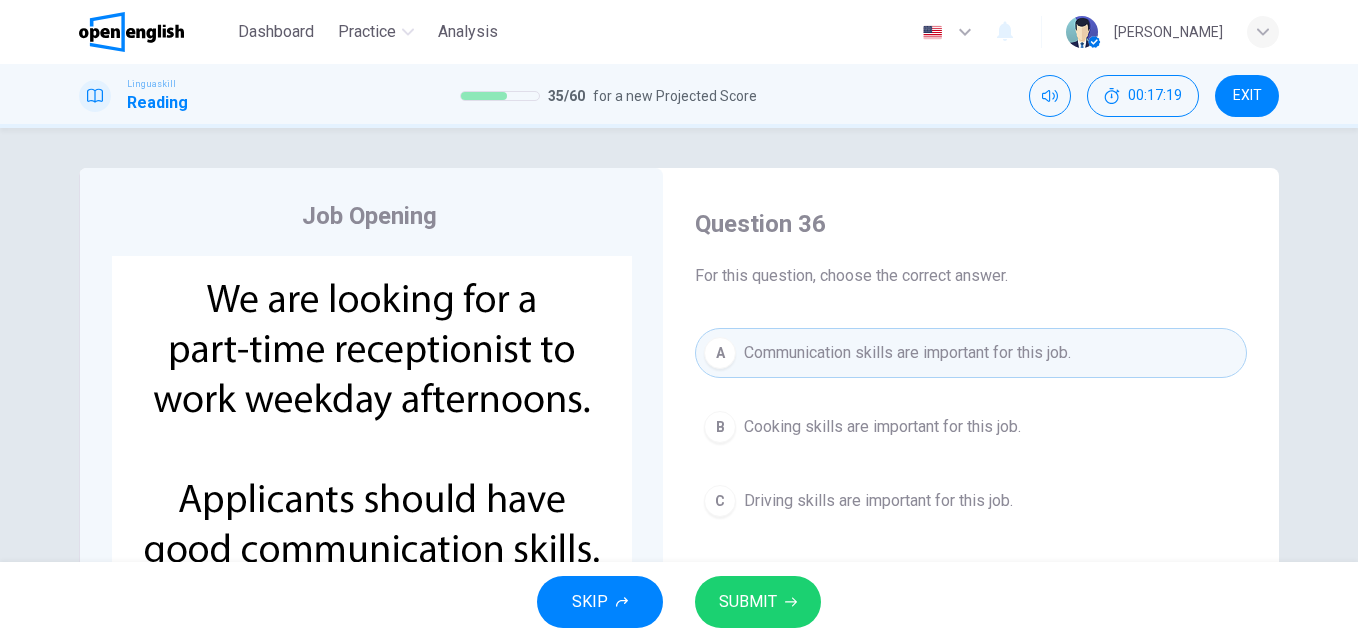 click on "SUBMIT" at bounding box center (748, 602) 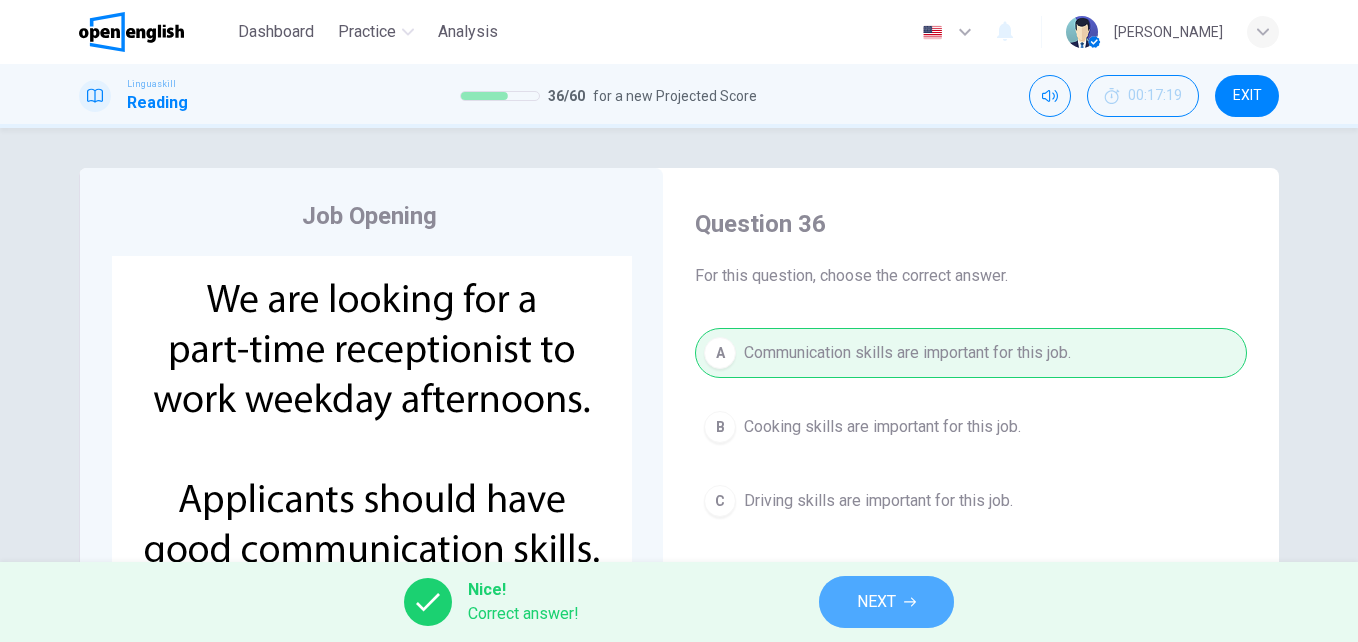 click on "NEXT" at bounding box center [886, 602] 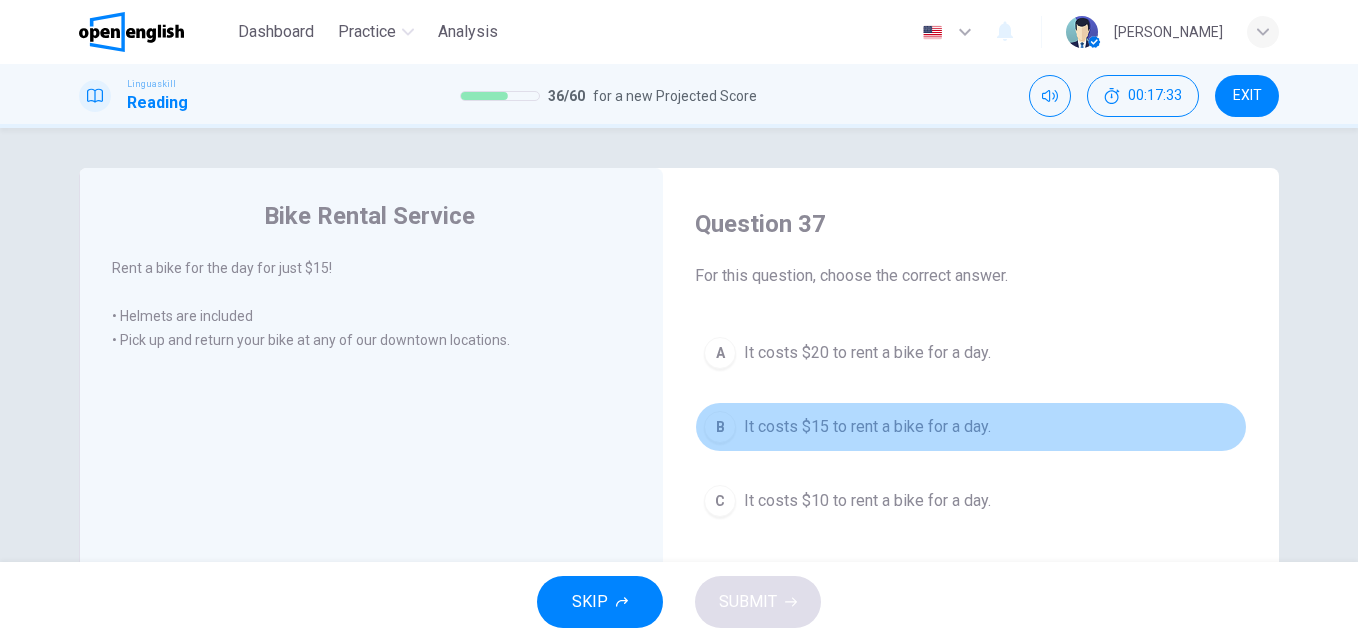 click on "It costs $15 to rent a bike for a day." at bounding box center [867, 427] 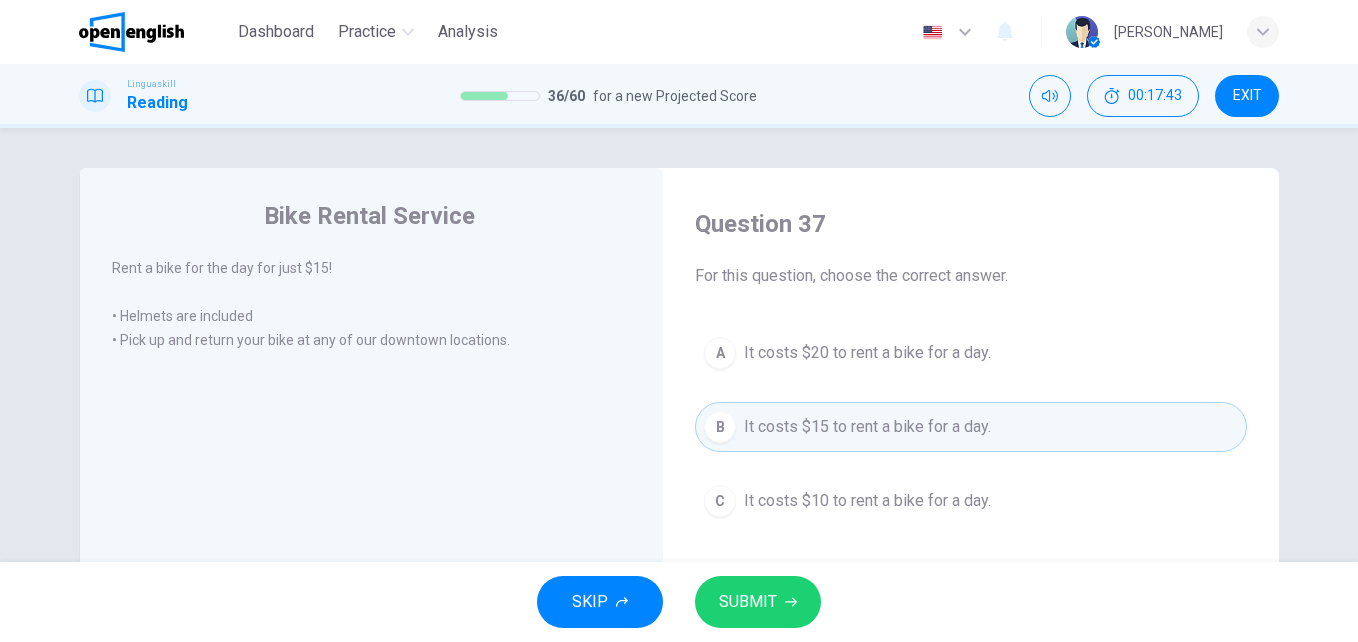 click on "SUBMIT" at bounding box center (758, 602) 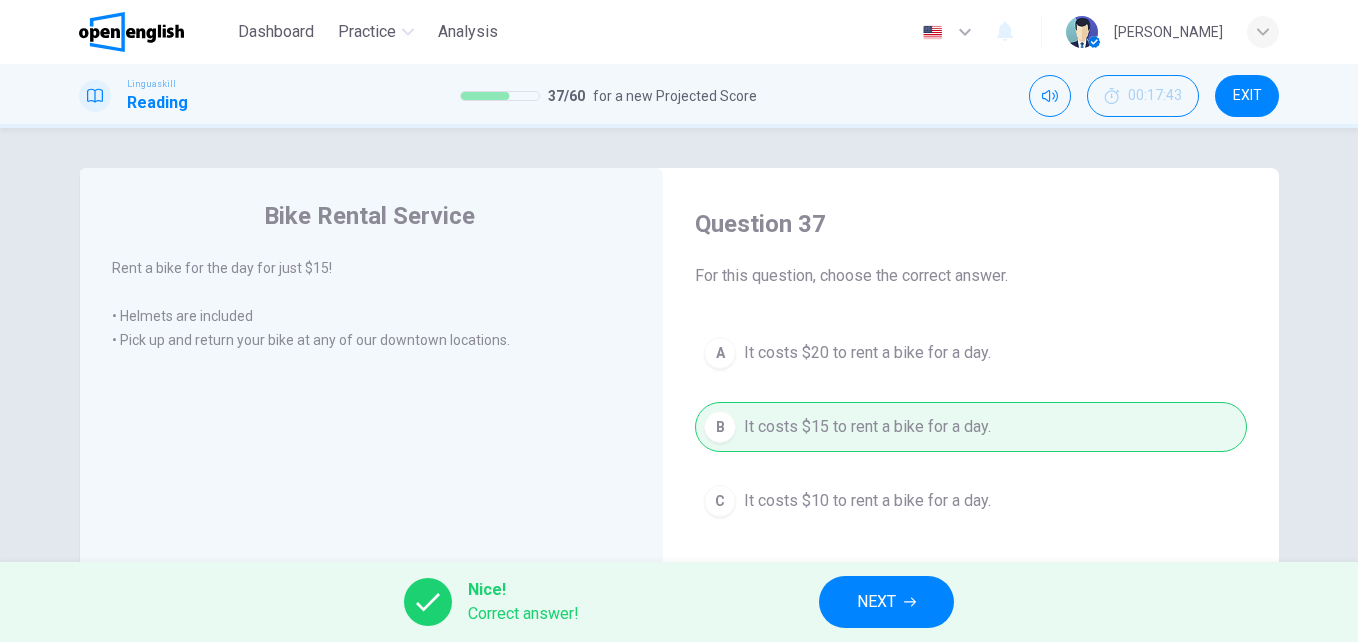 click on "NEXT" at bounding box center (886, 602) 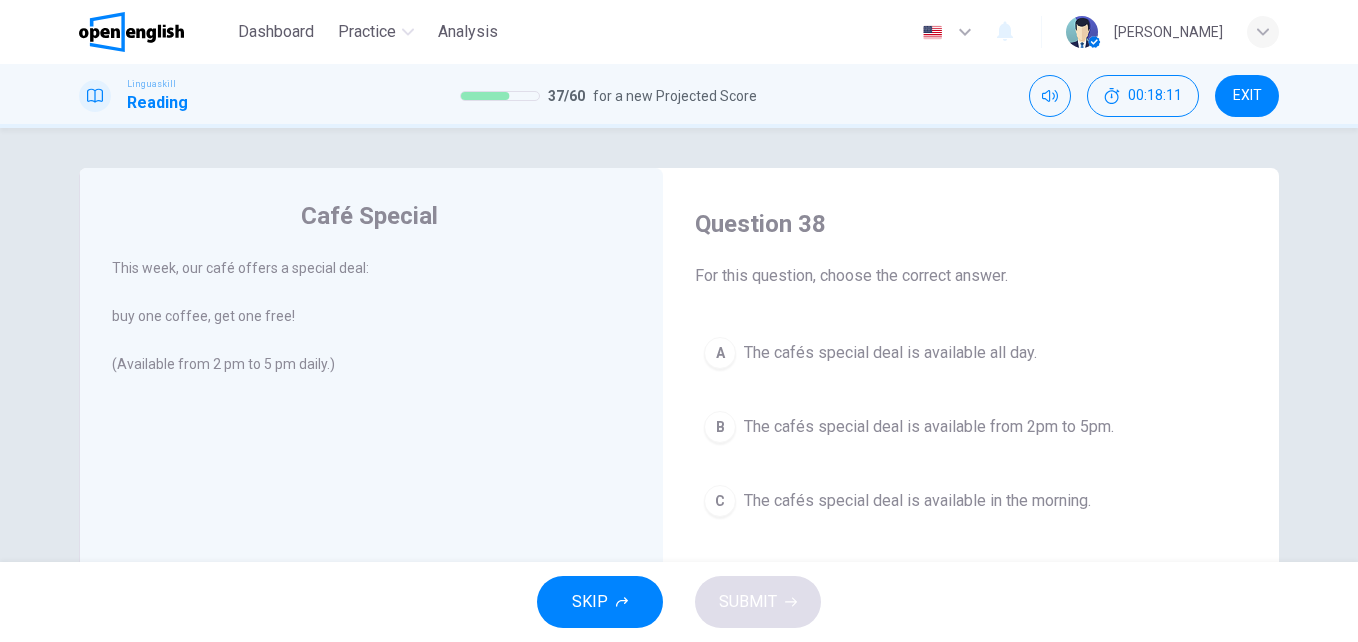 click on "Question 38" at bounding box center (971, 224) 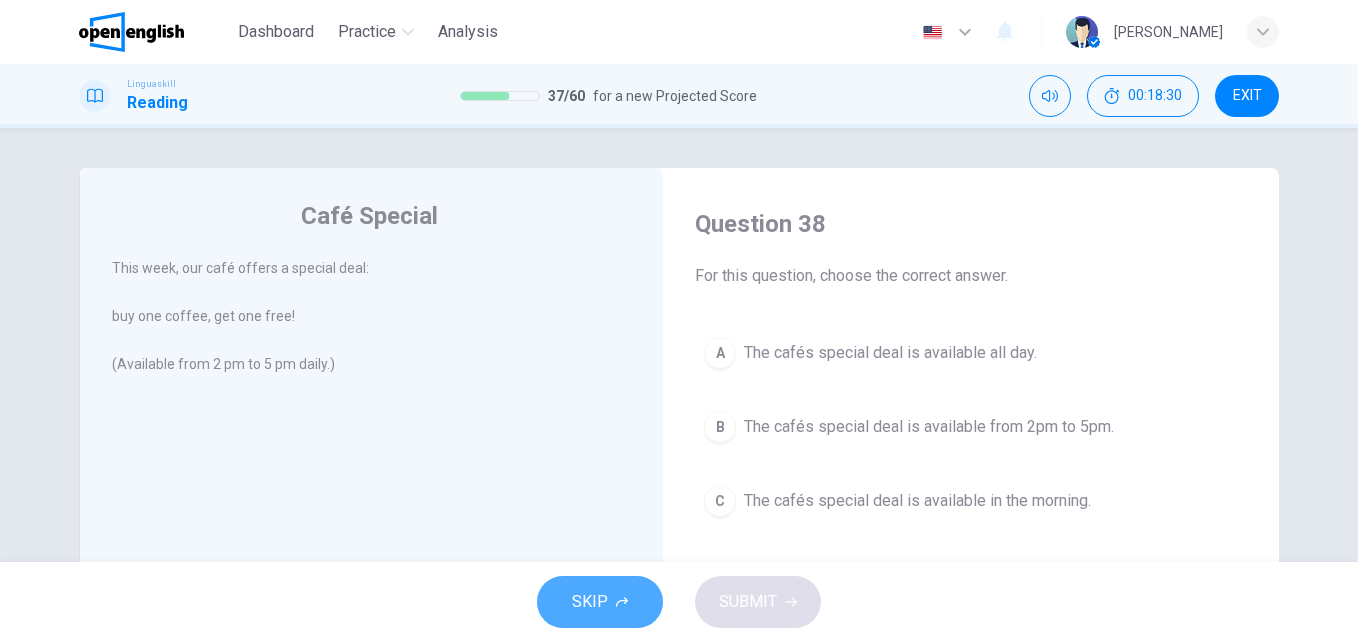 click on "SKIP" at bounding box center (600, 602) 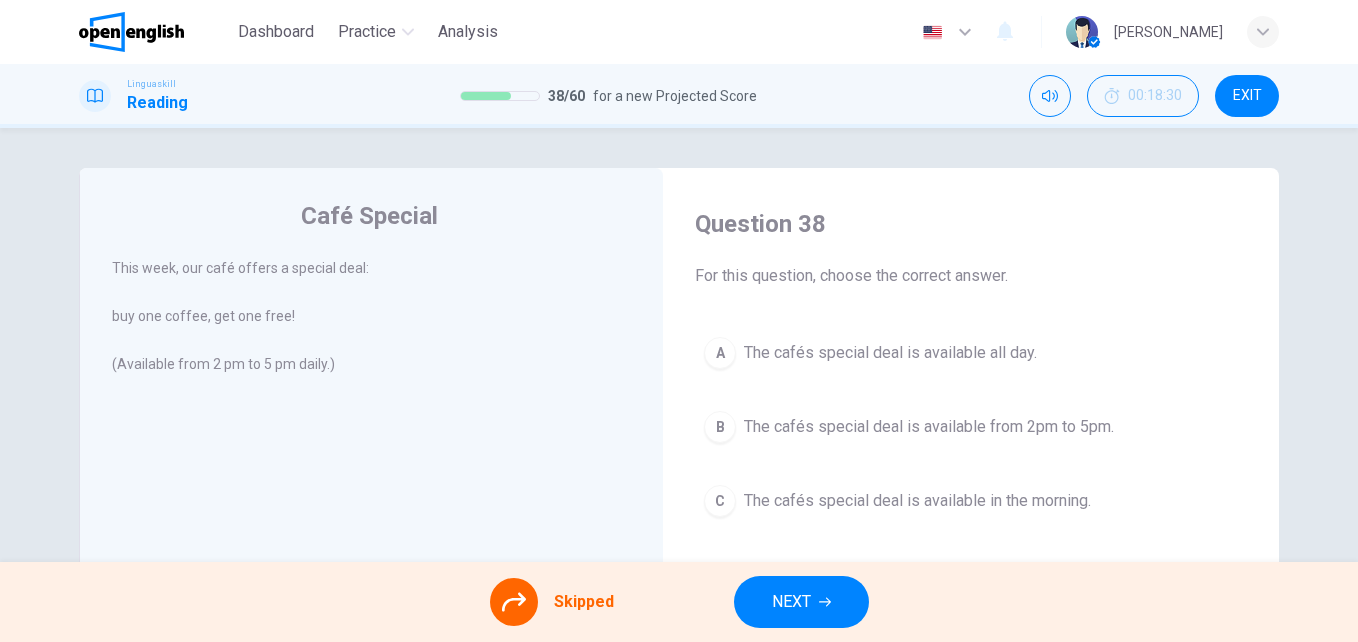 click on "NEXT" at bounding box center [791, 602] 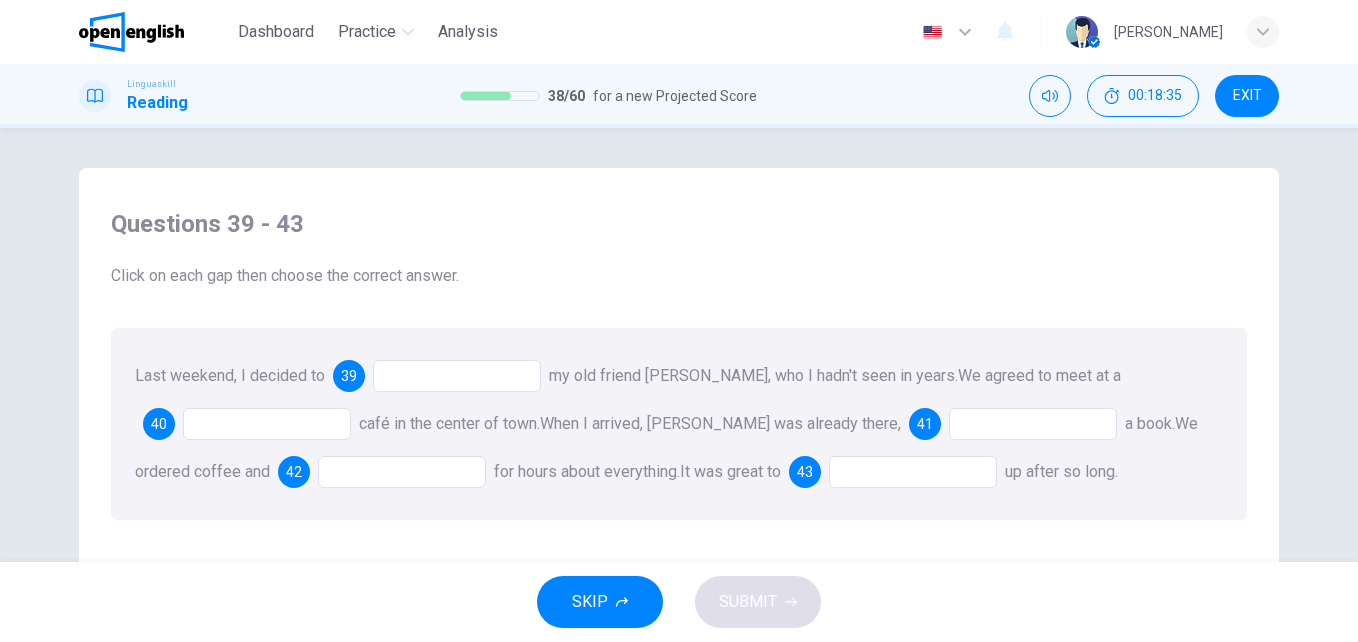 click at bounding box center [457, 376] 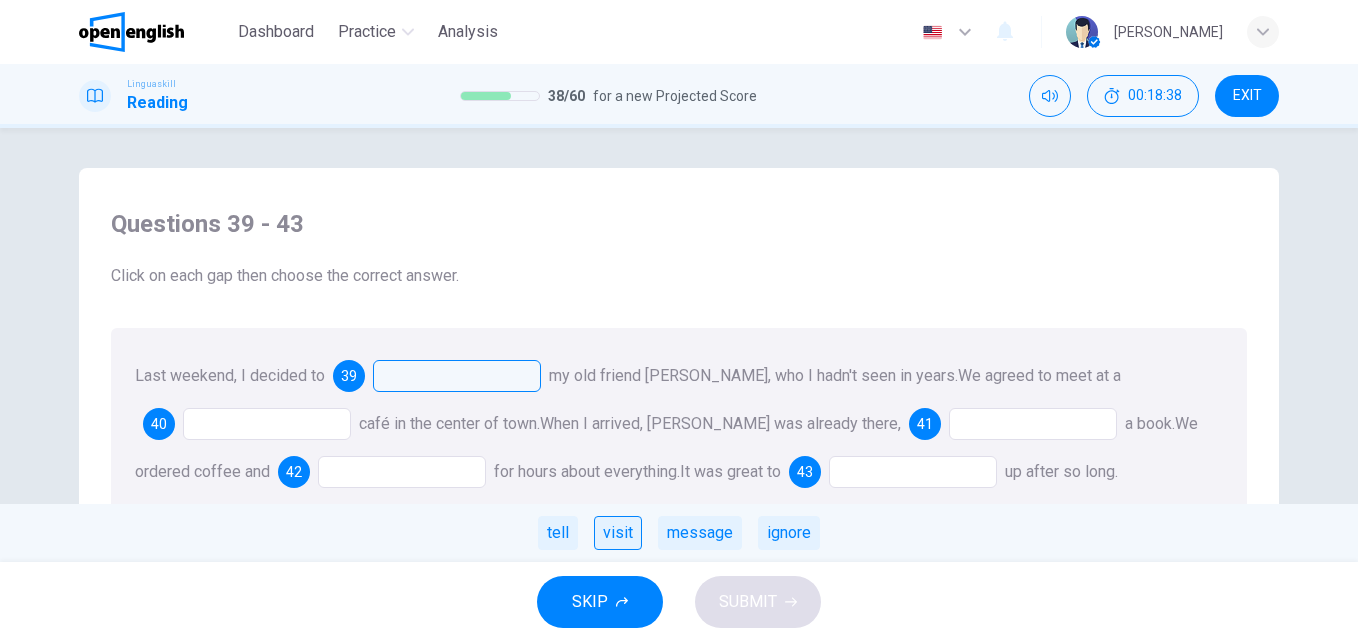 click on "visit" at bounding box center [618, 533] 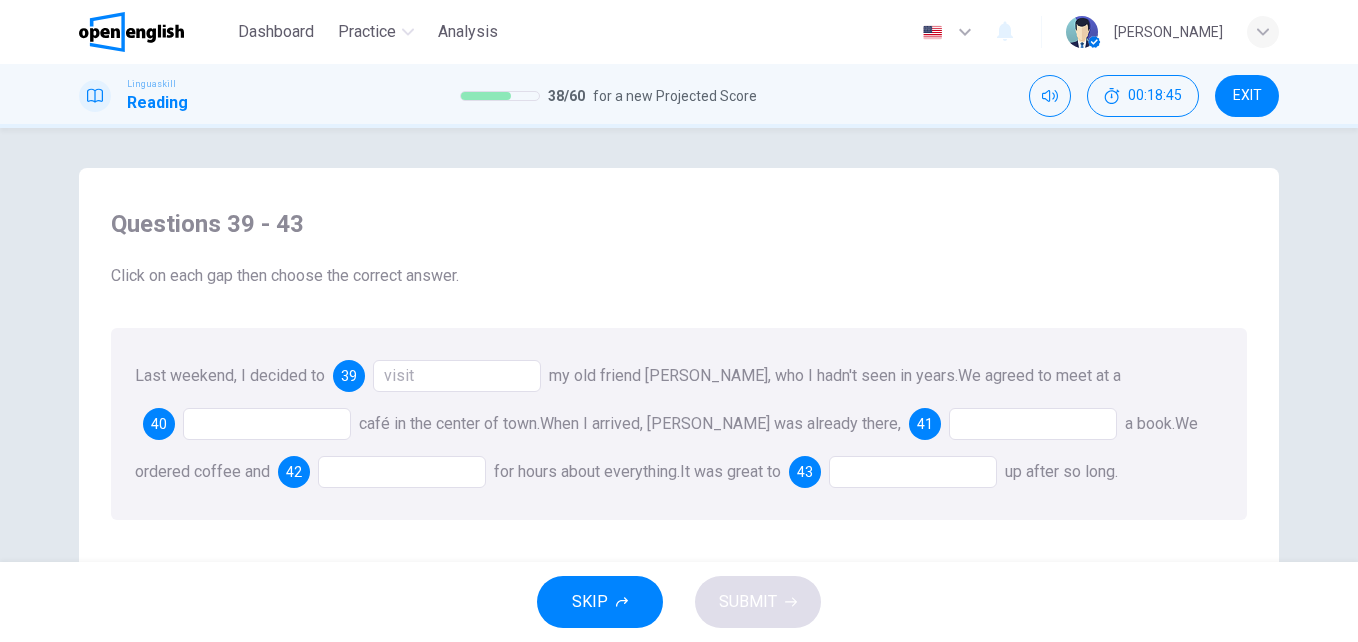 click at bounding box center [267, 424] 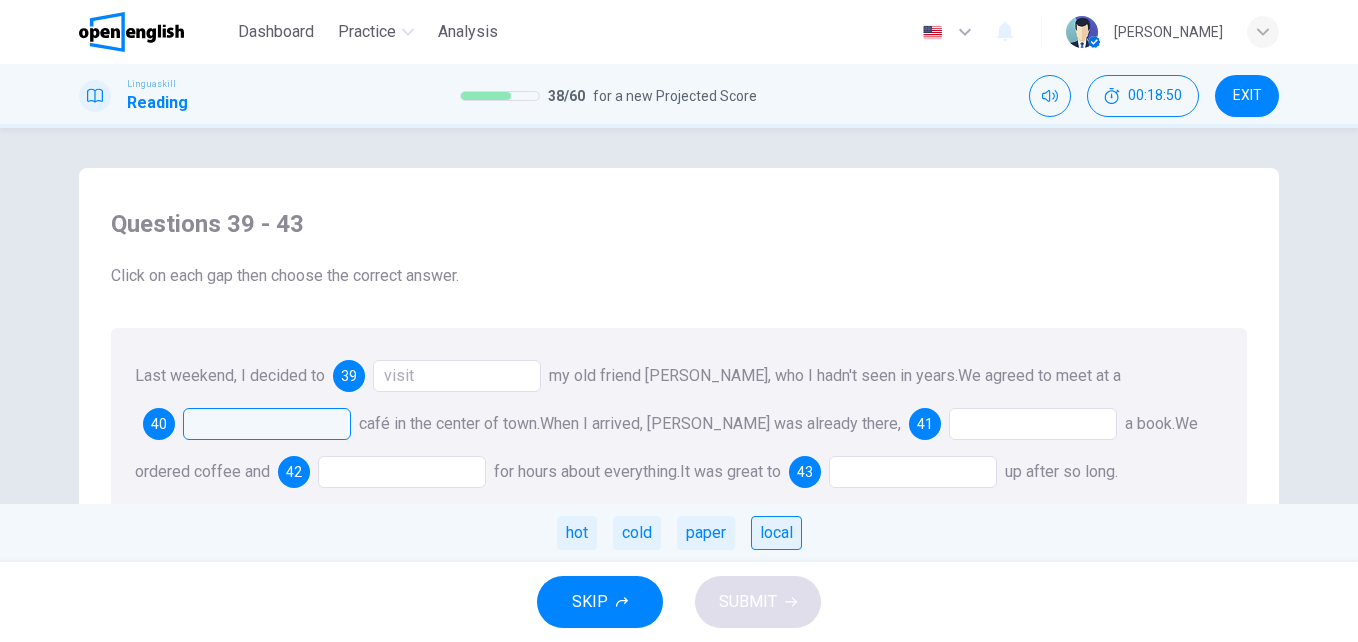 click on "local" at bounding box center (776, 533) 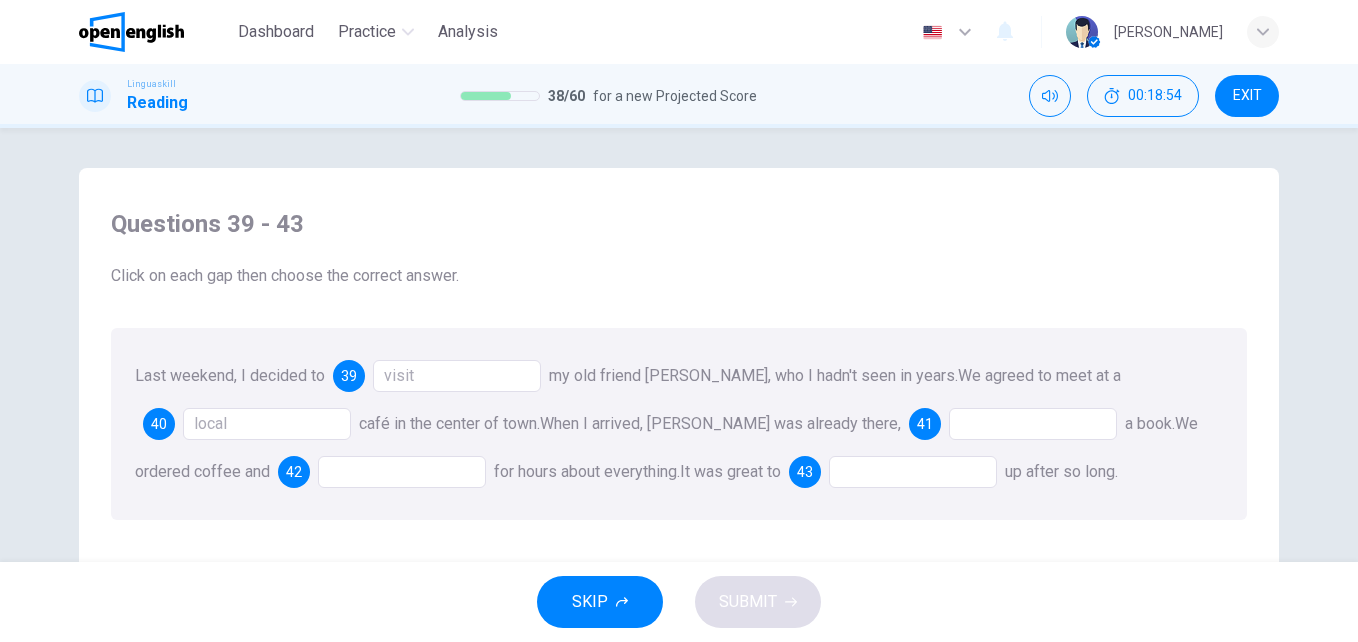 click at bounding box center (1033, 424) 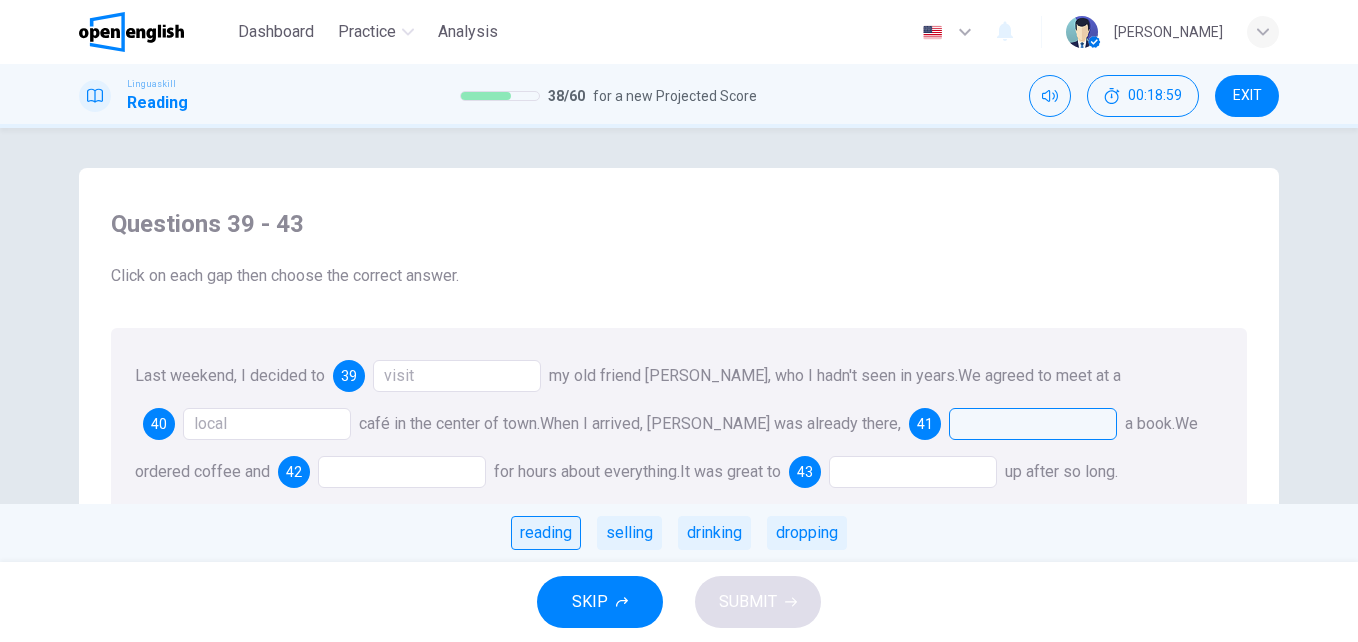click on "reading" at bounding box center [546, 533] 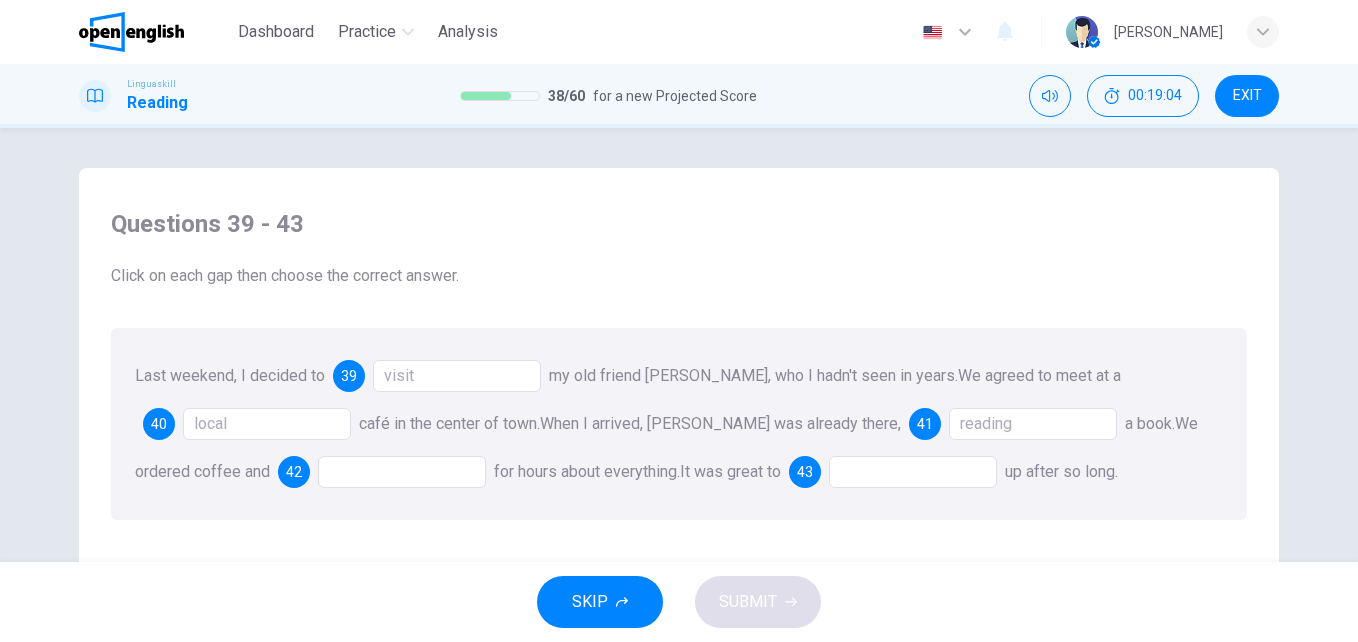 click at bounding box center (402, 472) 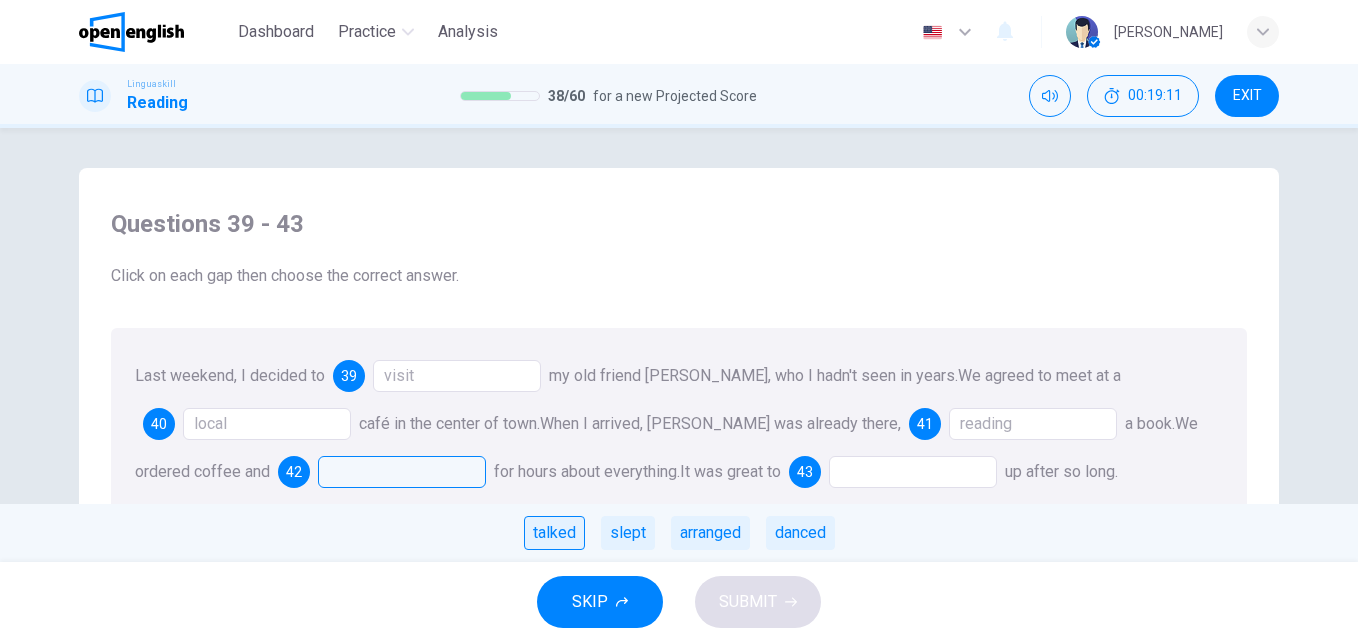 click on "talked" at bounding box center [554, 533] 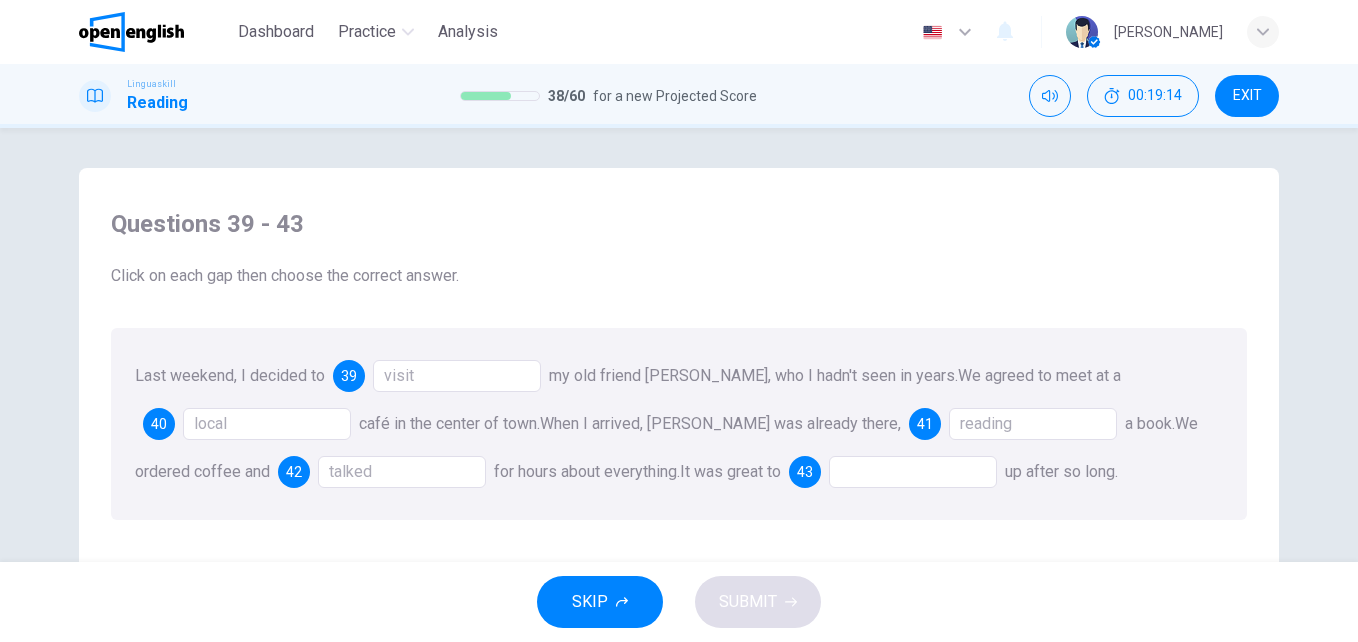 click at bounding box center (913, 472) 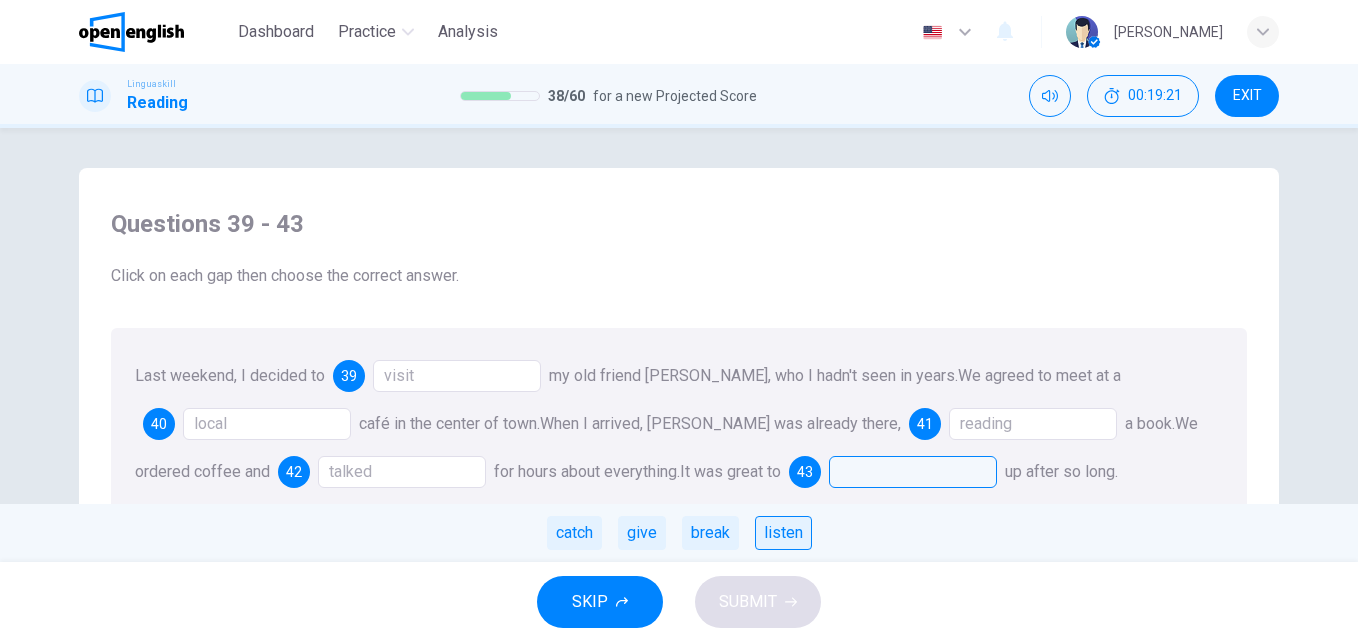 click on "listen" at bounding box center (783, 533) 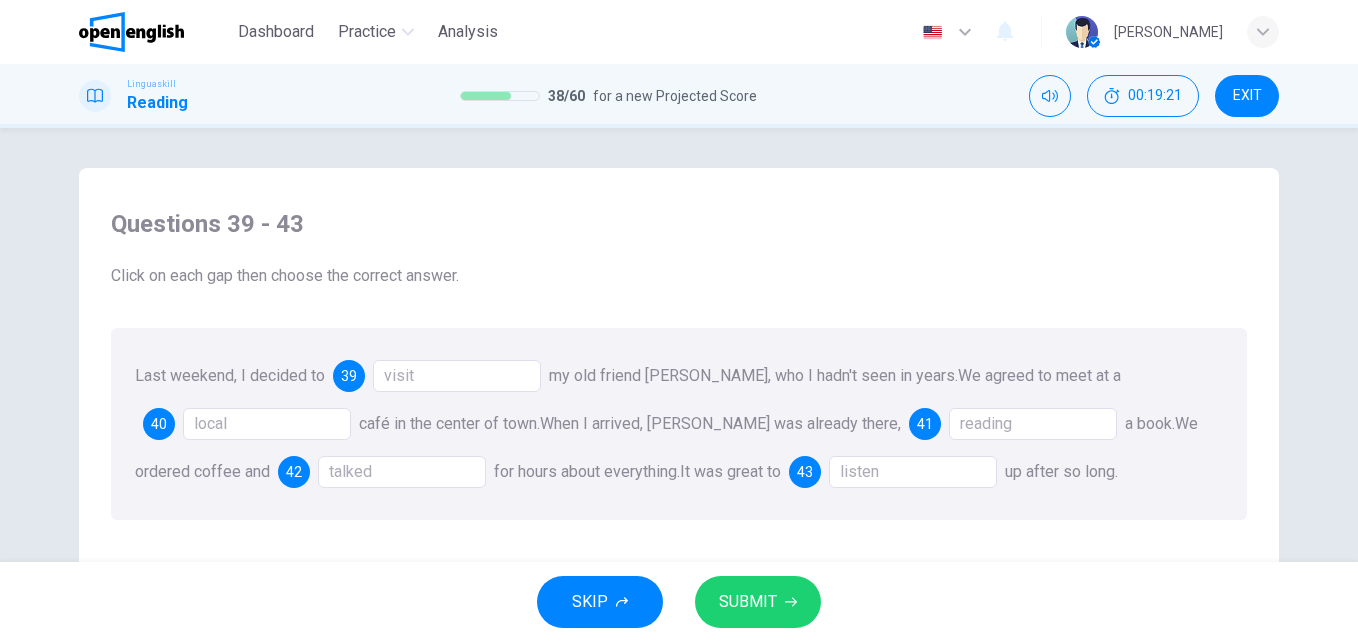 click on "SUBMIT" at bounding box center [748, 602] 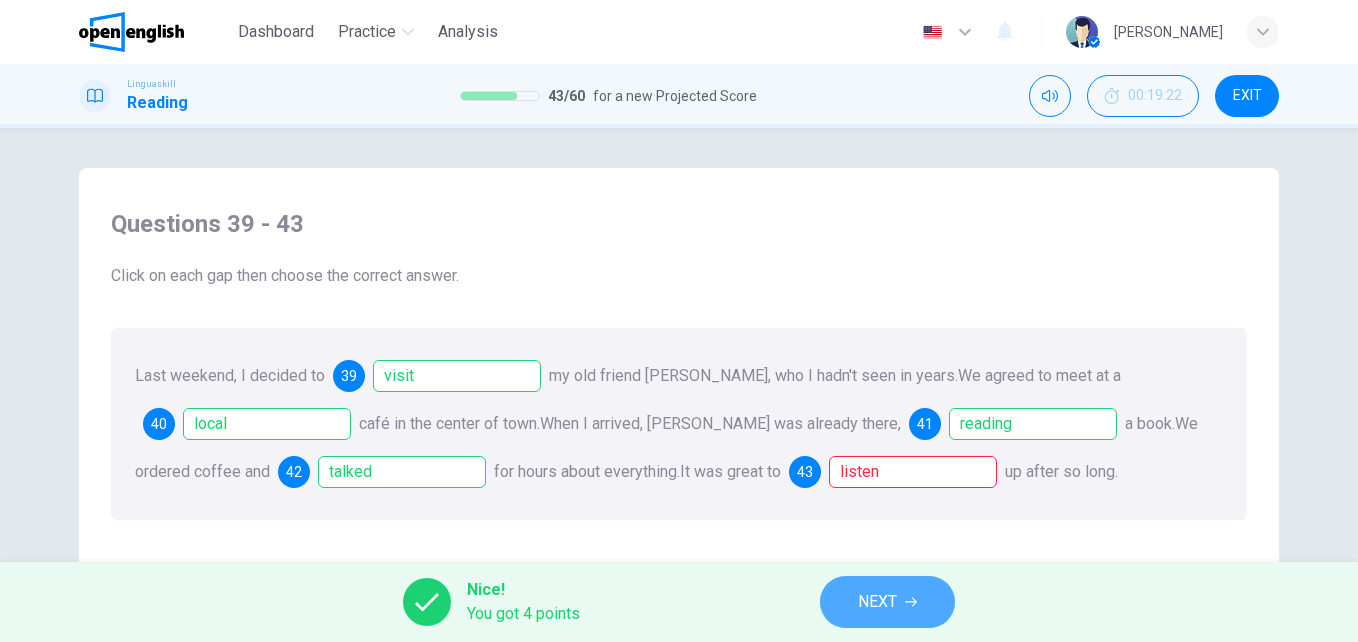 click on "NEXT" at bounding box center [877, 602] 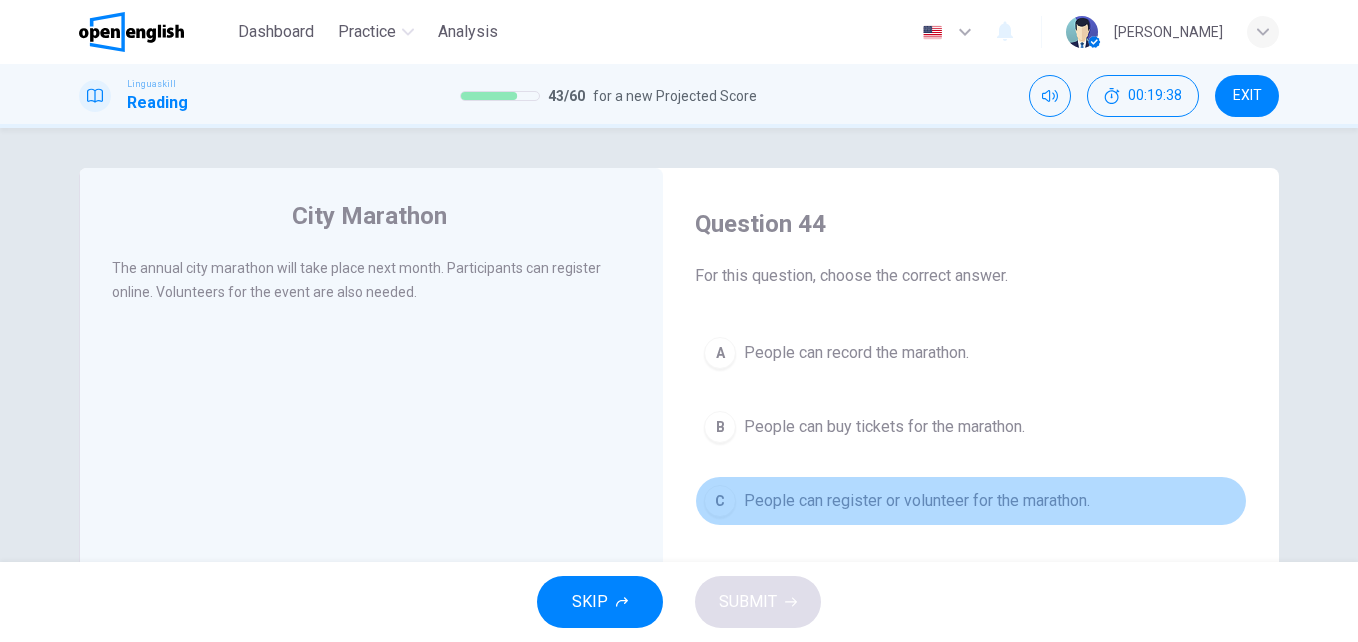 click on "People can register or volunteer for the marathon." at bounding box center [917, 501] 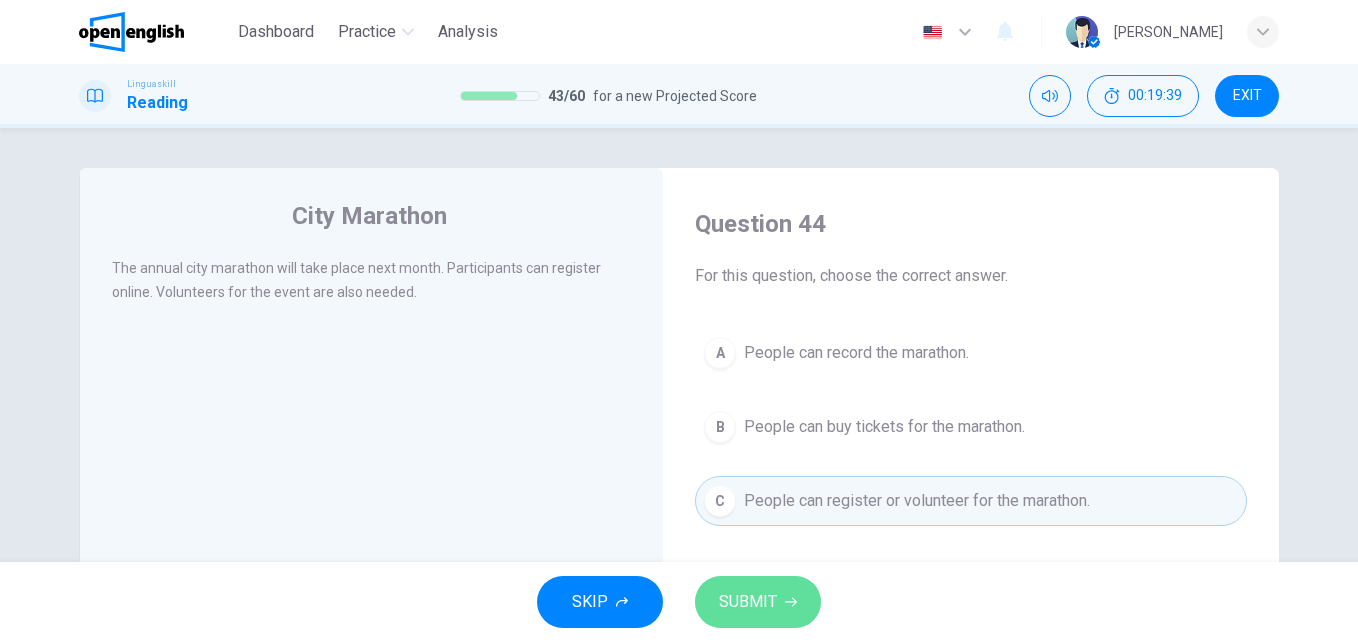 click on "SUBMIT" at bounding box center (748, 602) 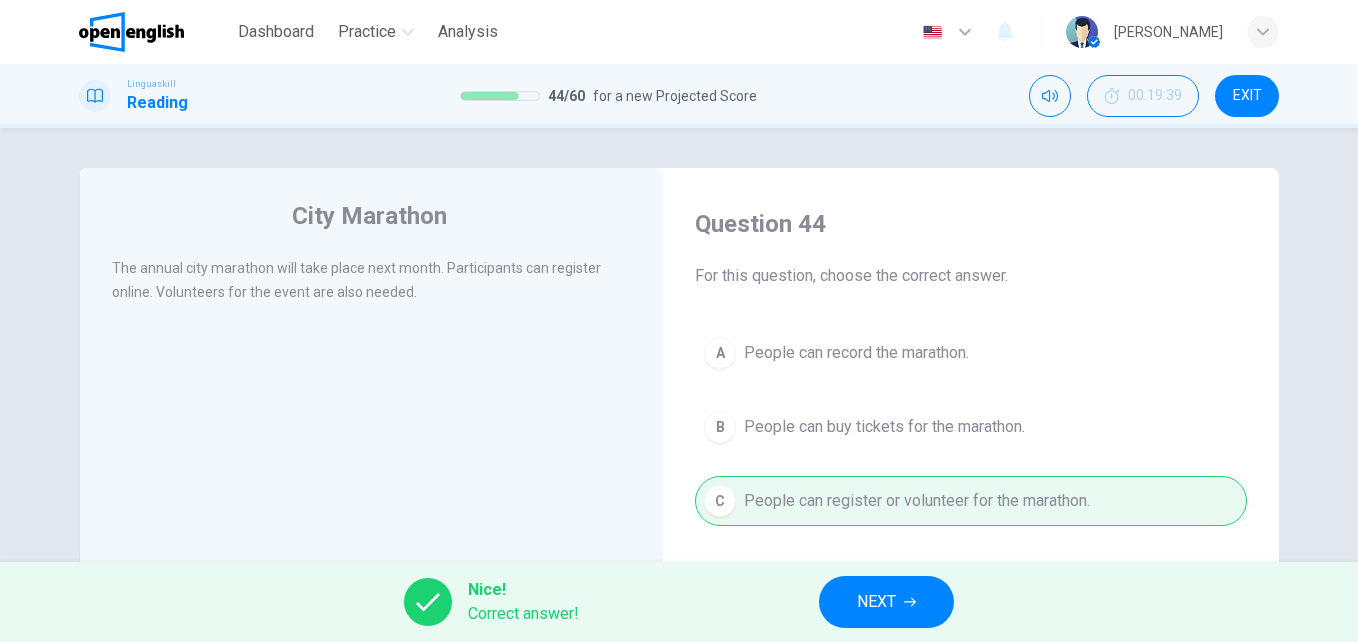 click on "NEXT" at bounding box center (886, 602) 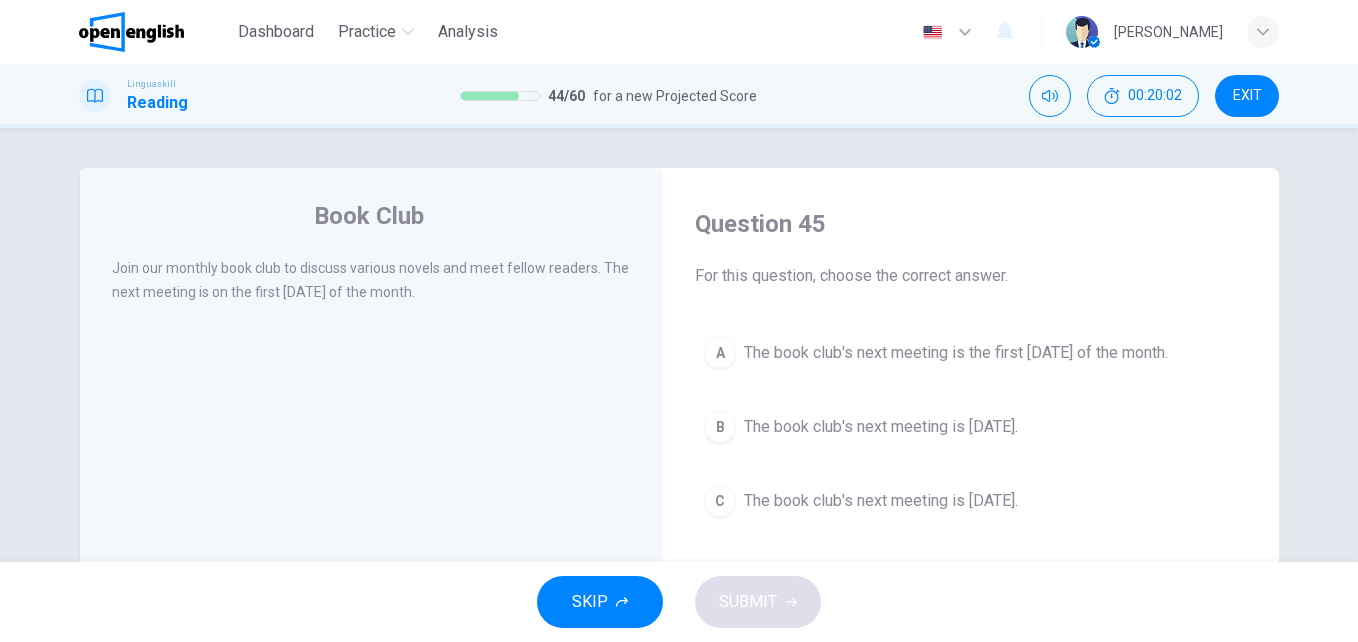 click on "The book club's next meeting is the first [DATE] of the month." at bounding box center (956, 353) 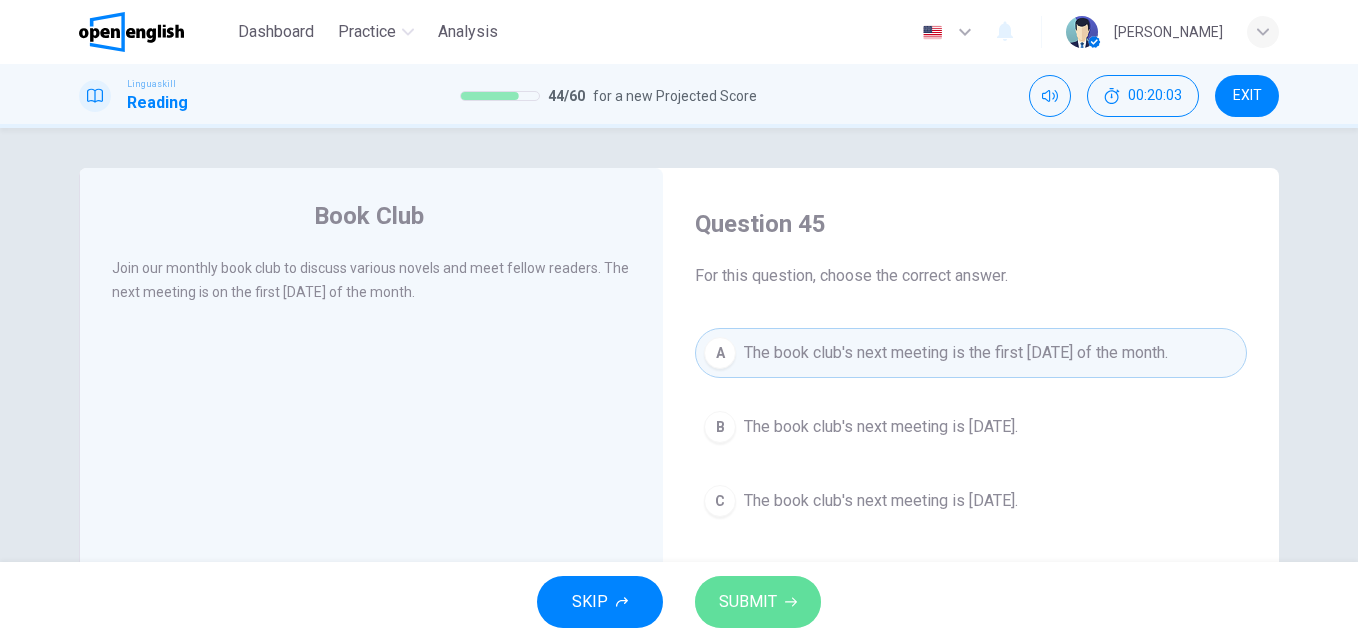 click on "SUBMIT" at bounding box center [758, 602] 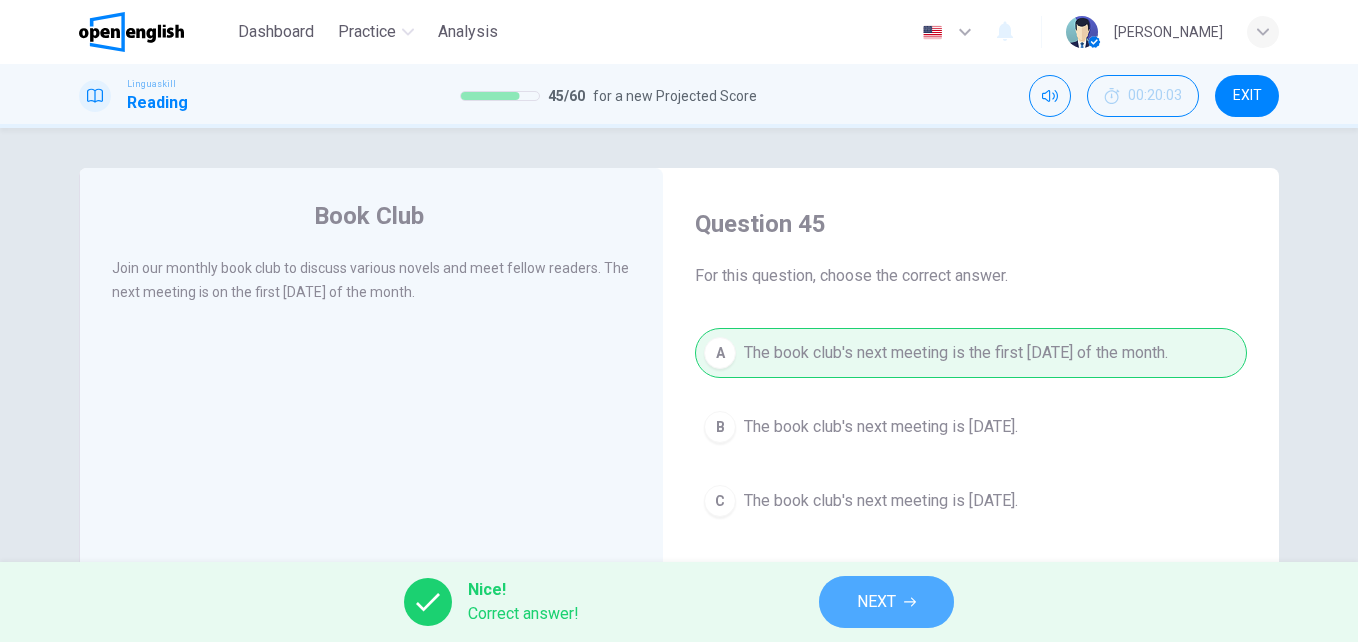 click on "NEXT" at bounding box center (886, 602) 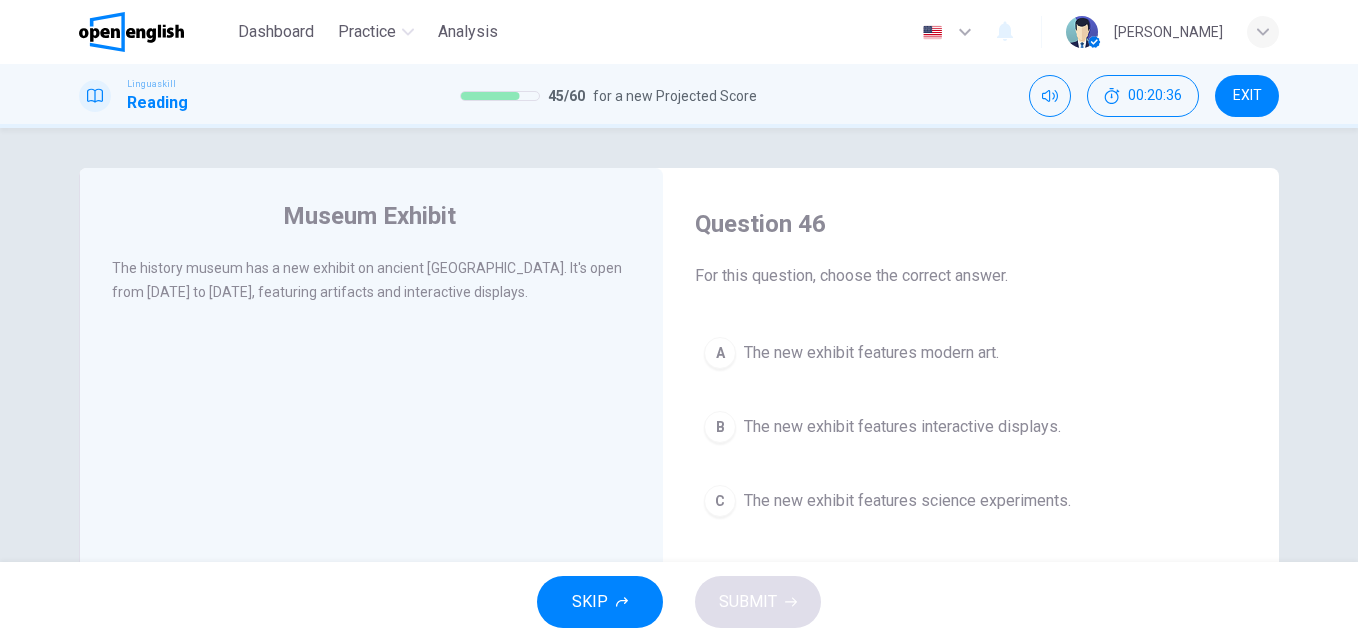 click on "The new exhibit features interactive displays." at bounding box center [902, 427] 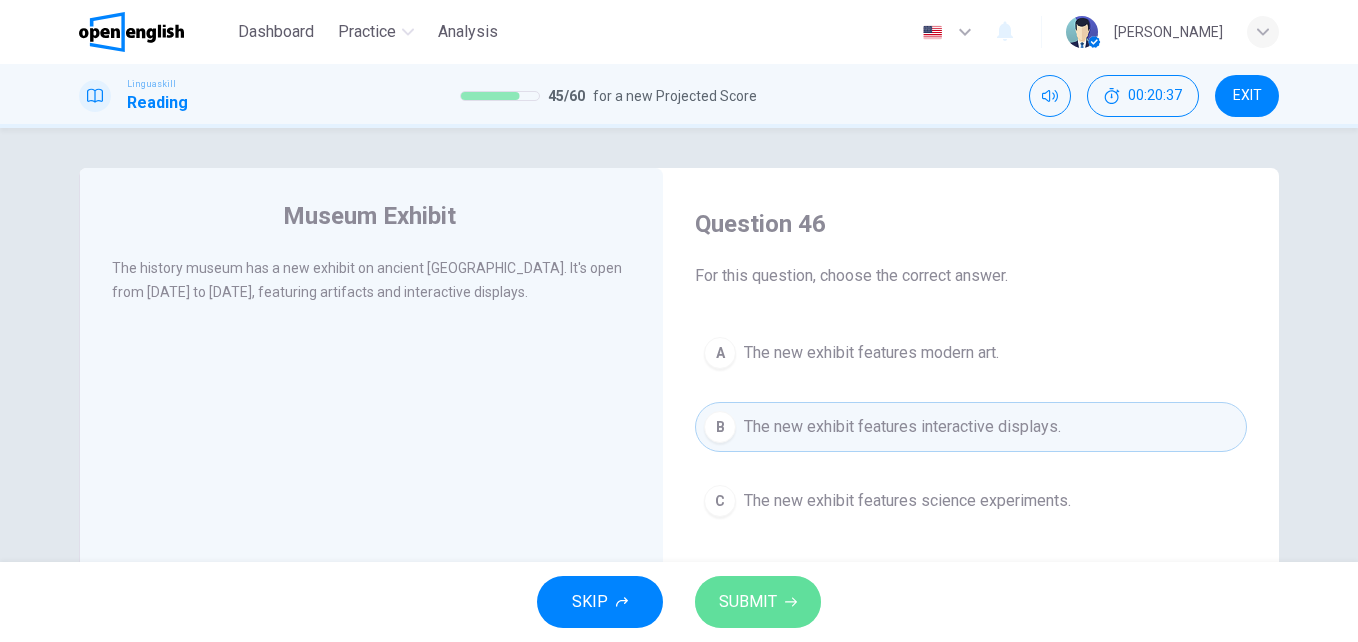 click on "SUBMIT" at bounding box center [758, 602] 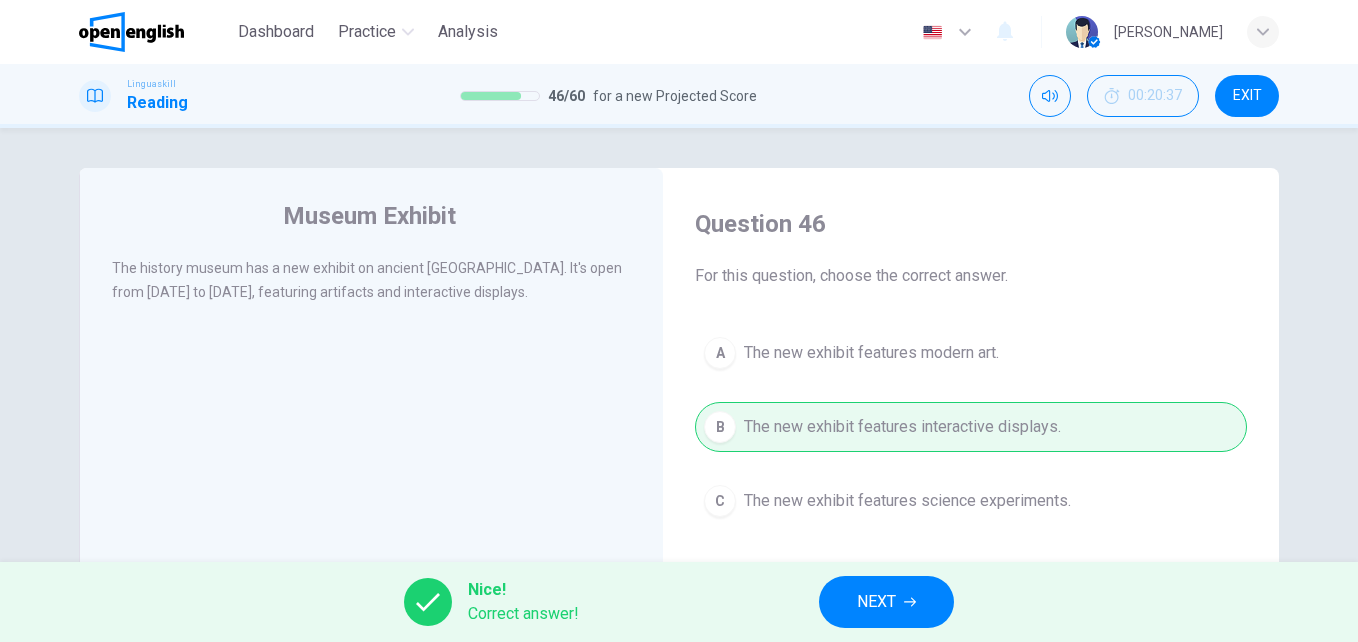 click on "NEXT" at bounding box center (886, 602) 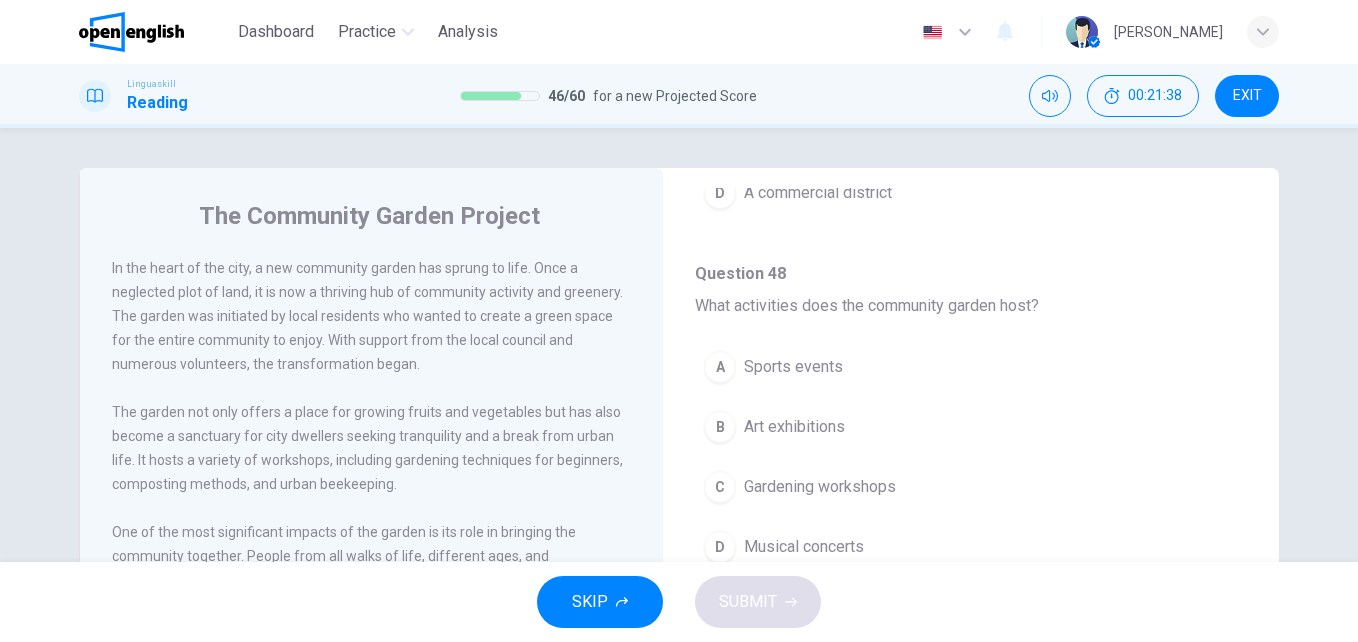 scroll, scrollTop: 447, scrollLeft: 0, axis: vertical 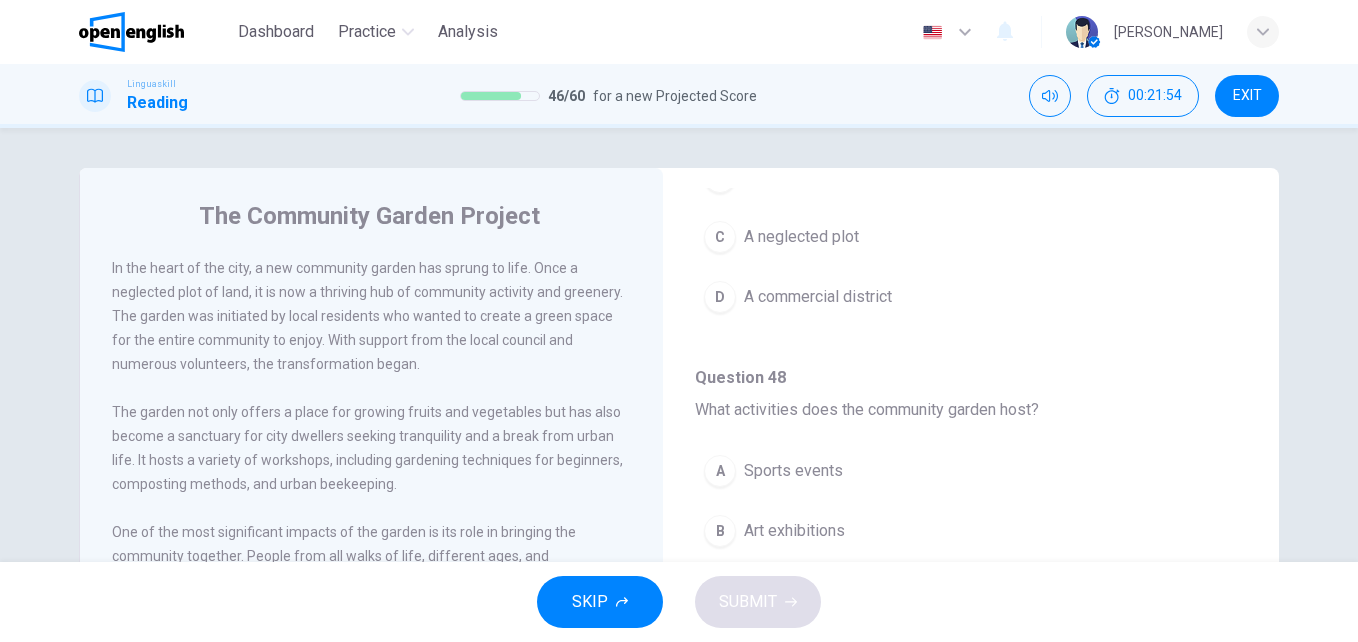 drag, startPoint x: 1361, startPoint y: 403, endPoint x: 1357, endPoint y: 358, distance: 45.17743 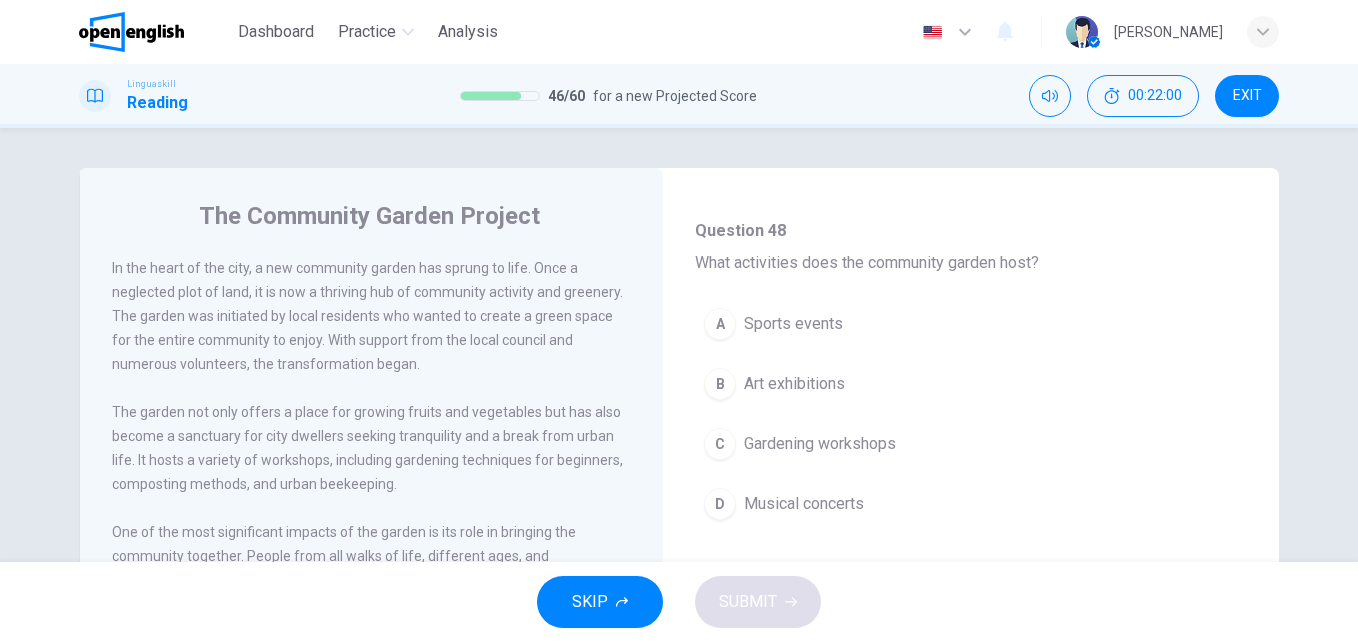 scroll, scrollTop: 490, scrollLeft: 0, axis: vertical 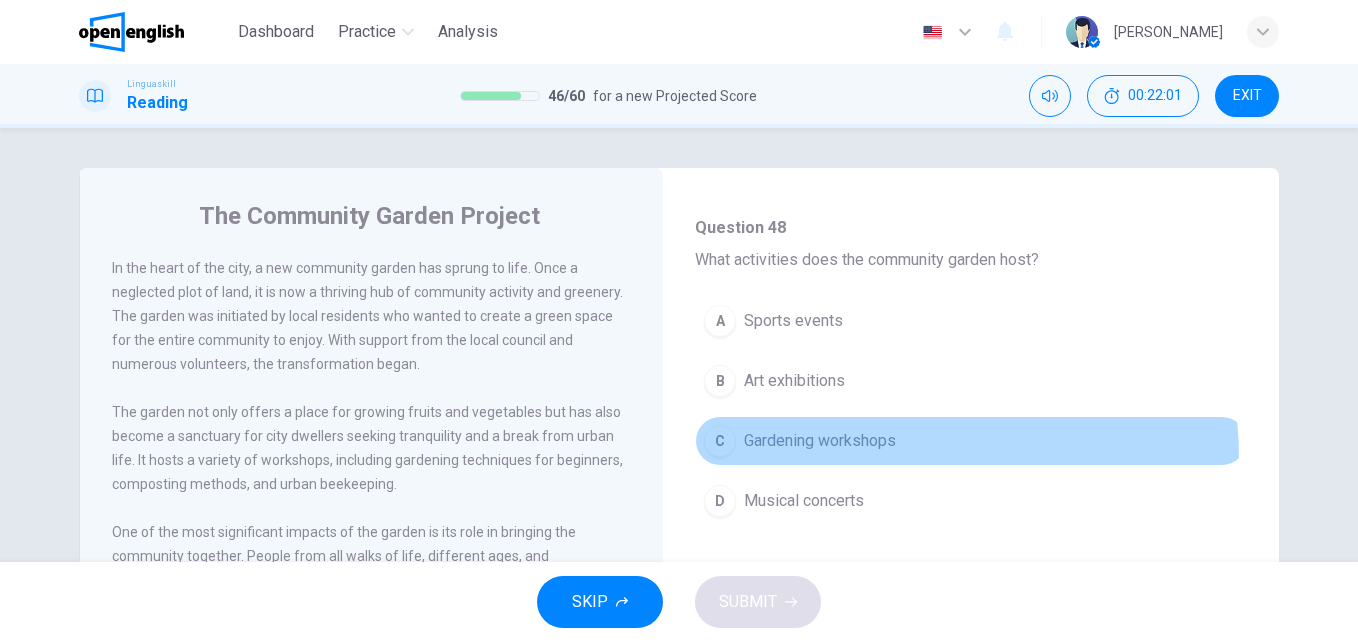 click on "C Gardening workshops" at bounding box center [971, 441] 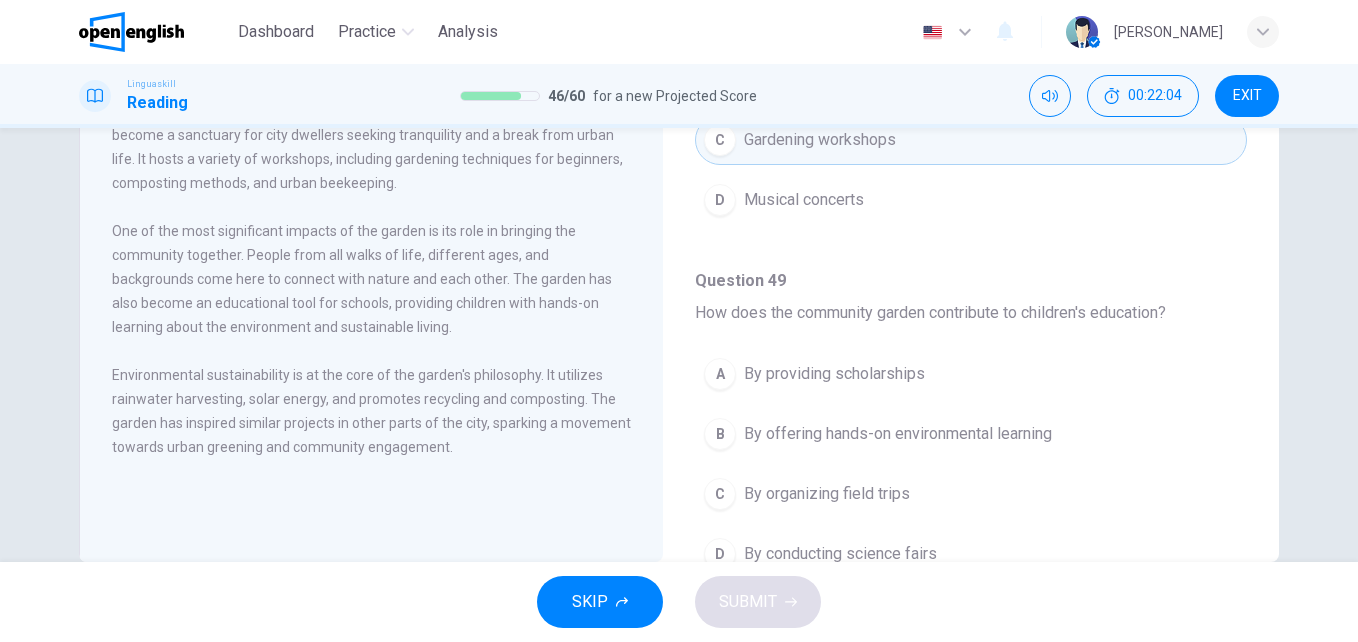 scroll, scrollTop: 326, scrollLeft: 0, axis: vertical 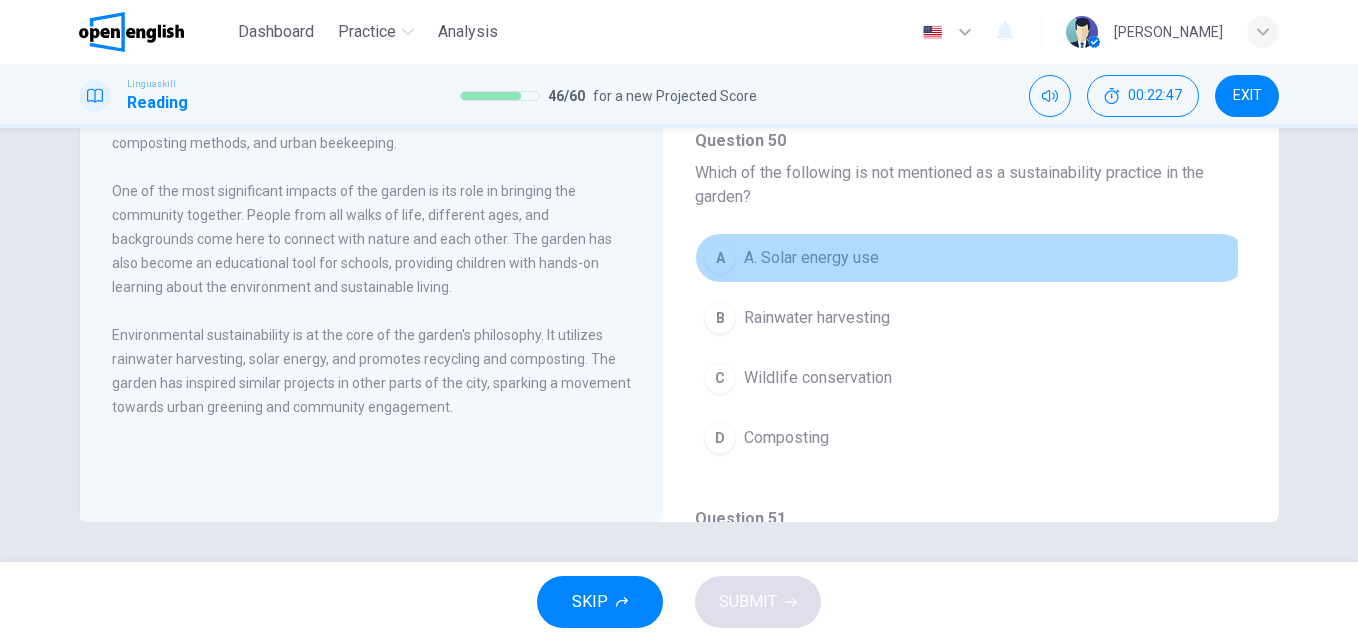 click on "A. Solar energy use" at bounding box center [811, 258] 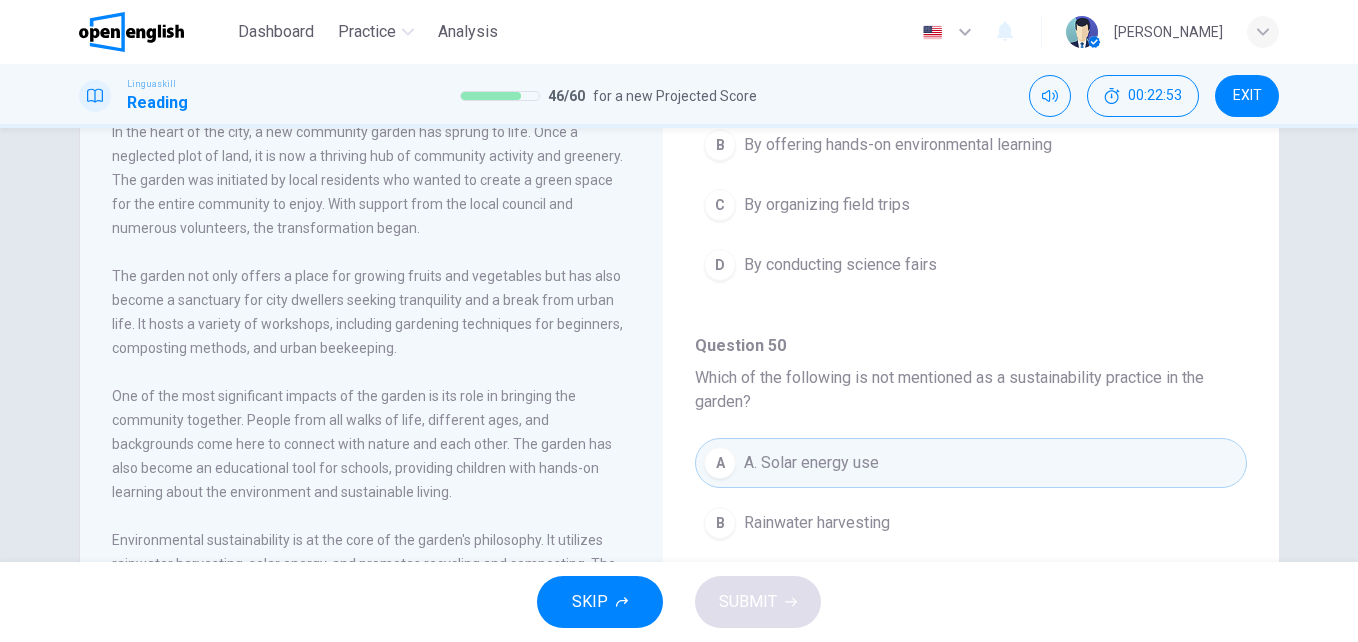 scroll, scrollTop: 119, scrollLeft: 0, axis: vertical 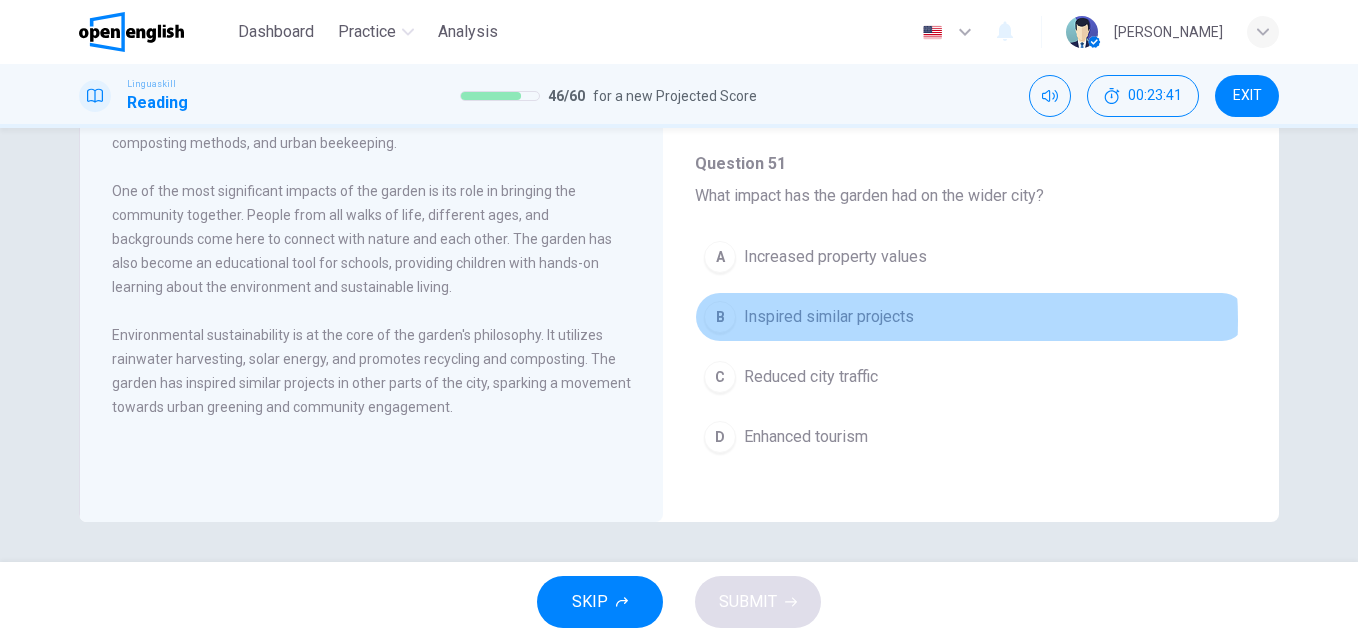click on "Inspired similar projects" at bounding box center (829, 317) 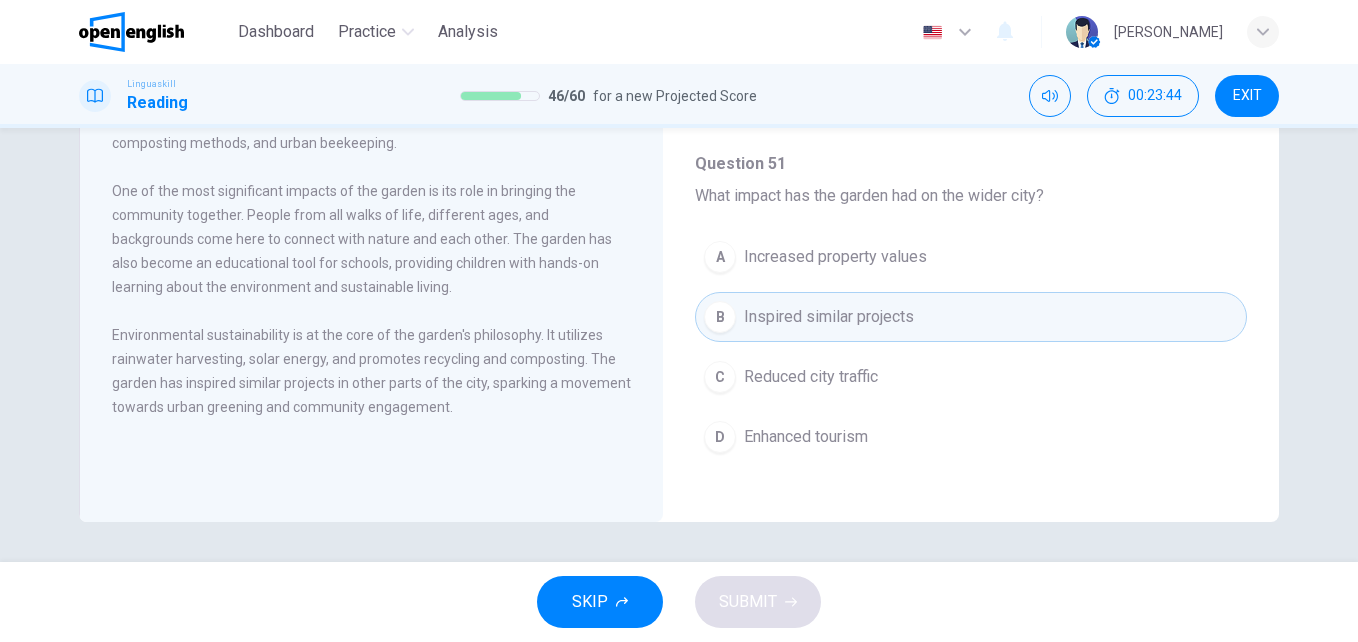 drag, startPoint x: 1247, startPoint y: 397, endPoint x: 1282, endPoint y: 230, distance: 170.62825 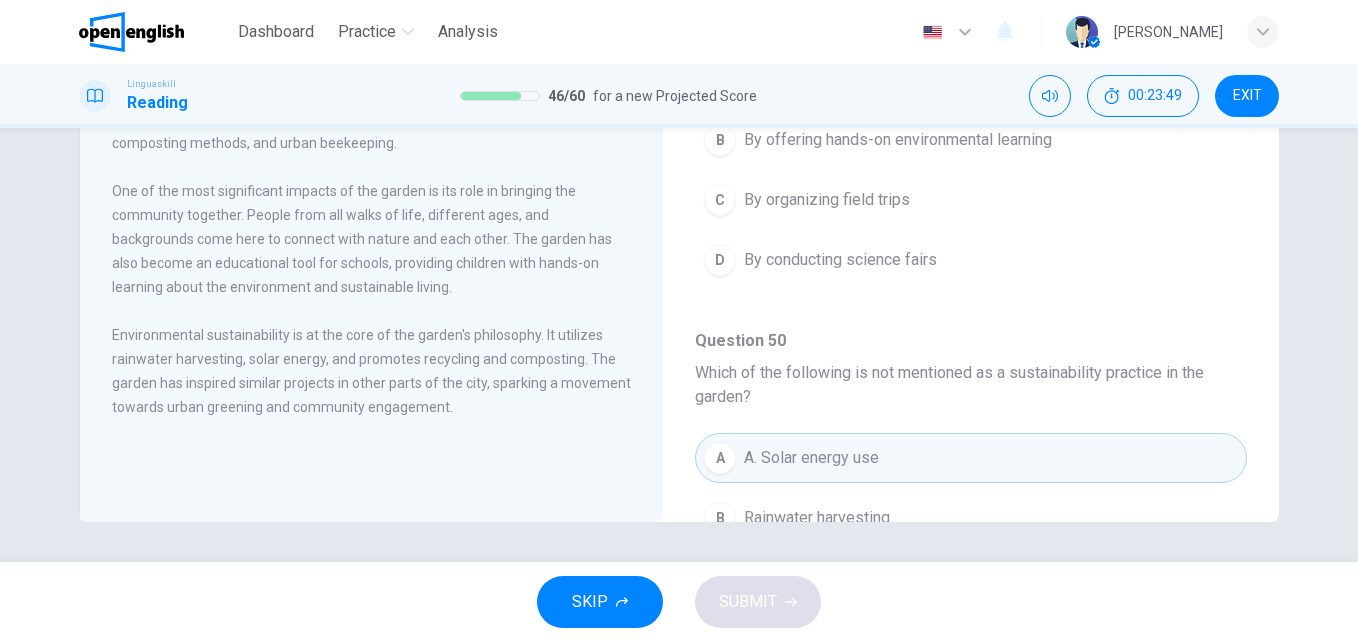 scroll, scrollTop: 671, scrollLeft: 0, axis: vertical 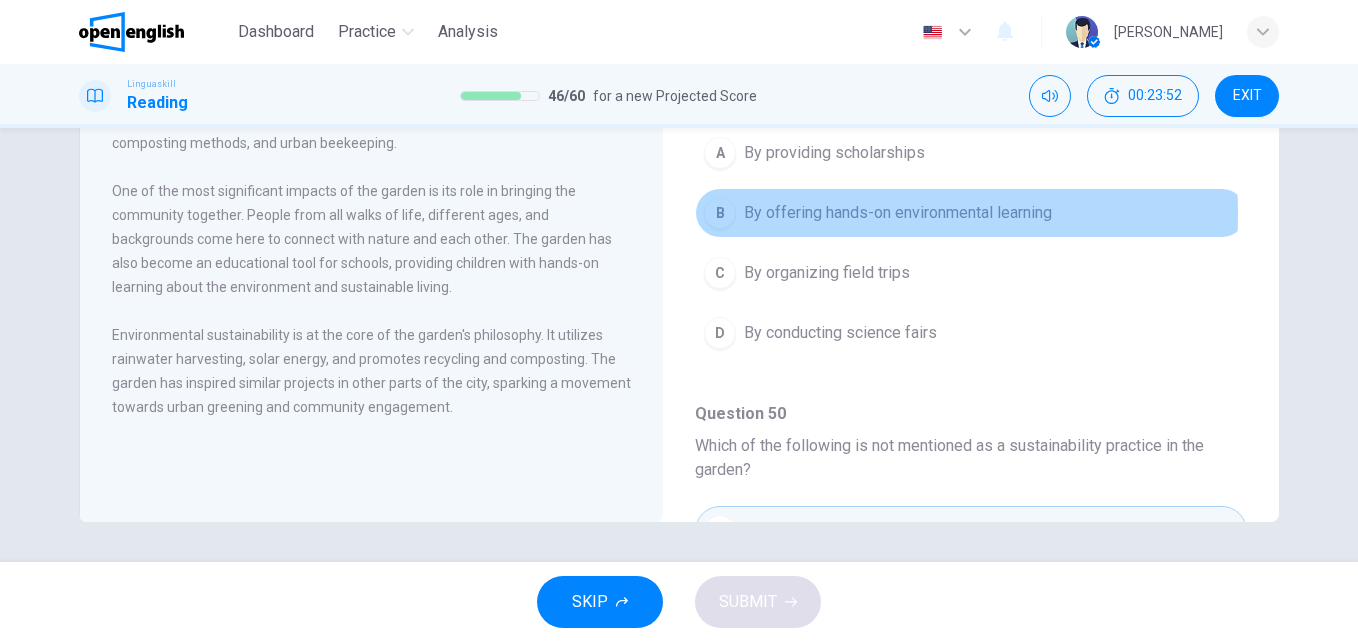 click on "By offering hands-on environmental learning" at bounding box center (898, 213) 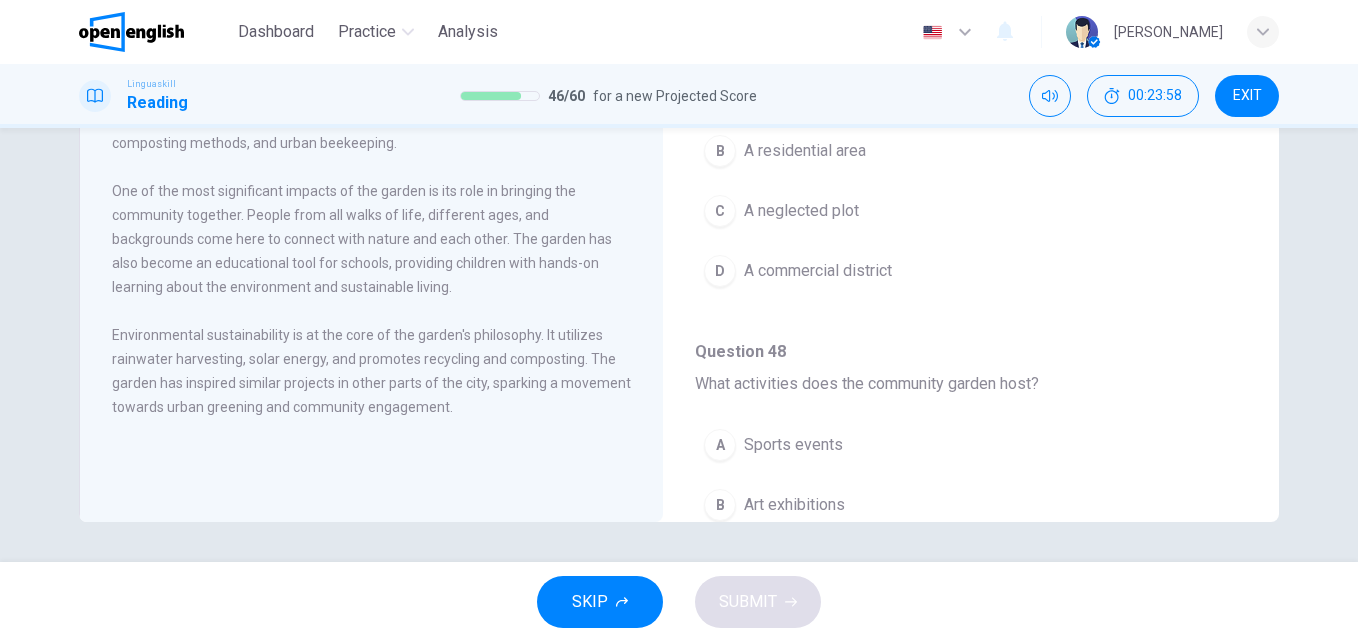 scroll, scrollTop: 0, scrollLeft: 0, axis: both 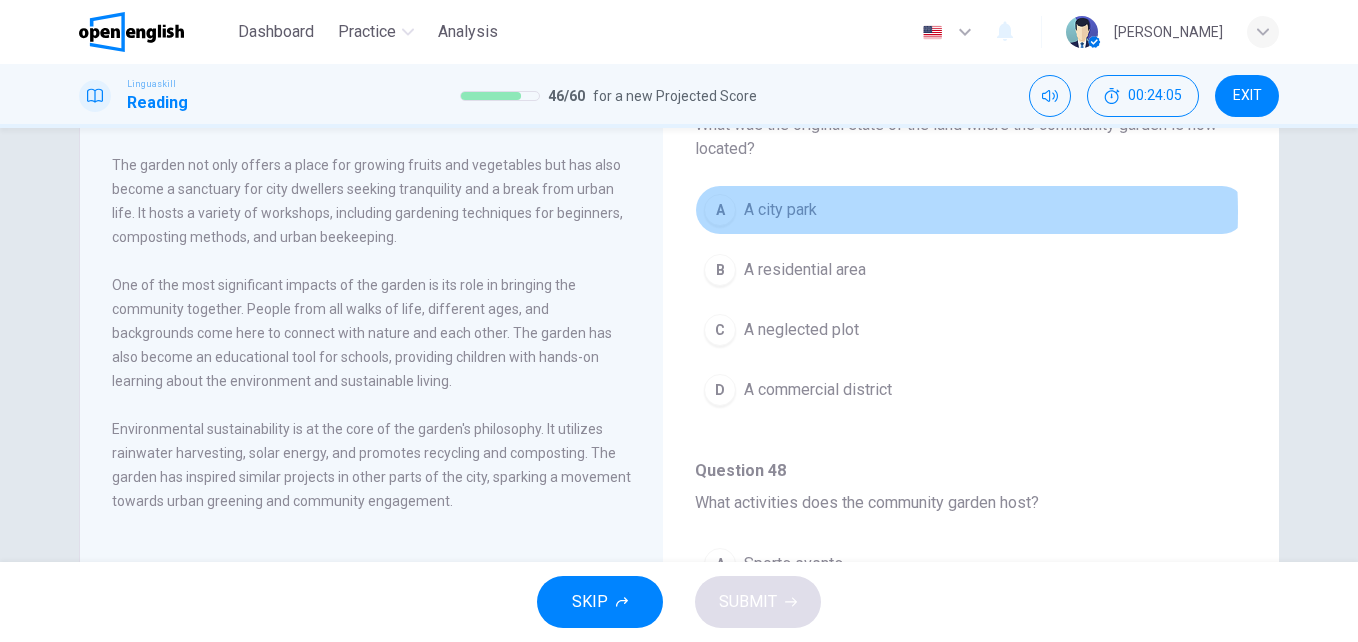 click on "A city park" at bounding box center [780, 210] 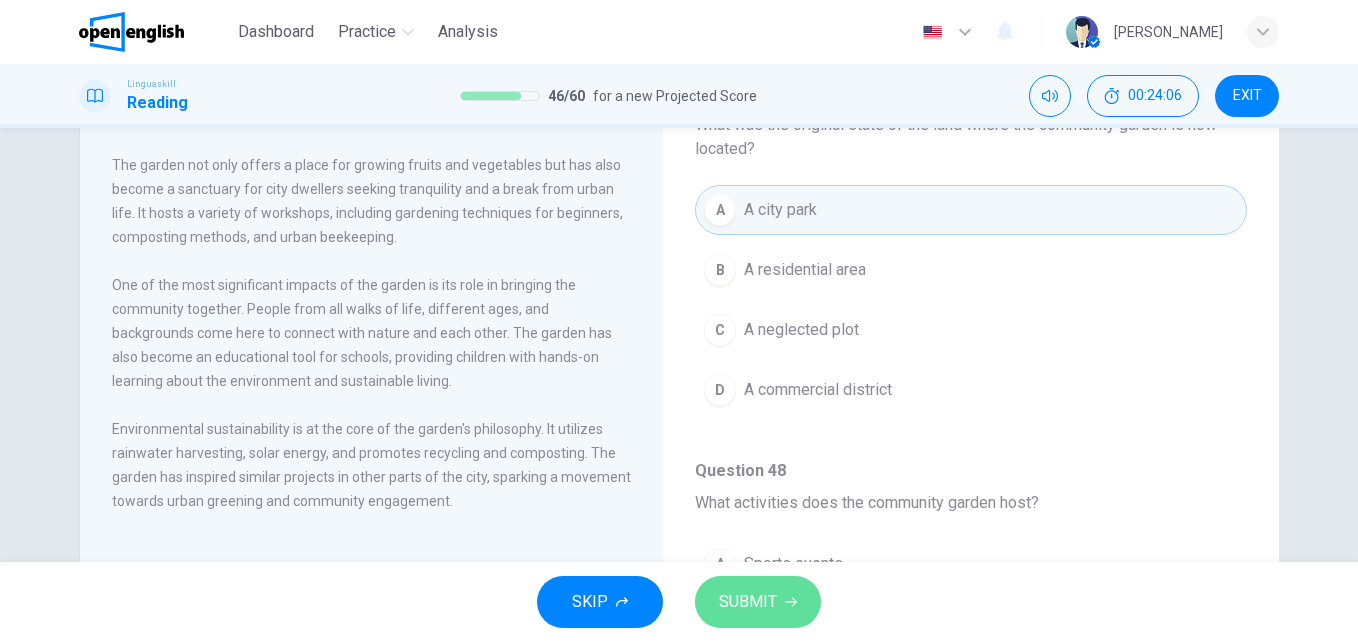 click on "SUBMIT" at bounding box center (748, 602) 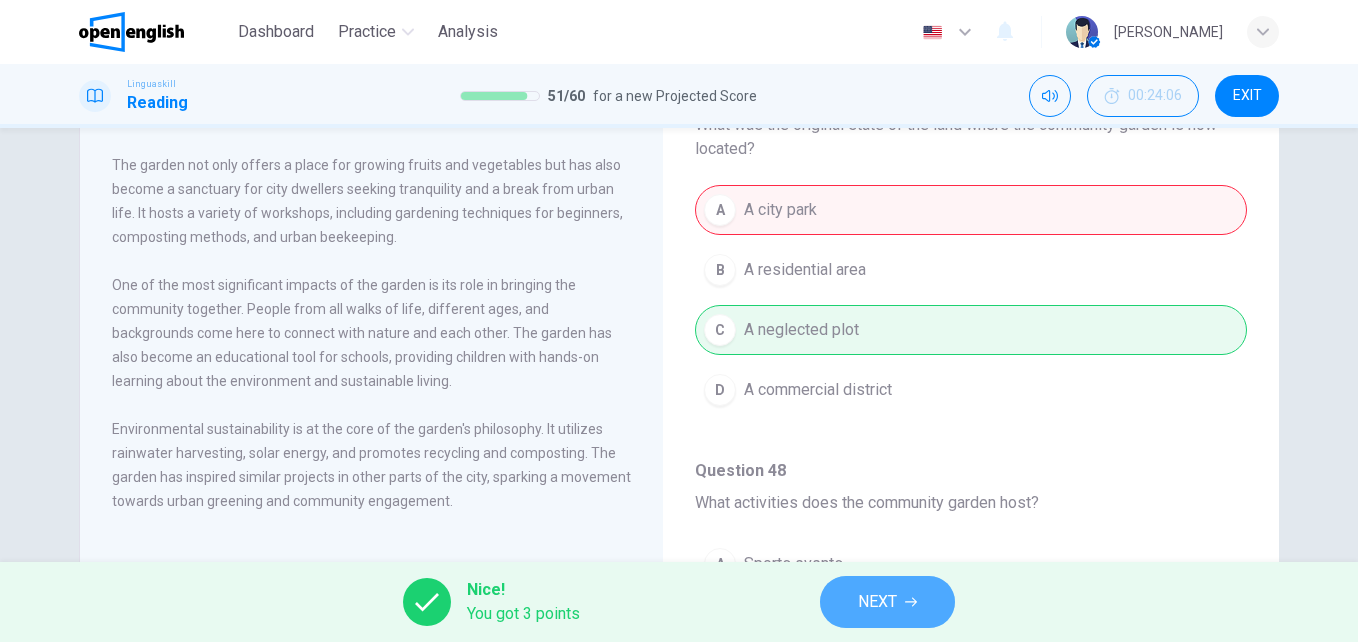 click on "NEXT" at bounding box center (887, 602) 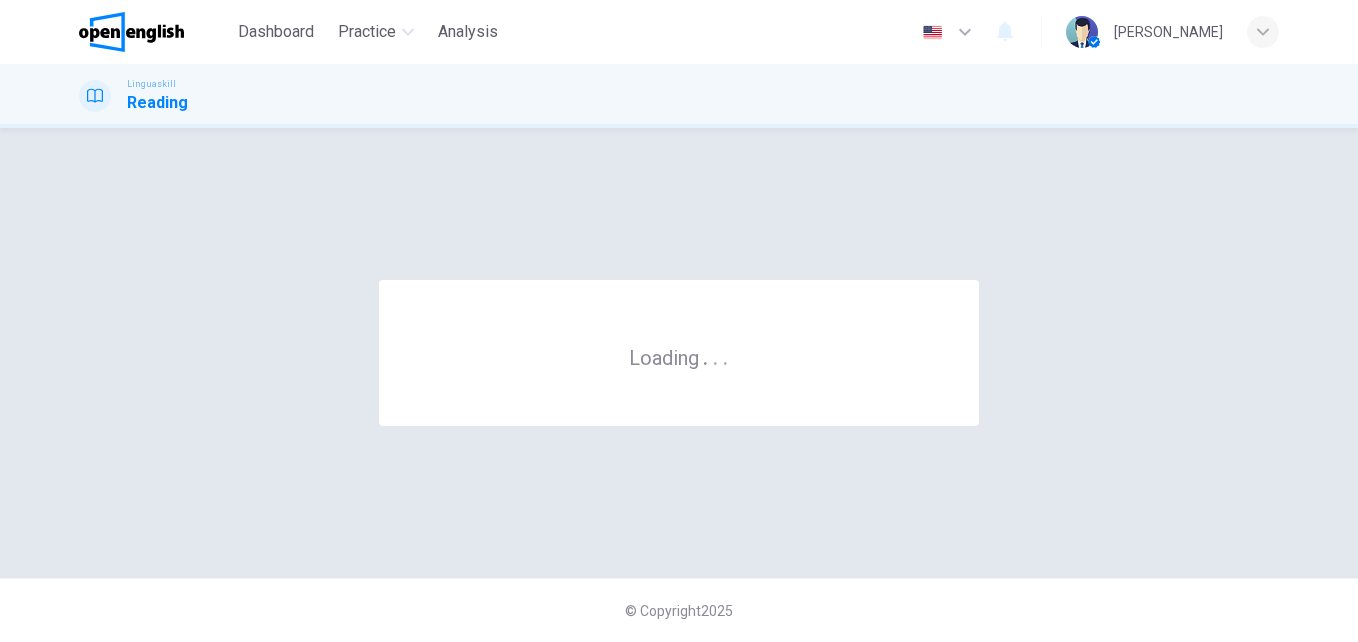 scroll, scrollTop: 0, scrollLeft: 0, axis: both 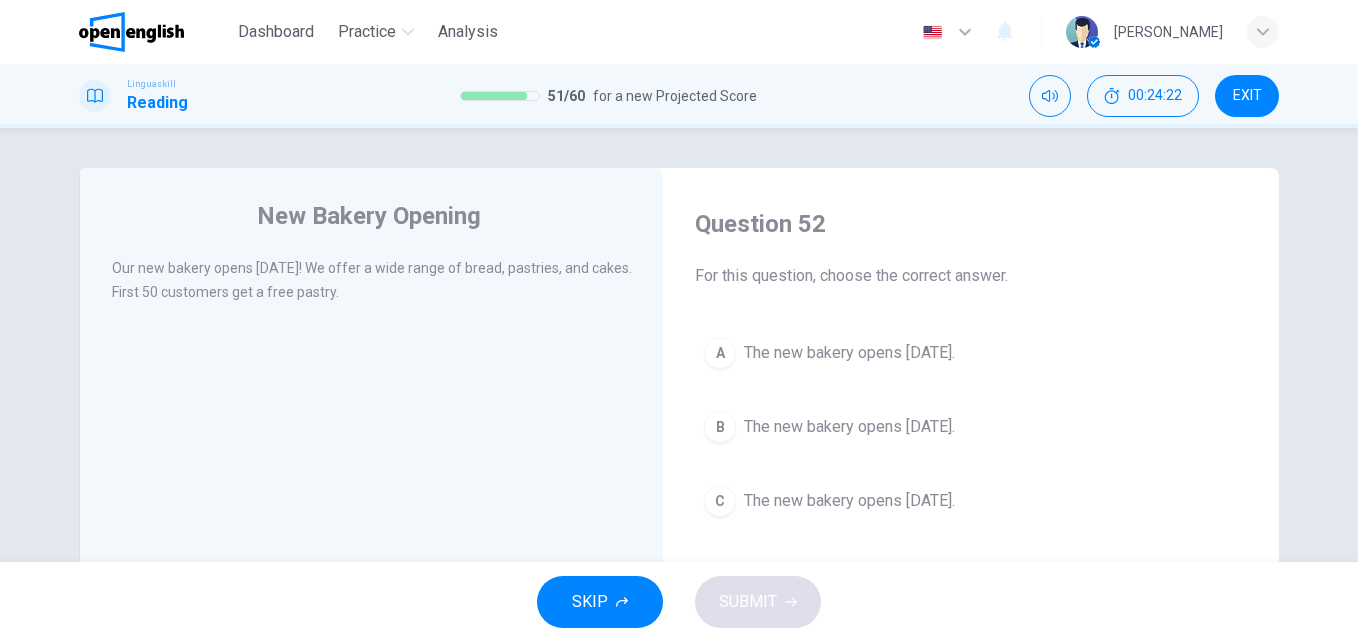 click on "The new bakery opens [DATE]." at bounding box center (849, 427) 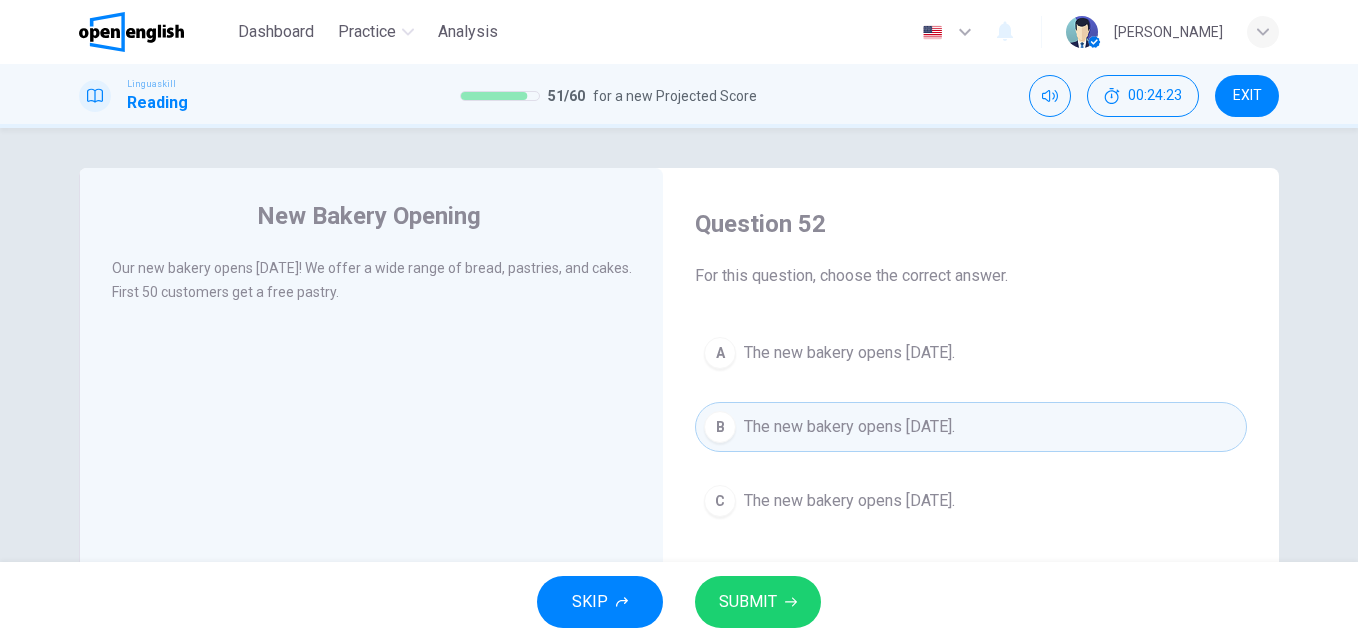 click on "SUBMIT" at bounding box center [748, 602] 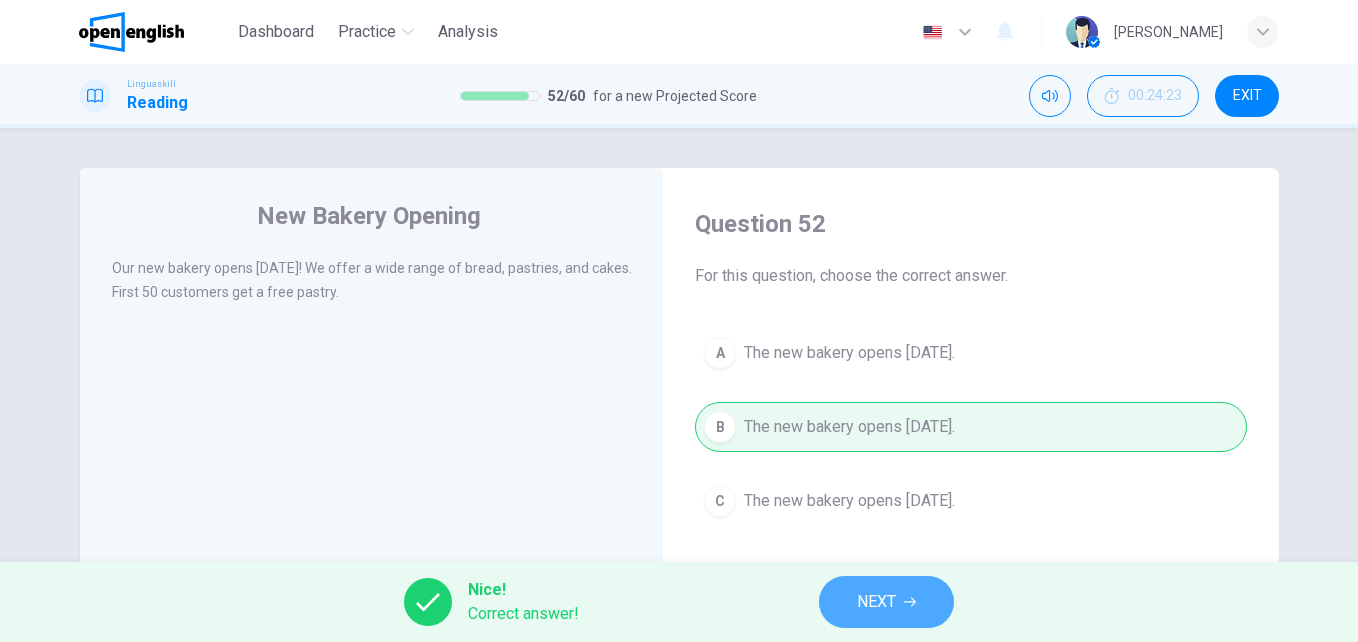 click on "NEXT" at bounding box center (886, 602) 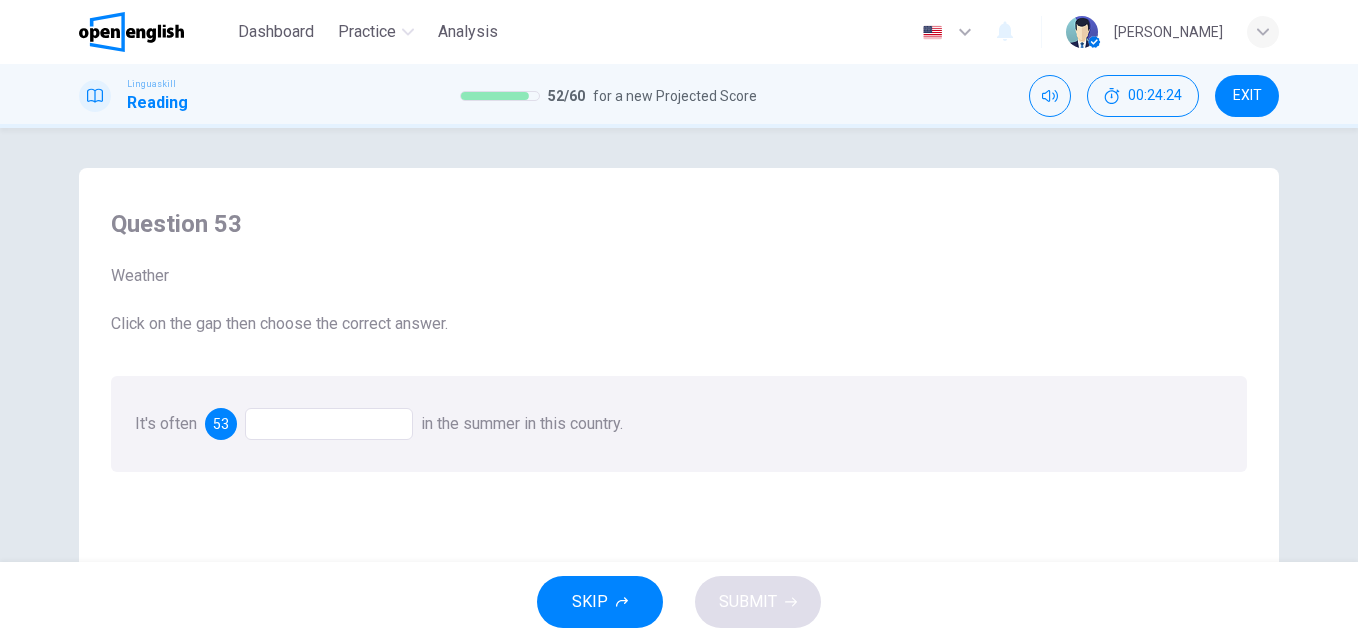 click at bounding box center [329, 424] 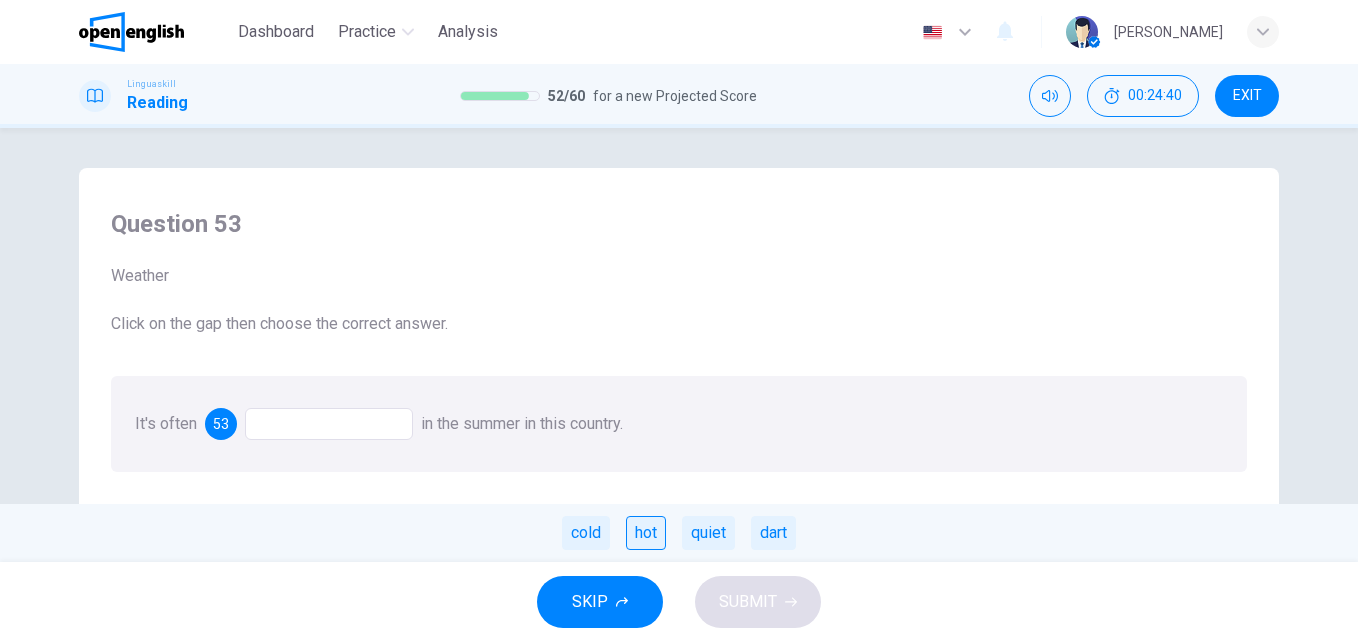 click on "hot" at bounding box center [646, 533] 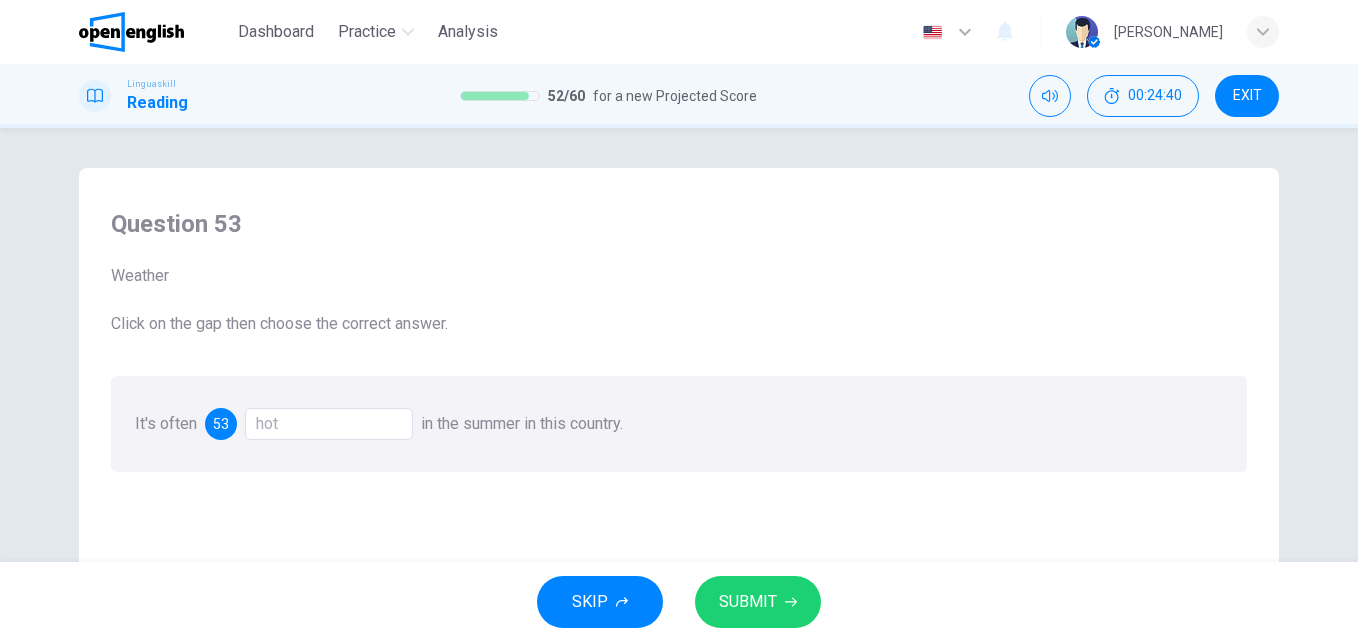 click on "SUBMIT" at bounding box center [748, 602] 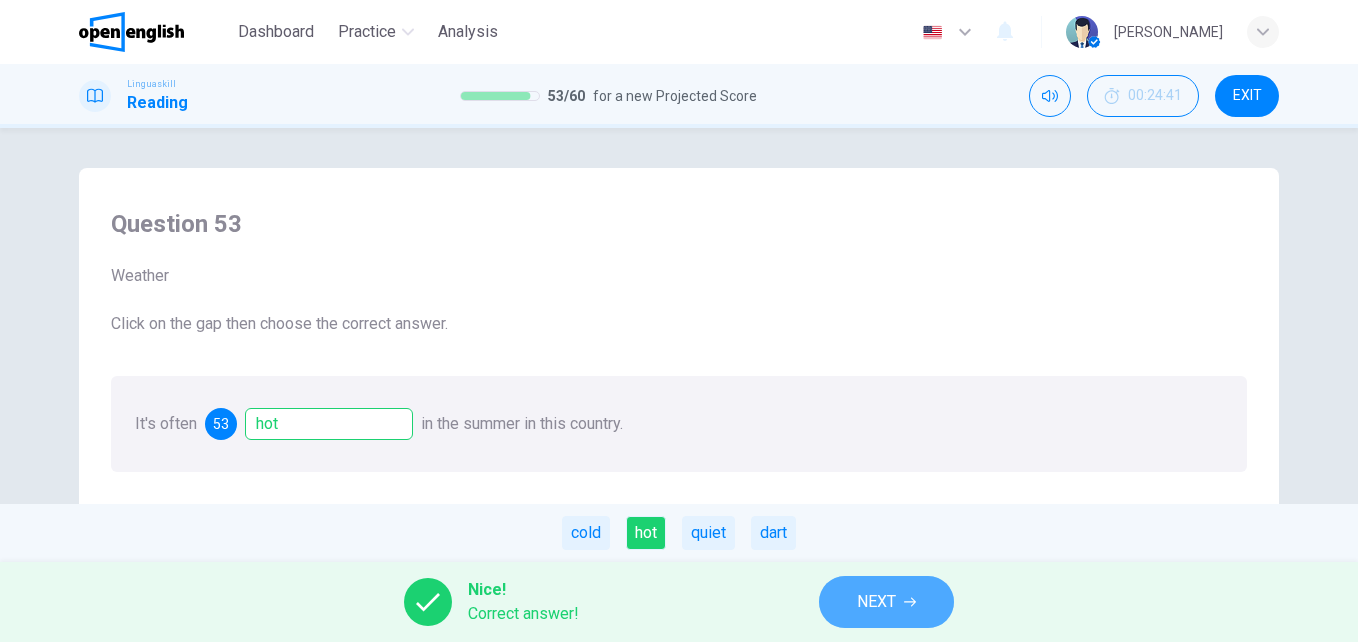 click on "NEXT" at bounding box center [876, 602] 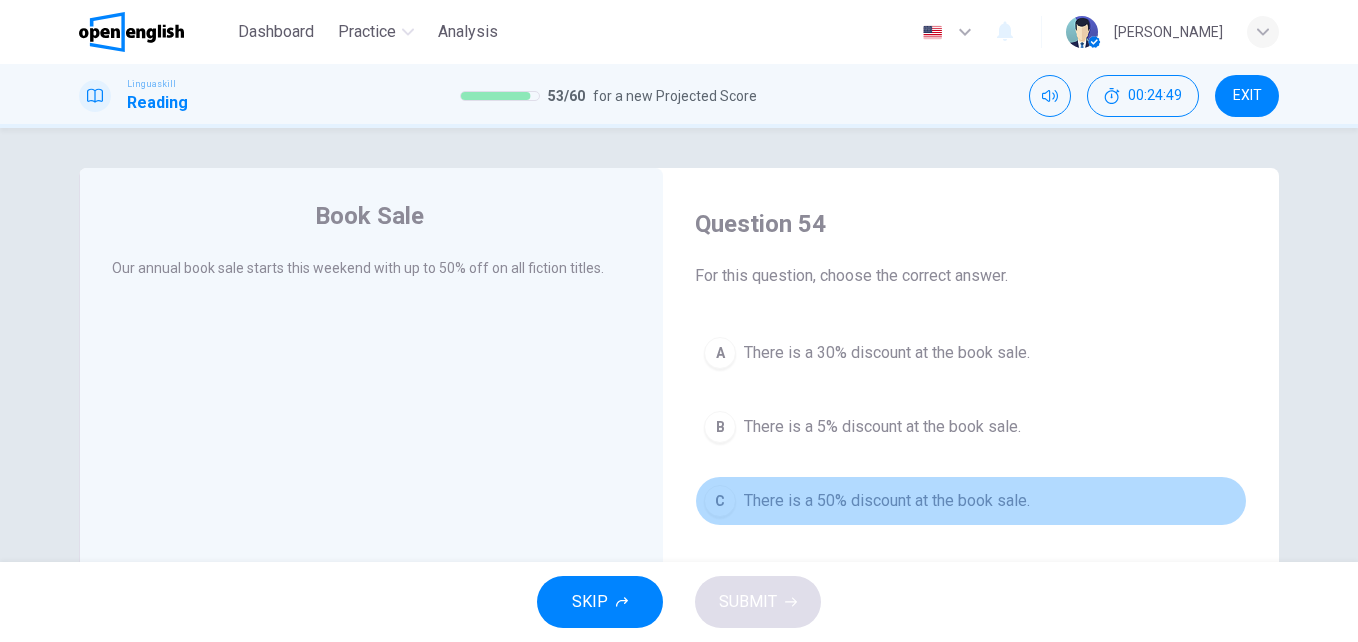 click on "There is a 50% discount at the book sale." at bounding box center [887, 501] 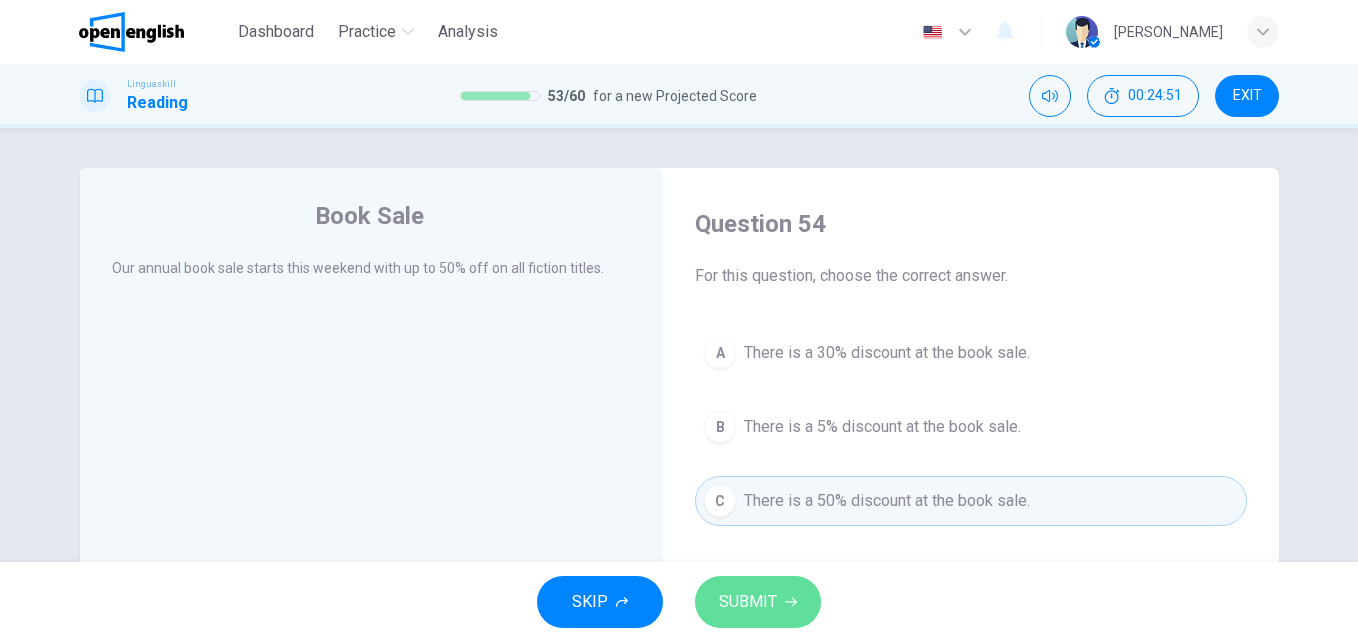 click on "SUBMIT" at bounding box center [748, 602] 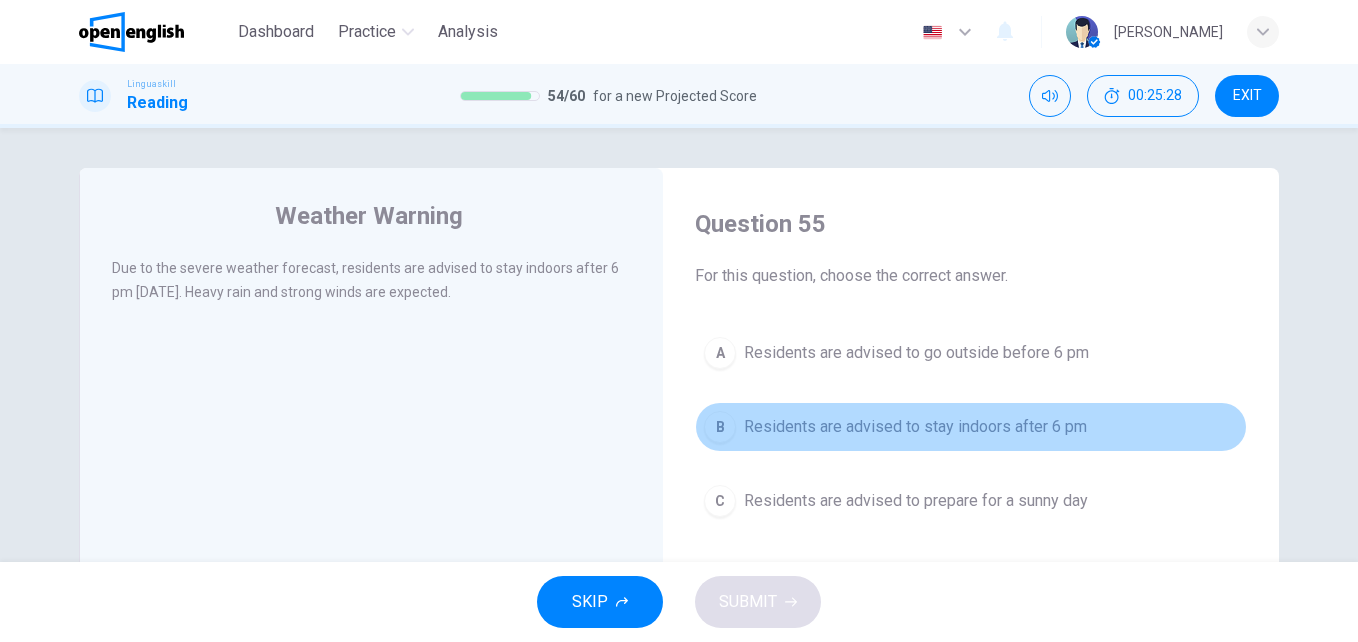 click on "Residents are advised to stay indoors after 6 pm" at bounding box center (915, 427) 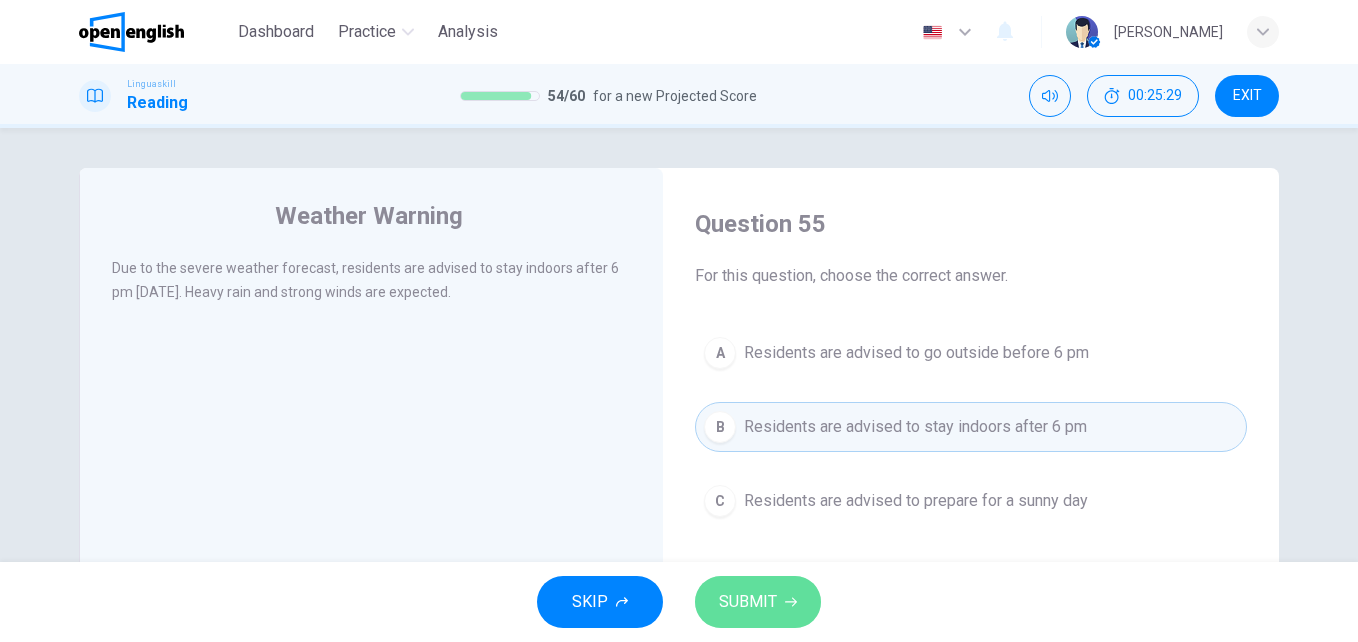 click on "SUBMIT" at bounding box center (748, 602) 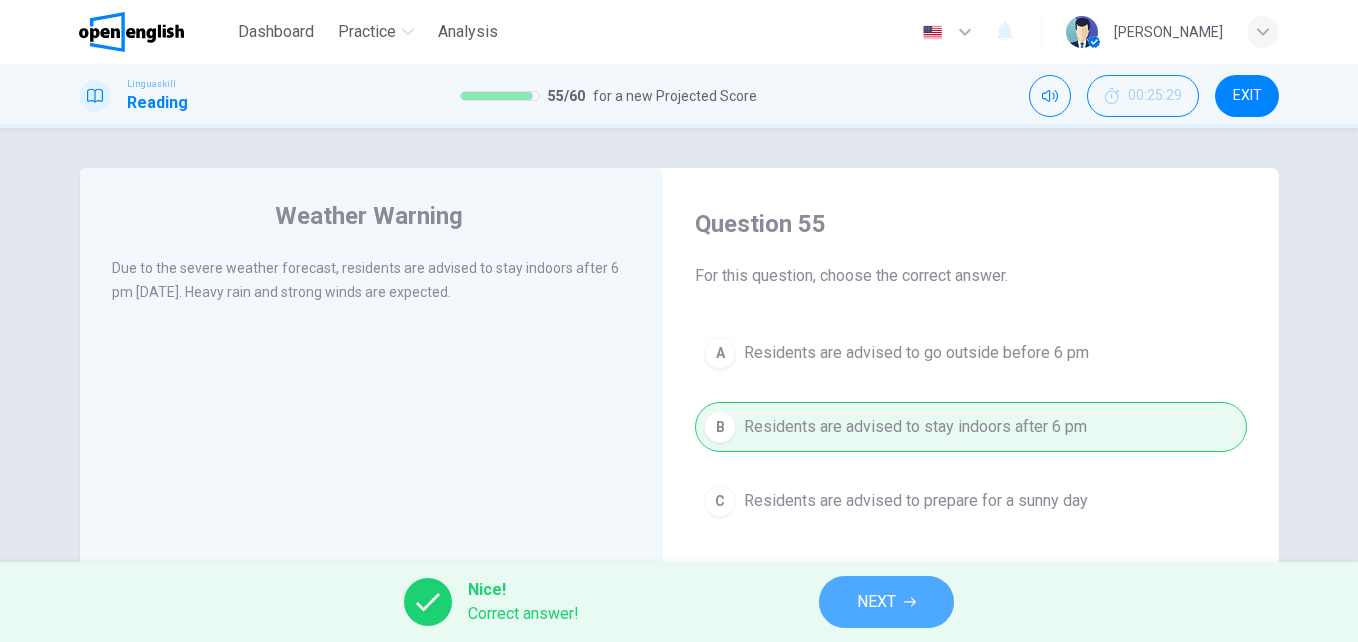 click on "NEXT" at bounding box center [876, 602] 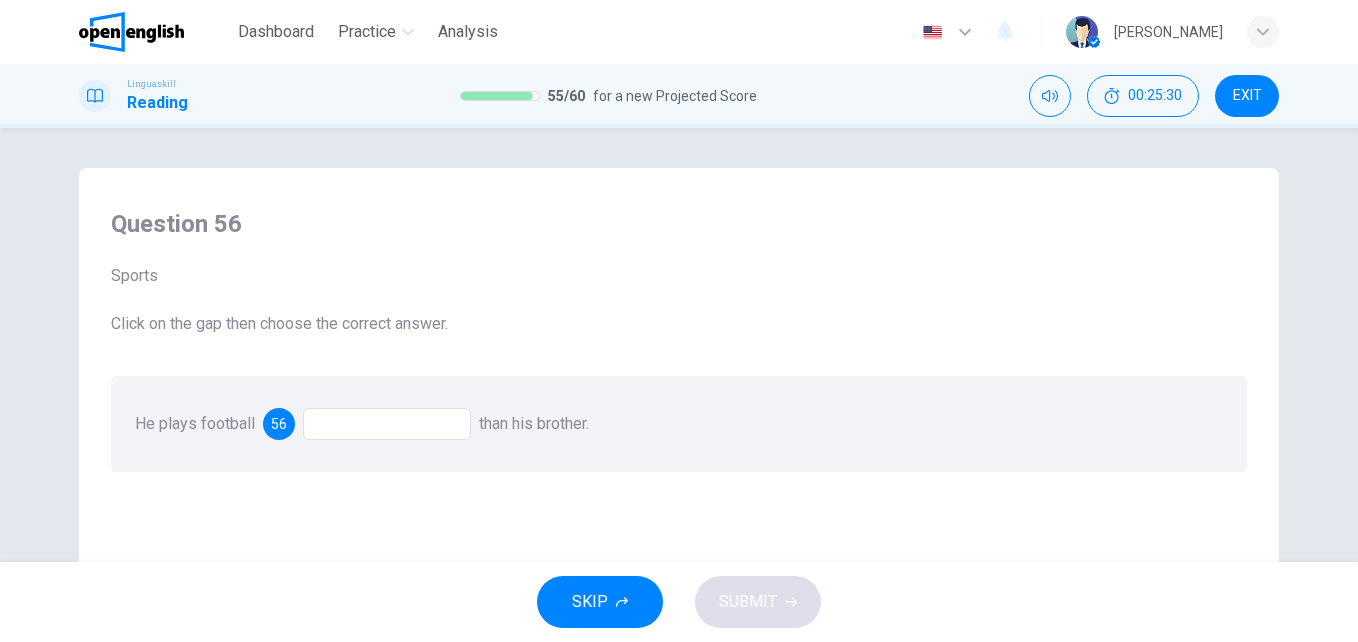 click at bounding box center [387, 424] 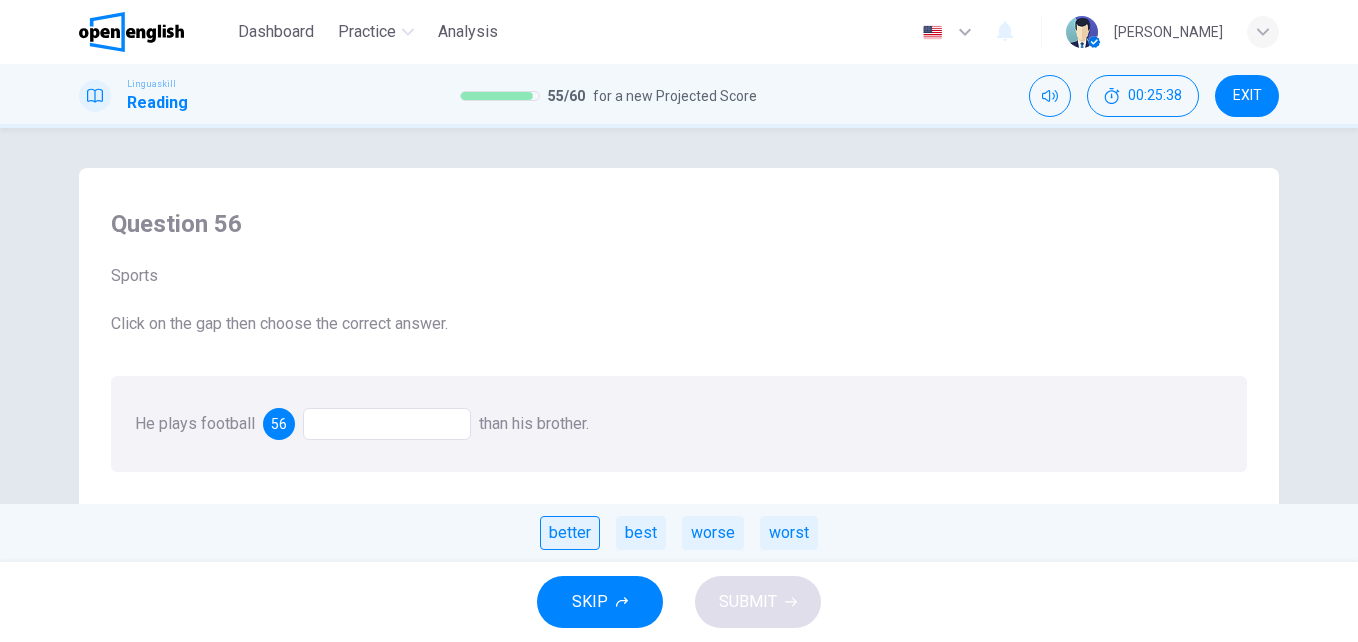 click on "better" at bounding box center (570, 533) 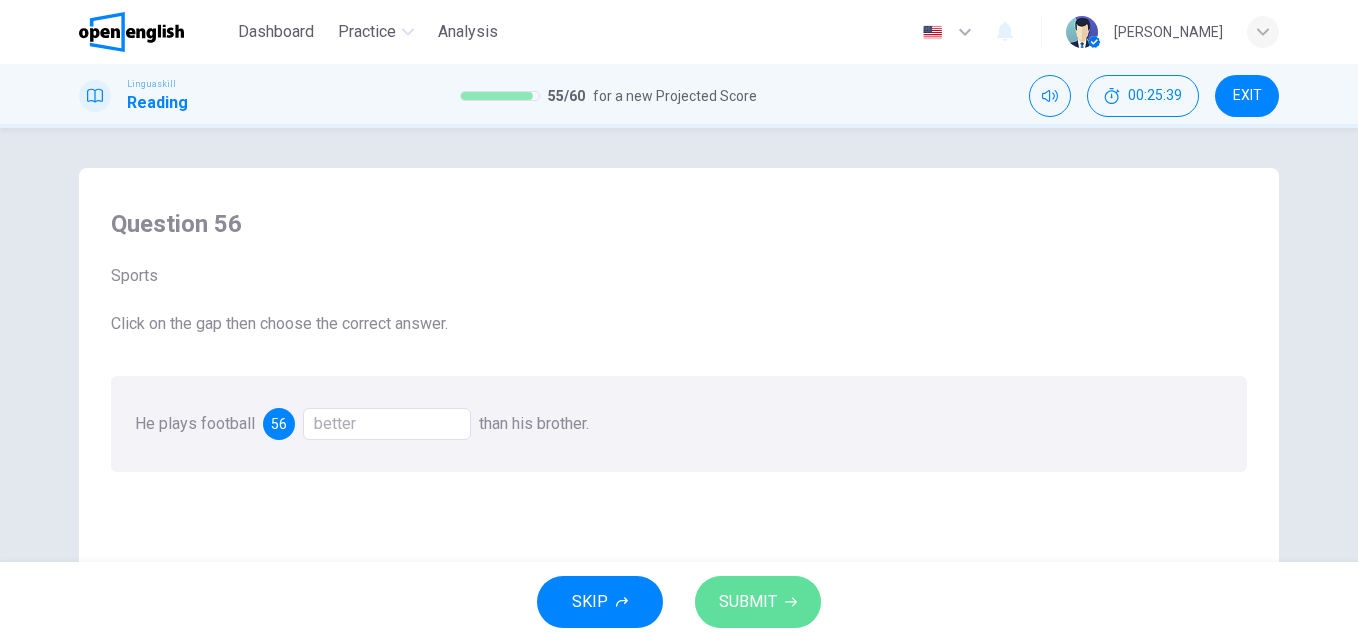 click on "SUBMIT" at bounding box center [758, 602] 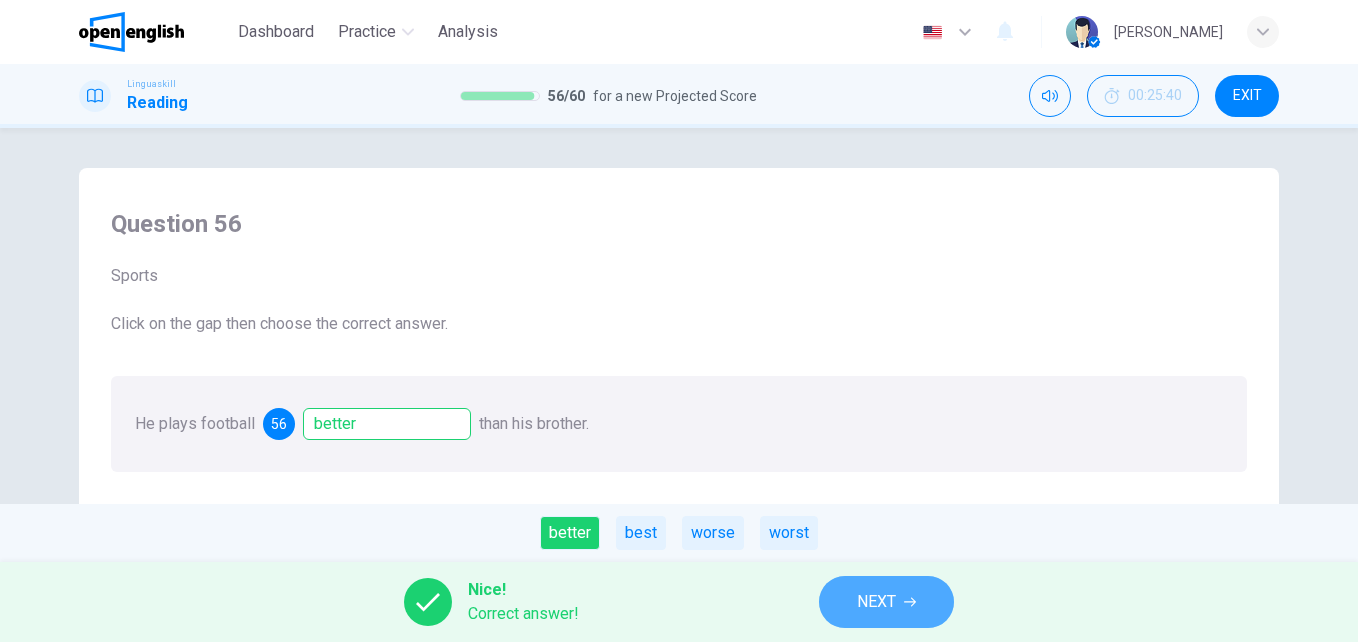 click on "NEXT" at bounding box center (876, 602) 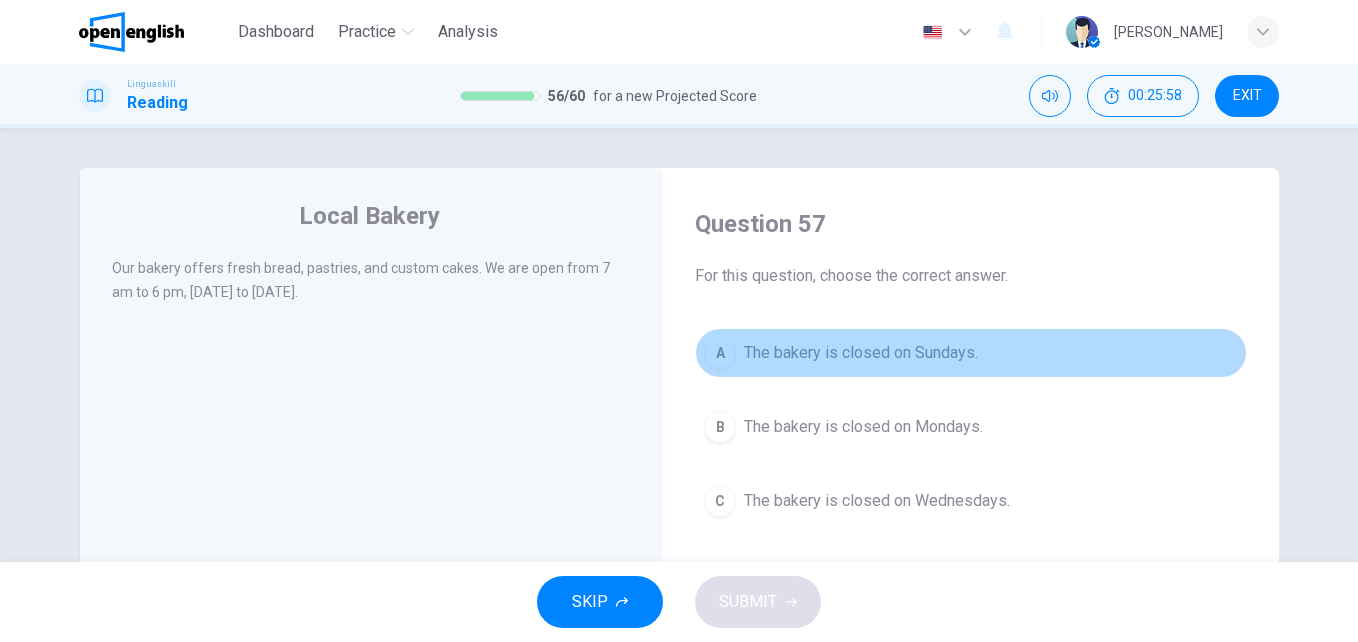 click on "The bakery is closed on Sundays." at bounding box center (861, 353) 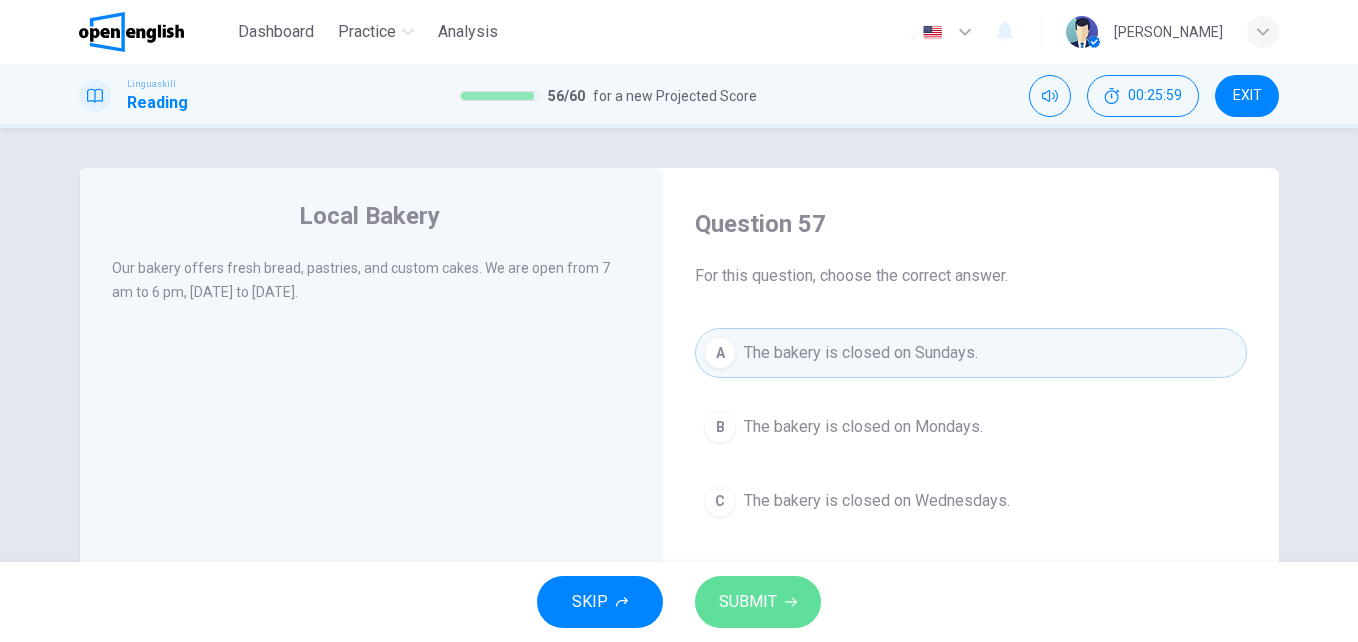 click on "SUBMIT" at bounding box center (748, 602) 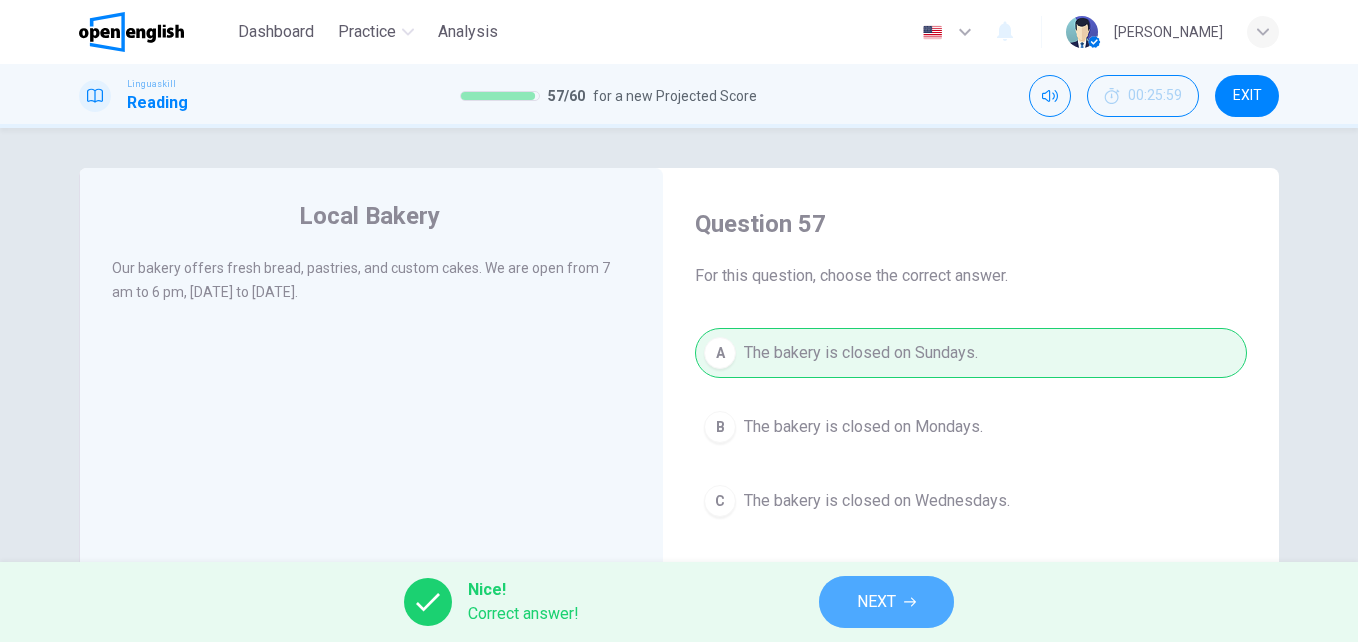 click on "NEXT" at bounding box center [876, 602] 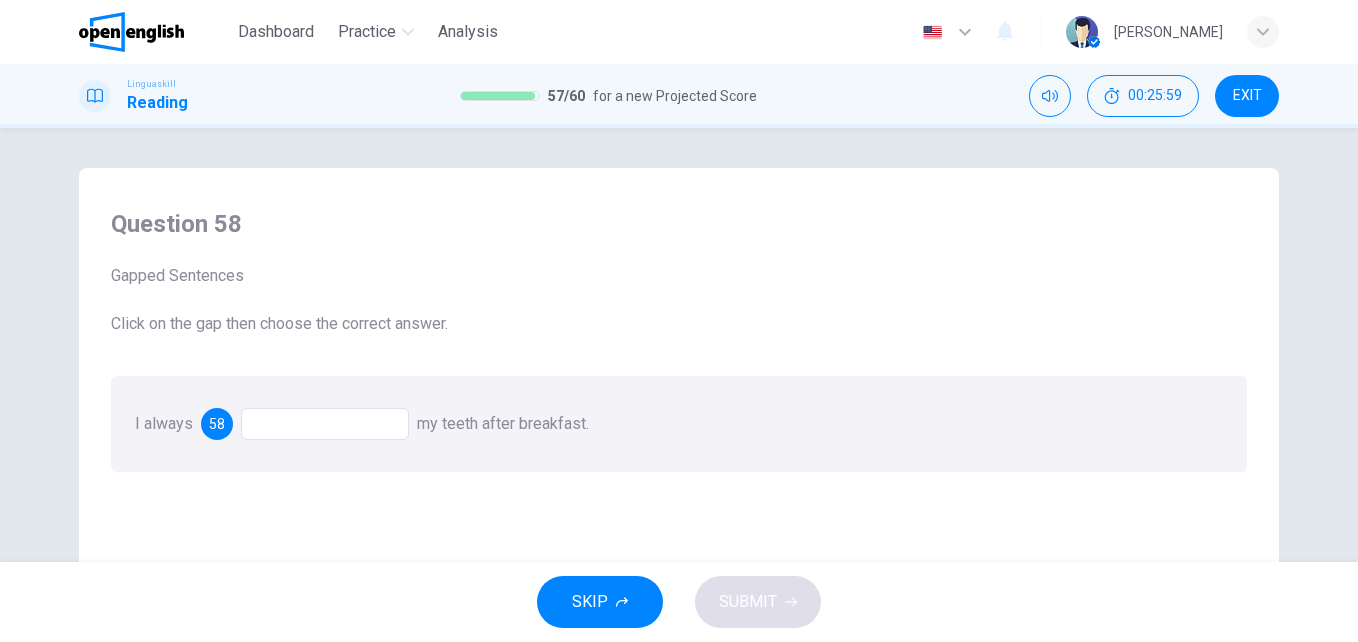 click at bounding box center [325, 424] 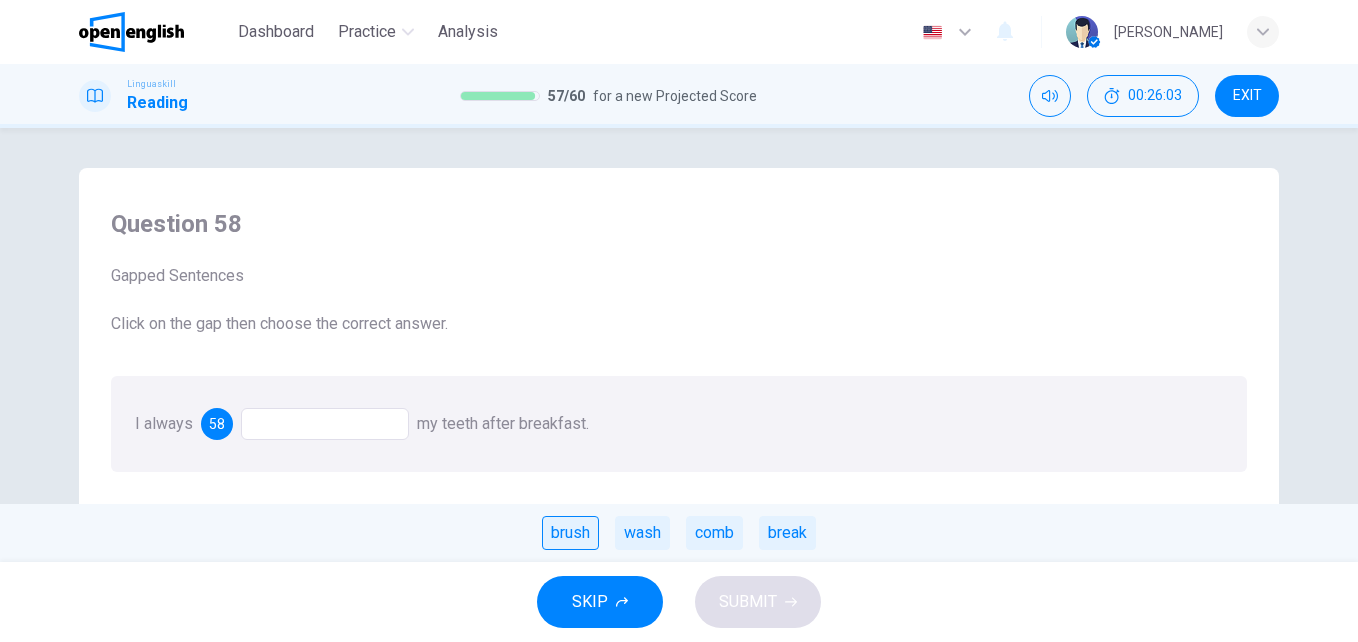 click on "brush" at bounding box center [570, 533] 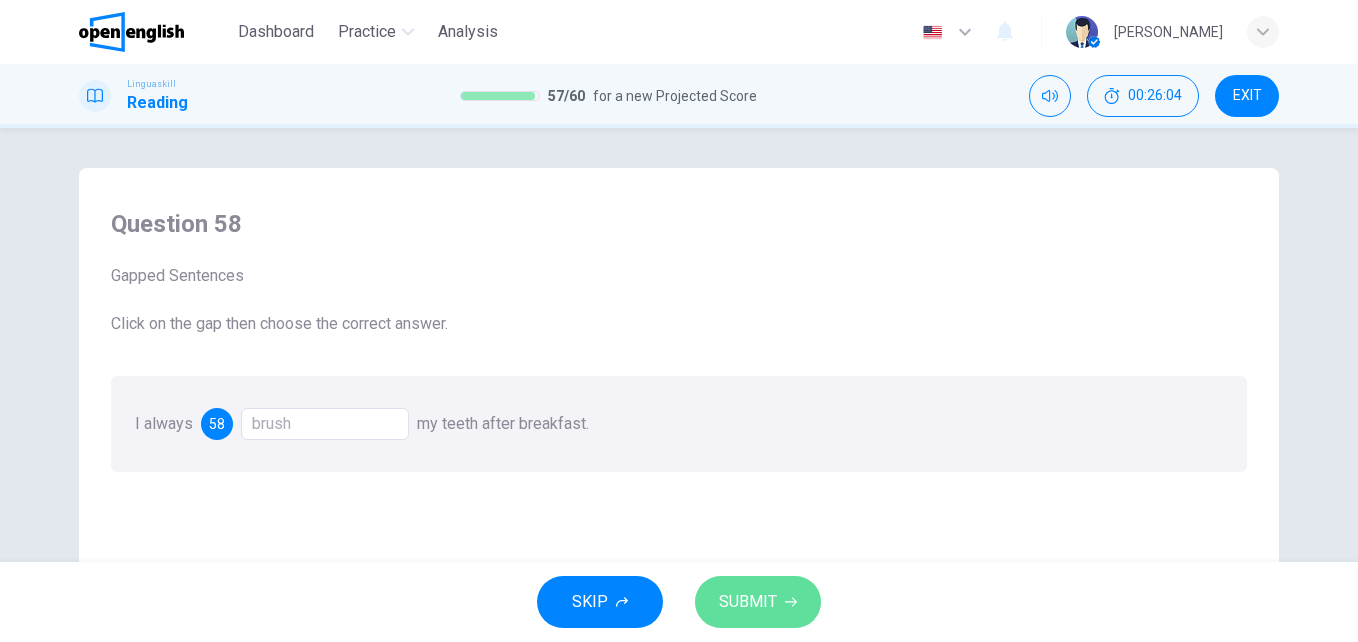 click on "SUBMIT" at bounding box center [758, 602] 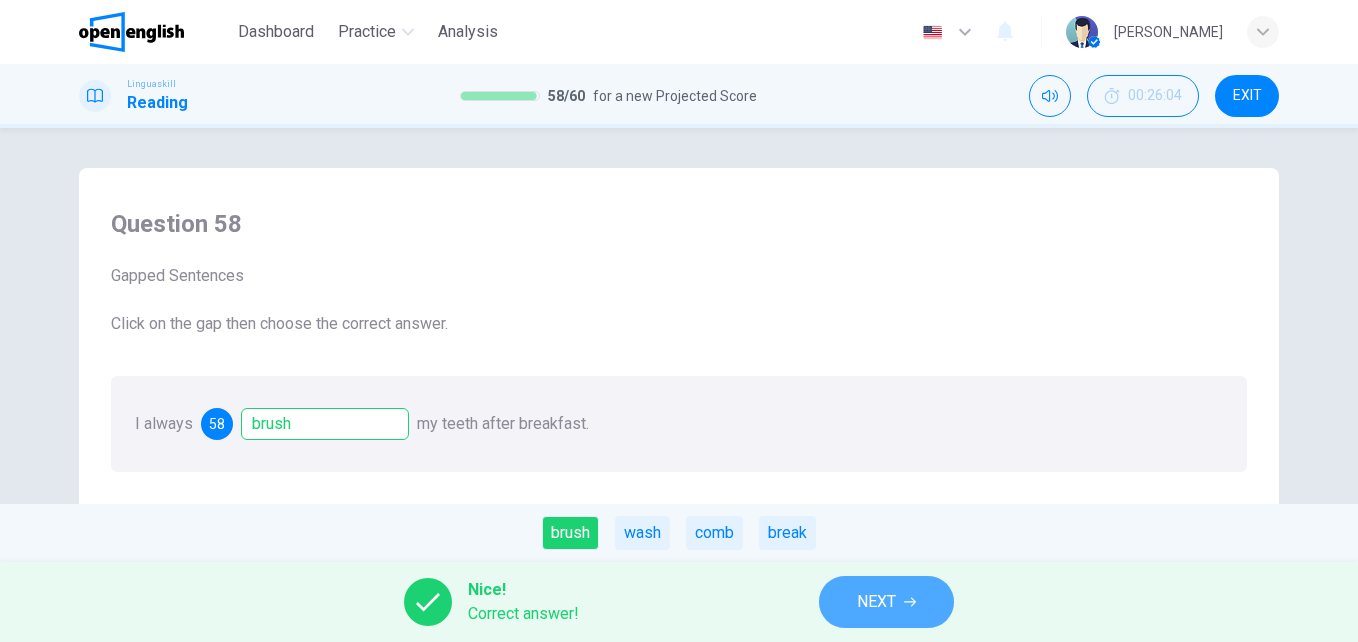 click on "NEXT" at bounding box center [886, 602] 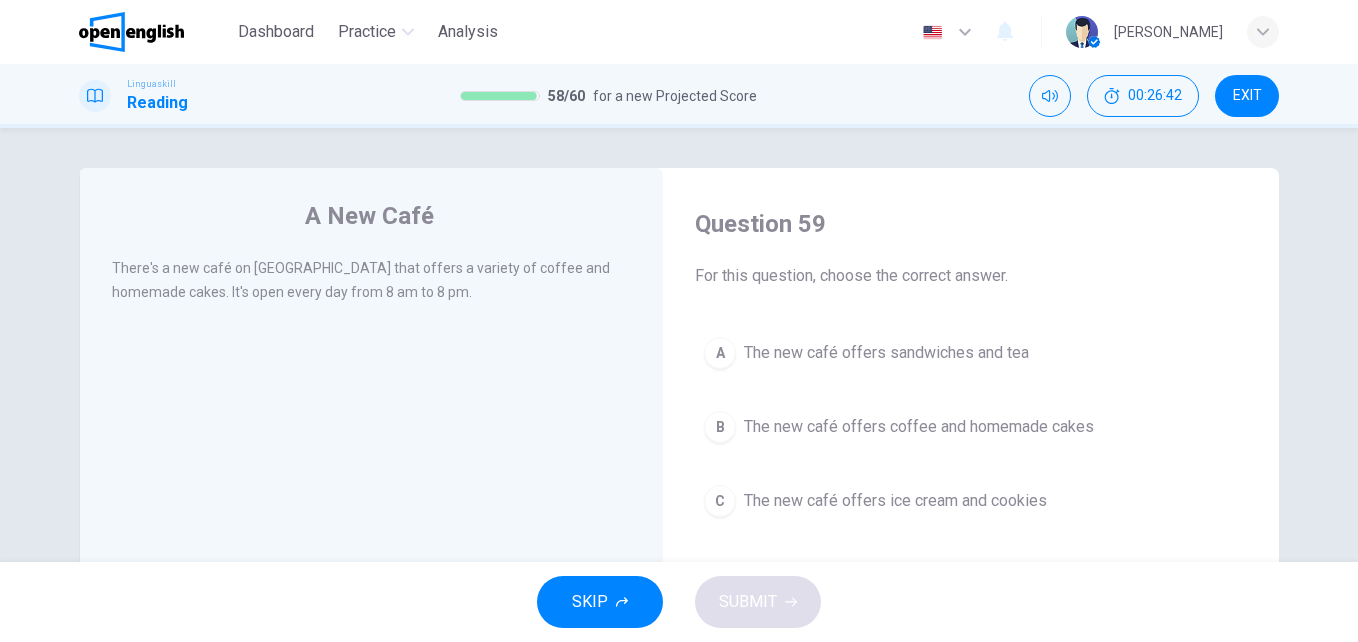 click on "The new café offers sandwiches and tea" at bounding box center [886, 353] 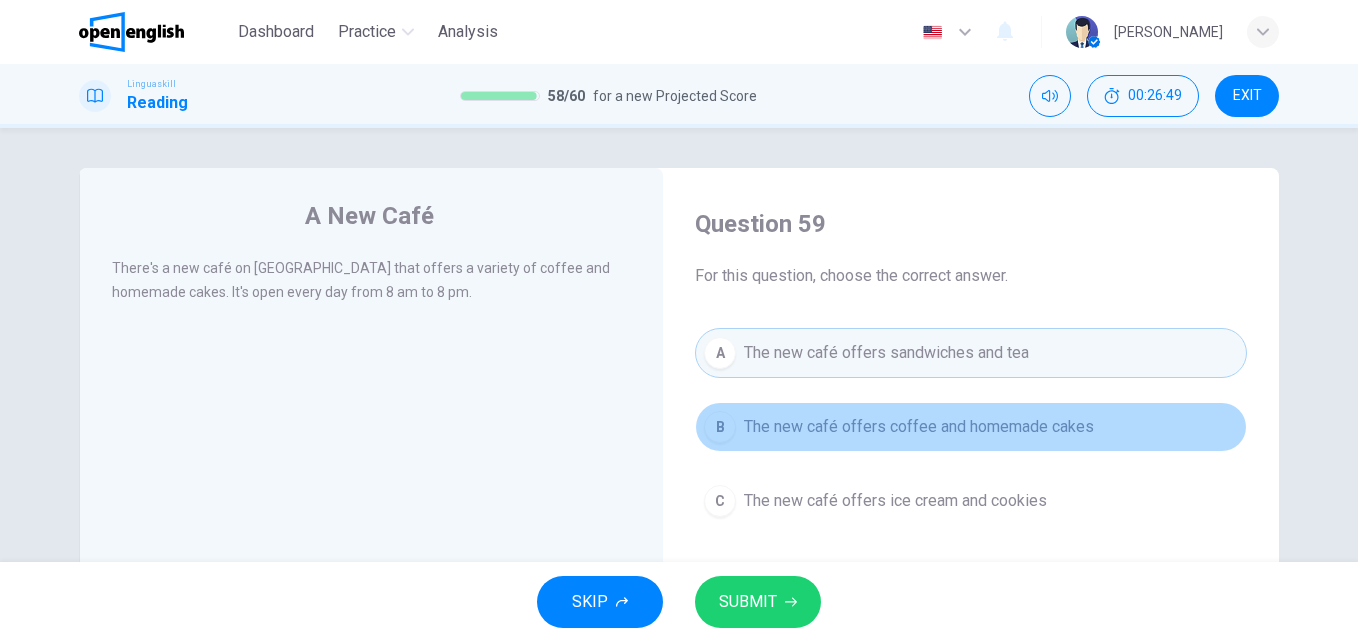 click on "B The new café offers coffee and homemade cakes" at bounding box center [971, 427] 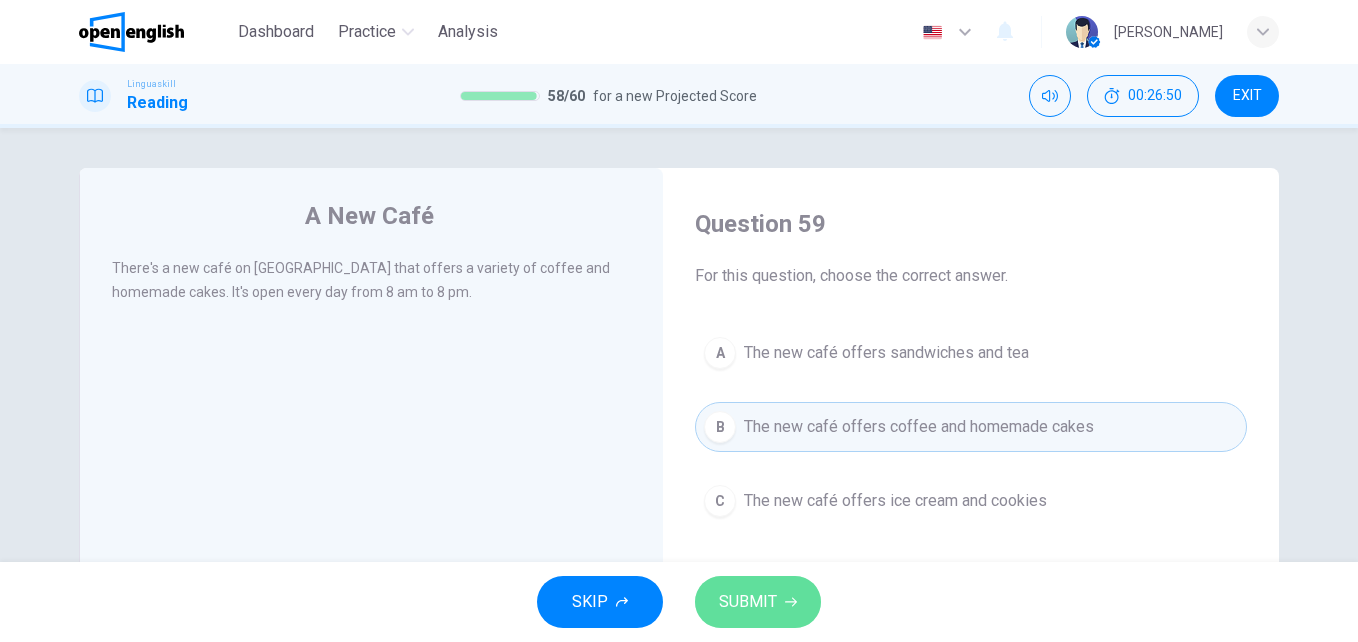 click 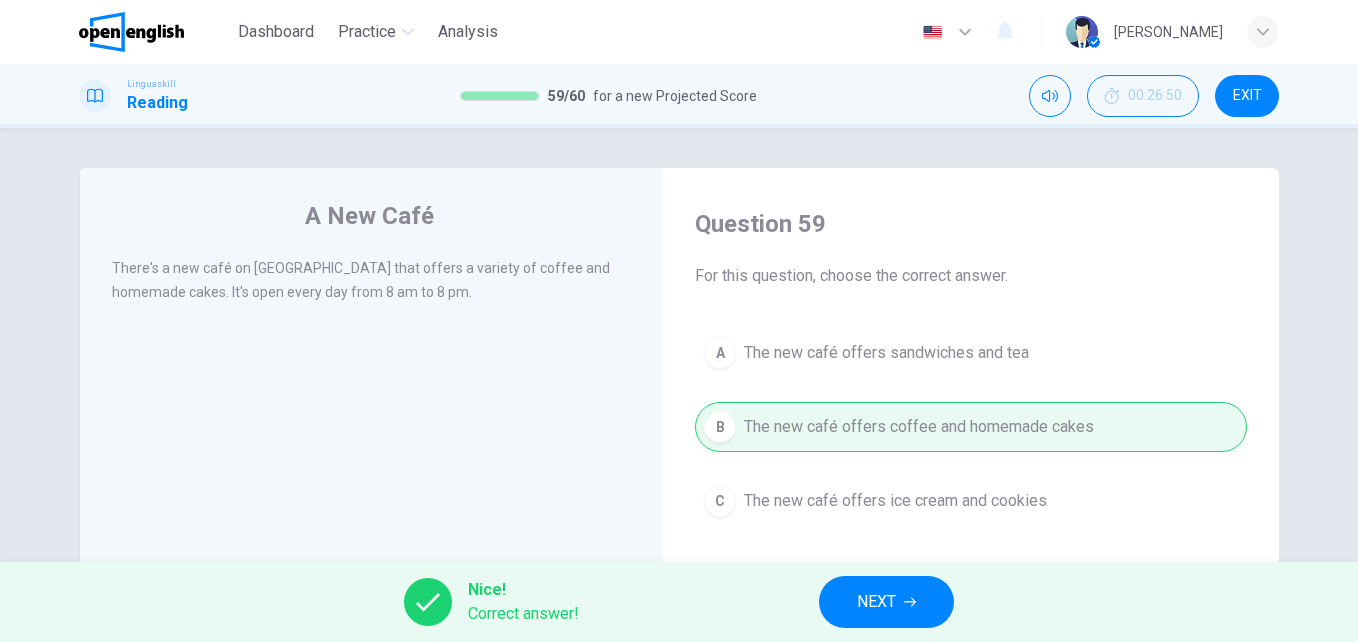 click on "NEXT" at bounding box center [876, 602] 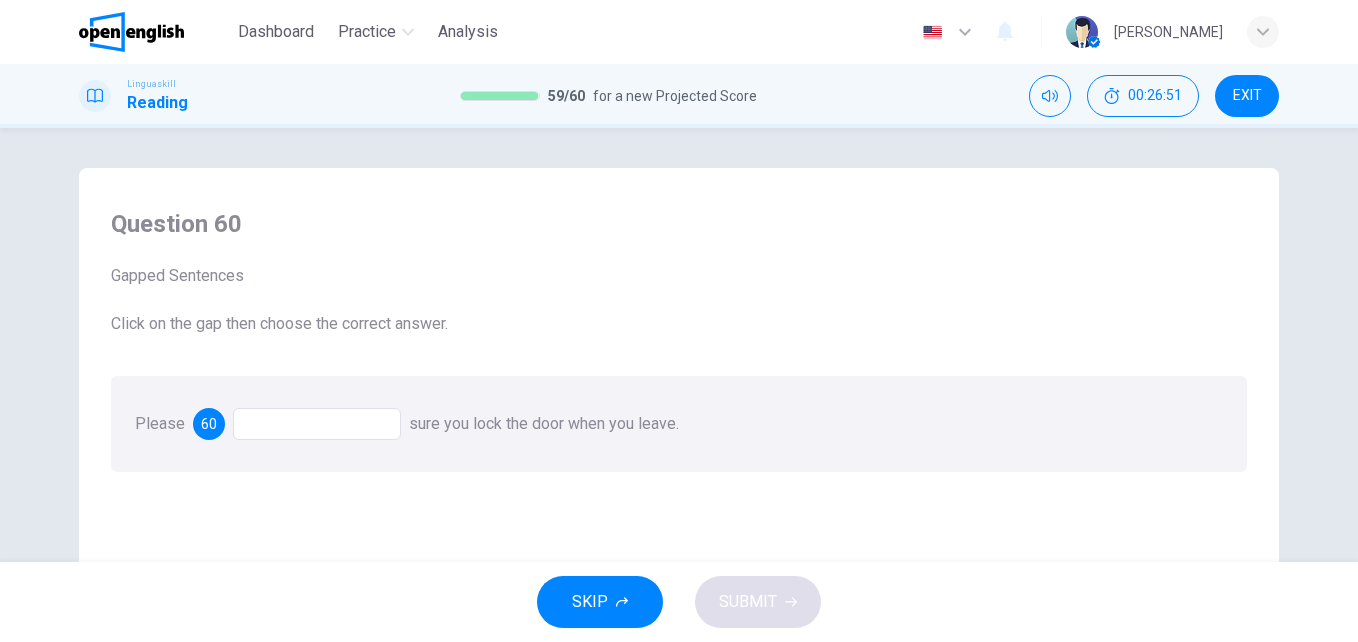 click at bounding box center (317, 424) 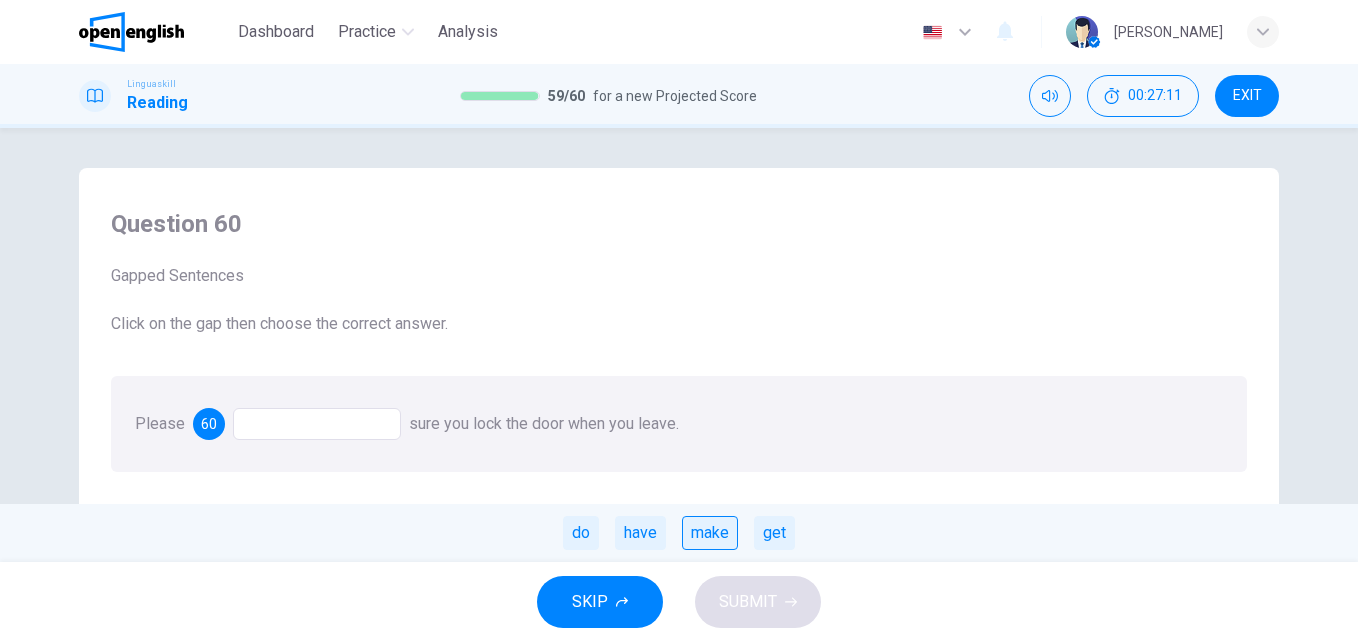 click on "make" at bounding box center (710, 533) 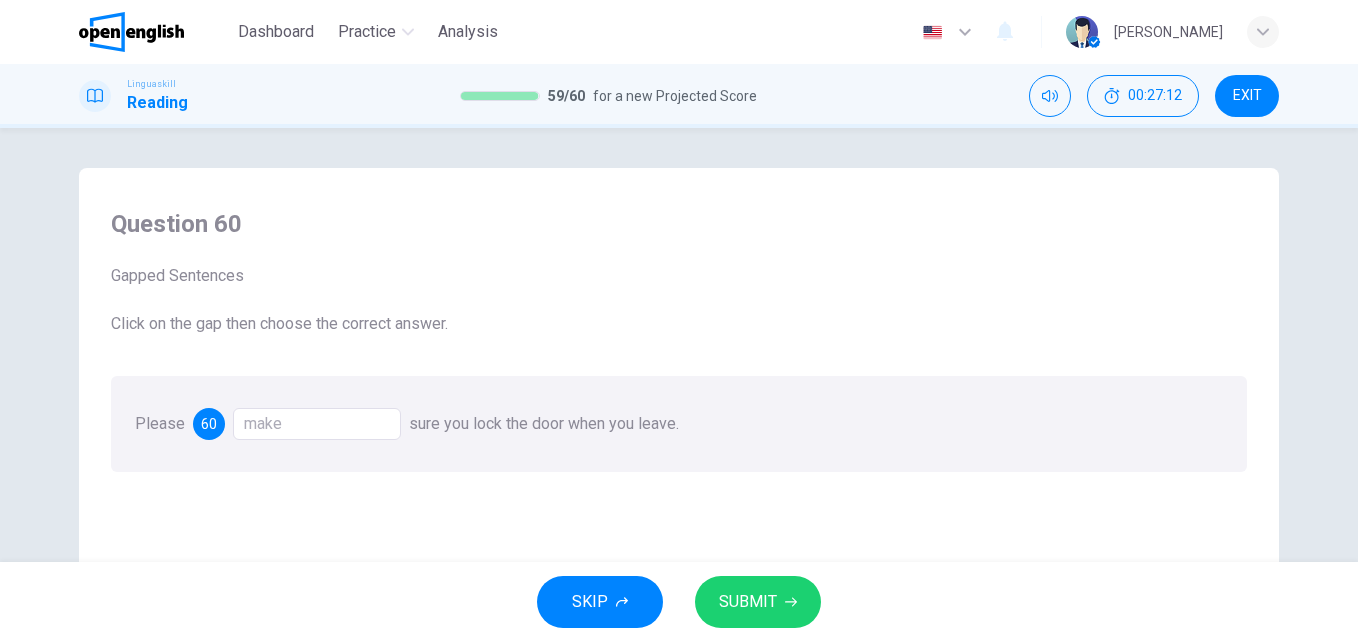 click on "SUBMIT" at bounding box center [748, 602] 